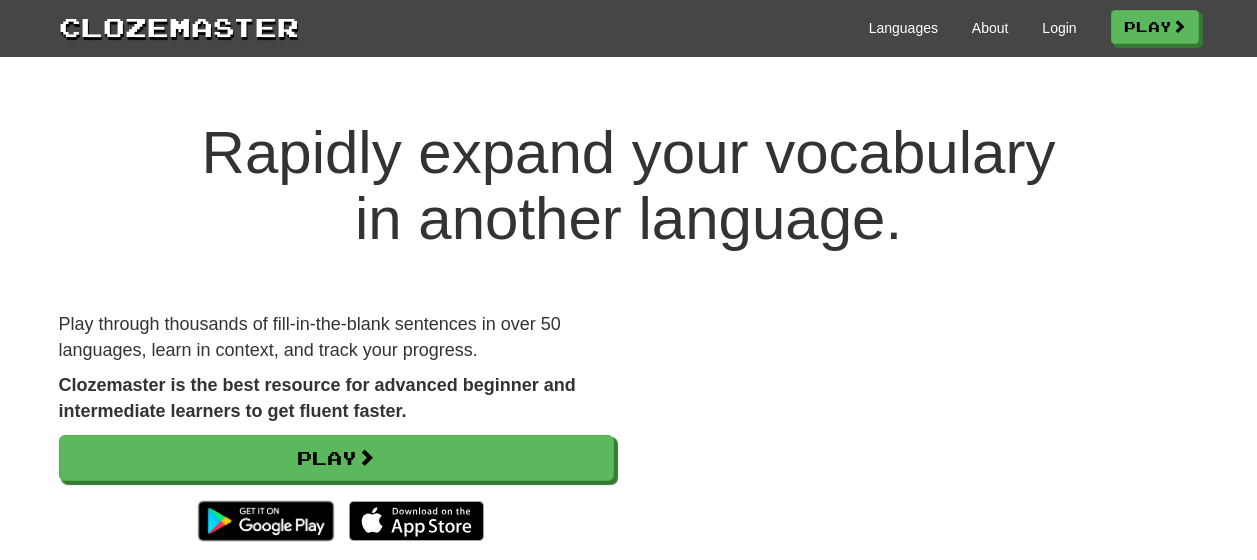 scroll, scrollTop: 0, scrollLeft: 0, axis: both 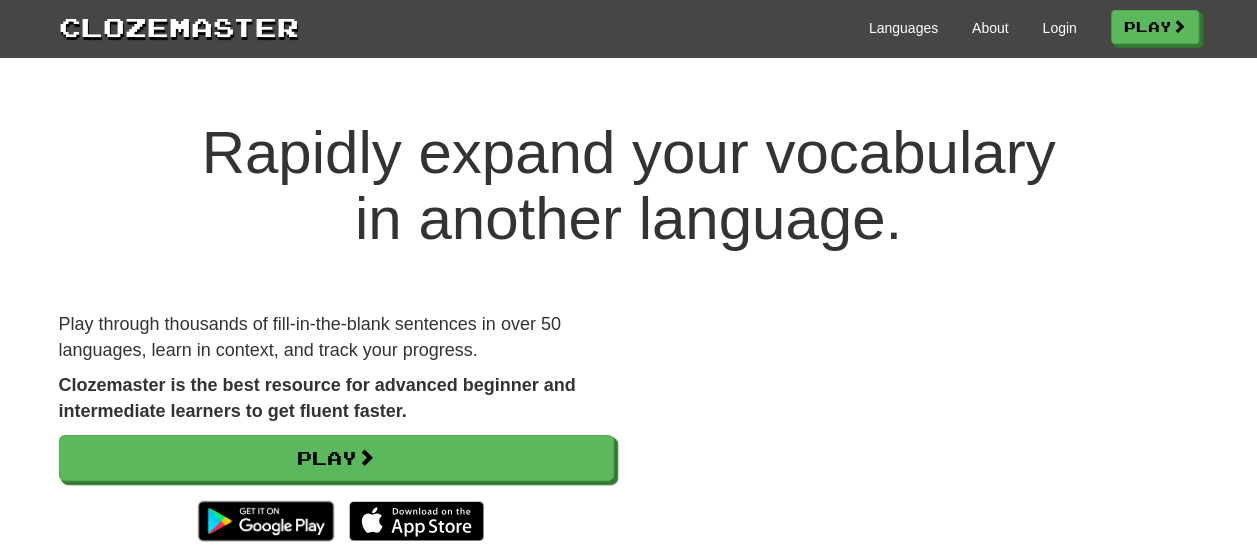 click on "Languages
About
Login
Play" at bounding box center (749, 26) 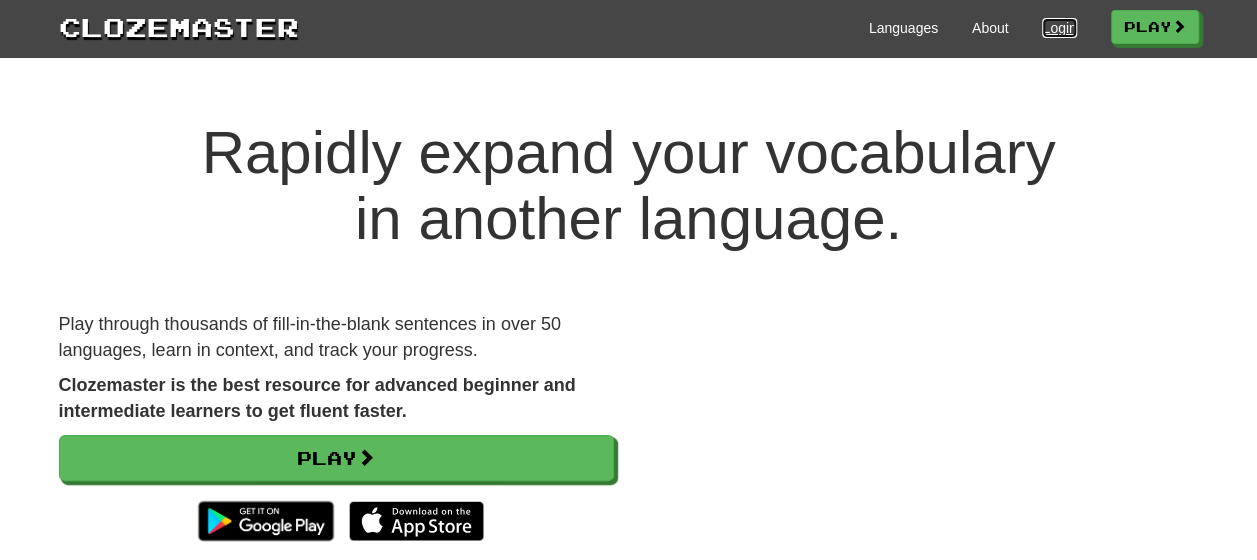 click on "Login" at bounding box center [1059, 28] 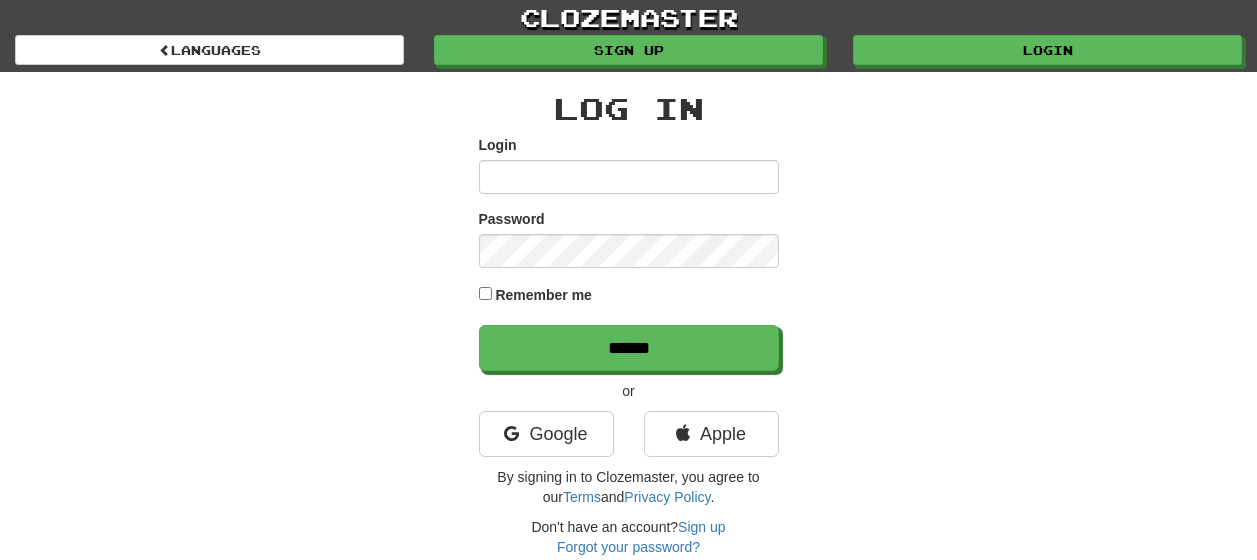 scroll, scrollTop: 0, scrollLeft: 0, axis: both 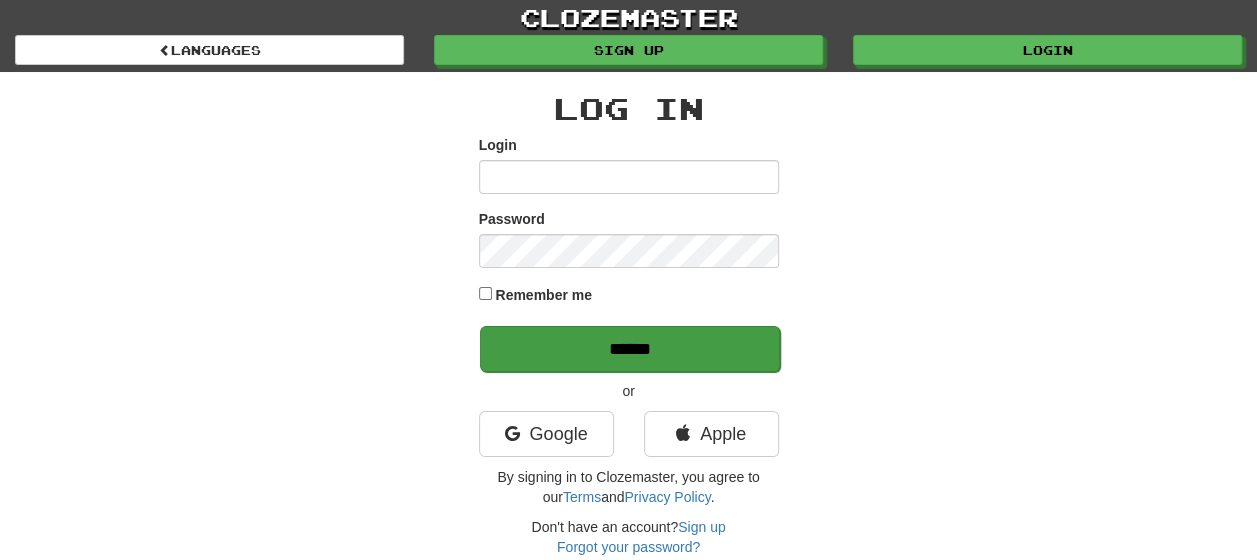 type on "**********" 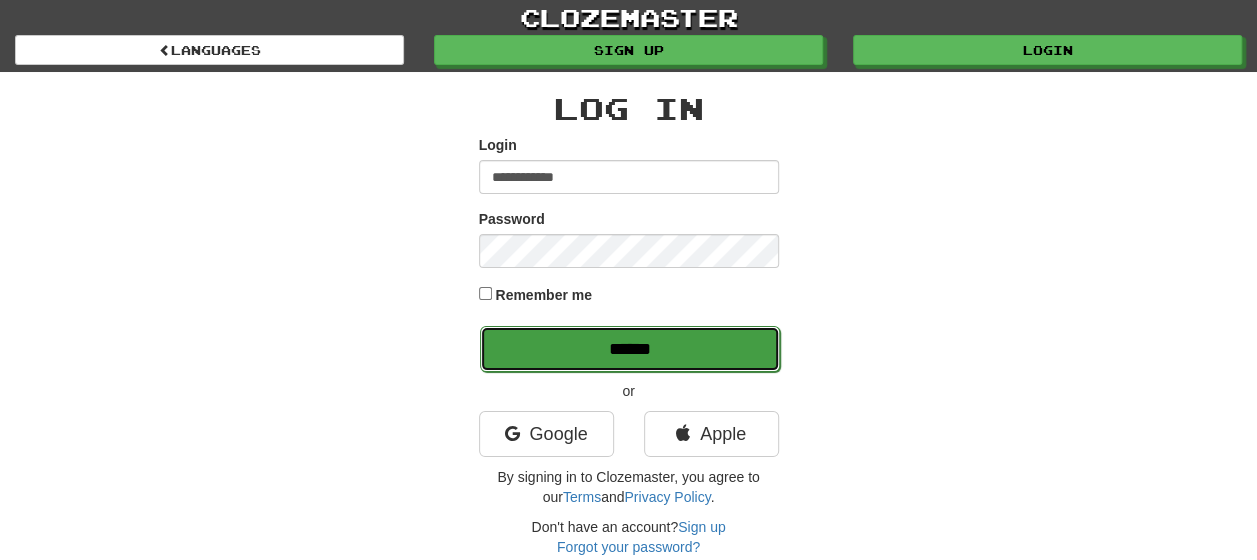click on "******" at bounding box center [630, 349] 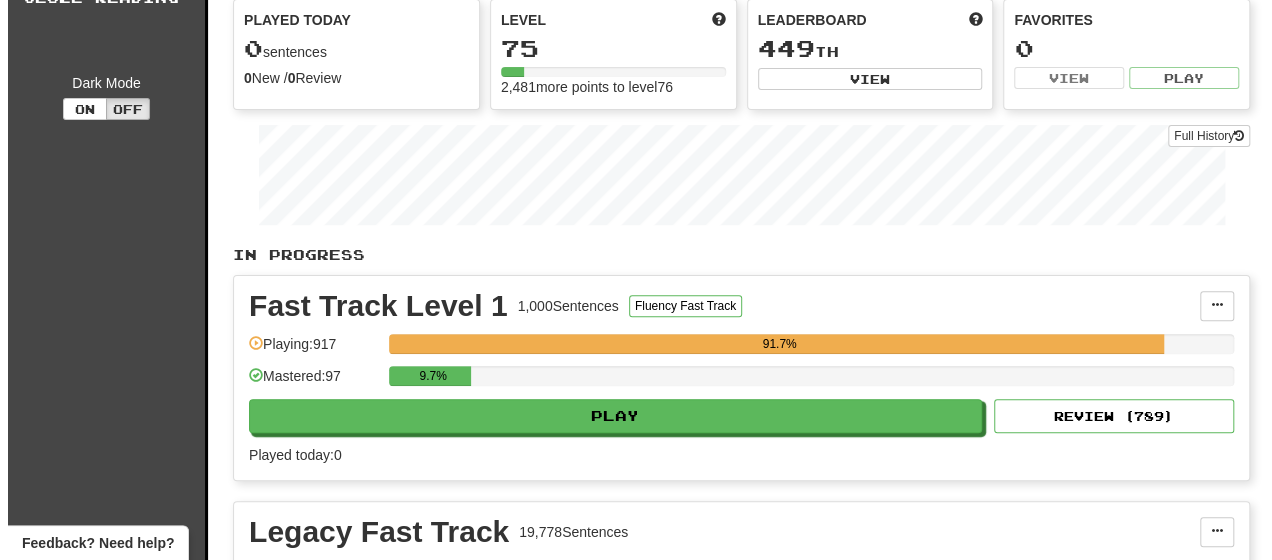 scroll, scrollTop: 200, scrollLeft: 0, axis: vertical 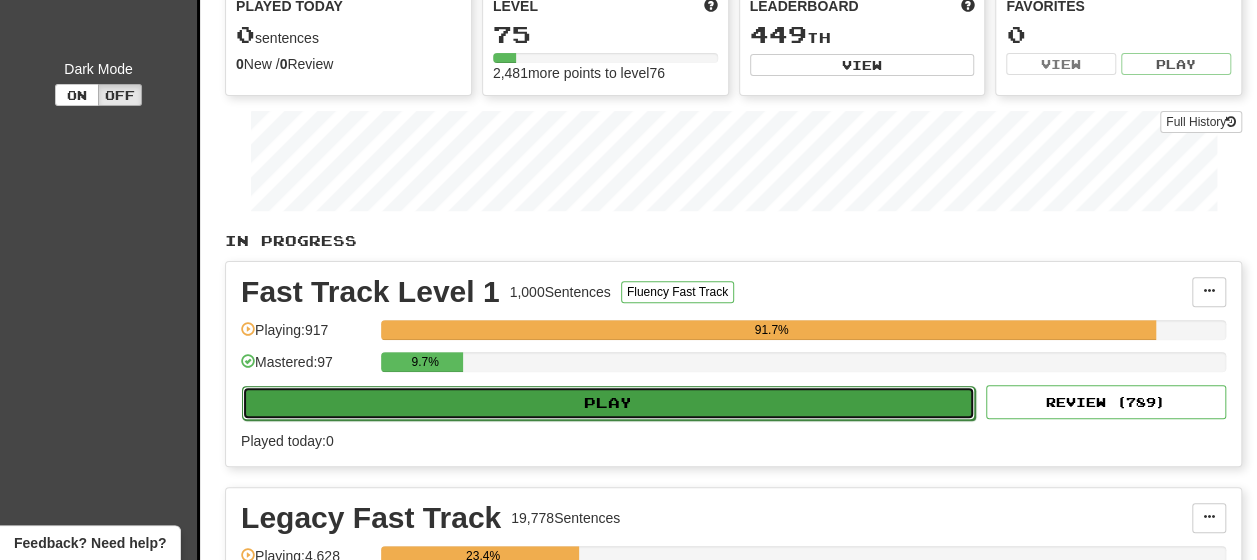 click on "Play" at bounding box center (608, 403) 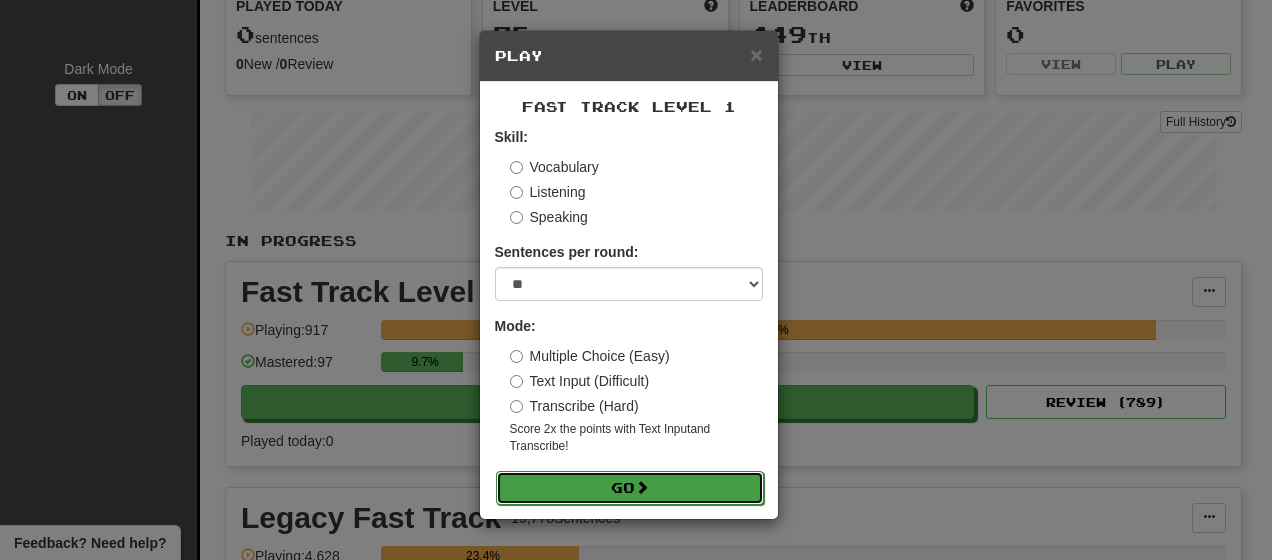 click on "Go" at bounding box center [630, 488] 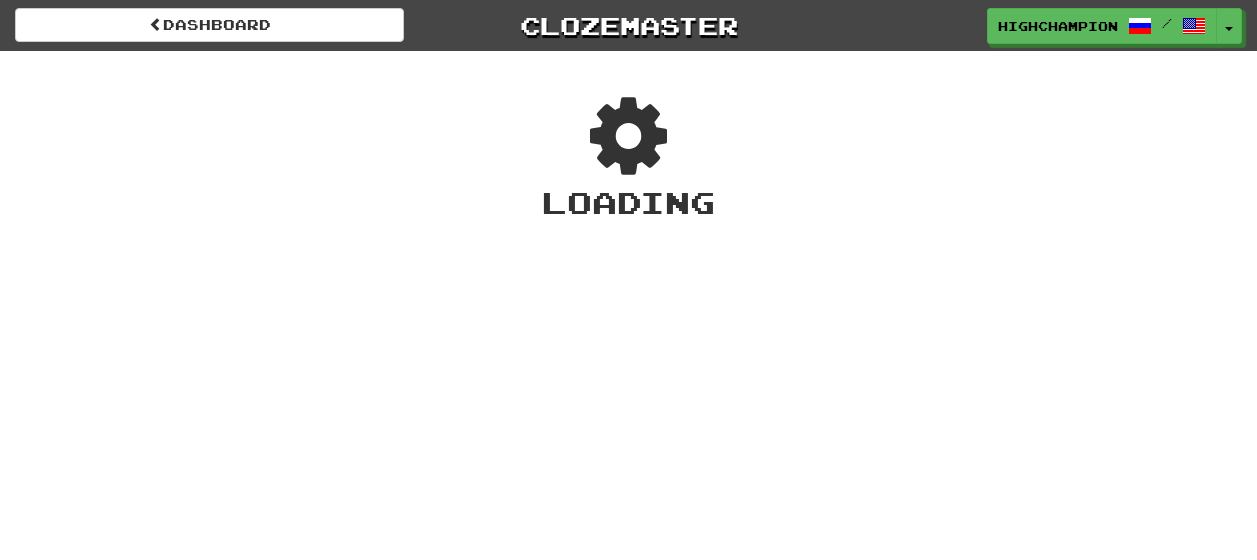 scroll, scrollTop: 0, scrollLeft: 0, axis: both 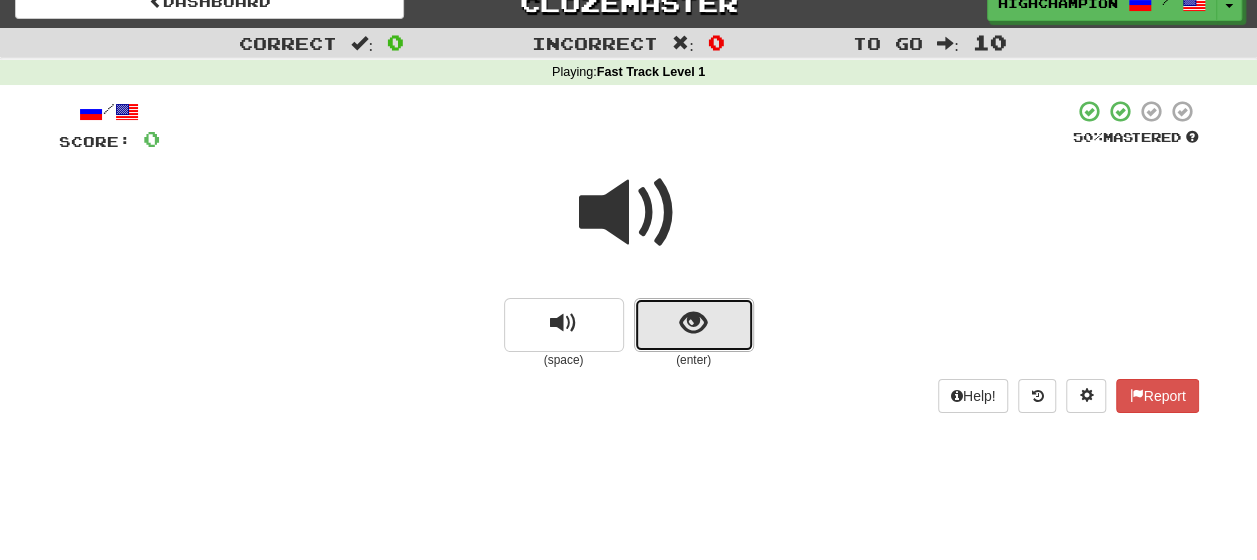 click at bounding box center [693, 323] 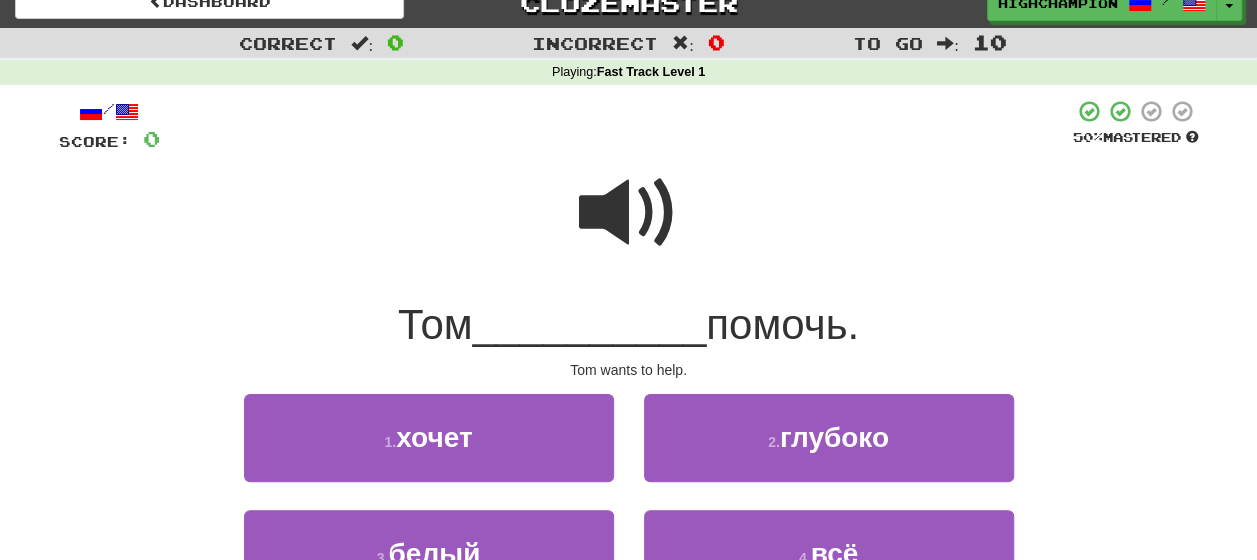 click at bounding box center [629, 213] 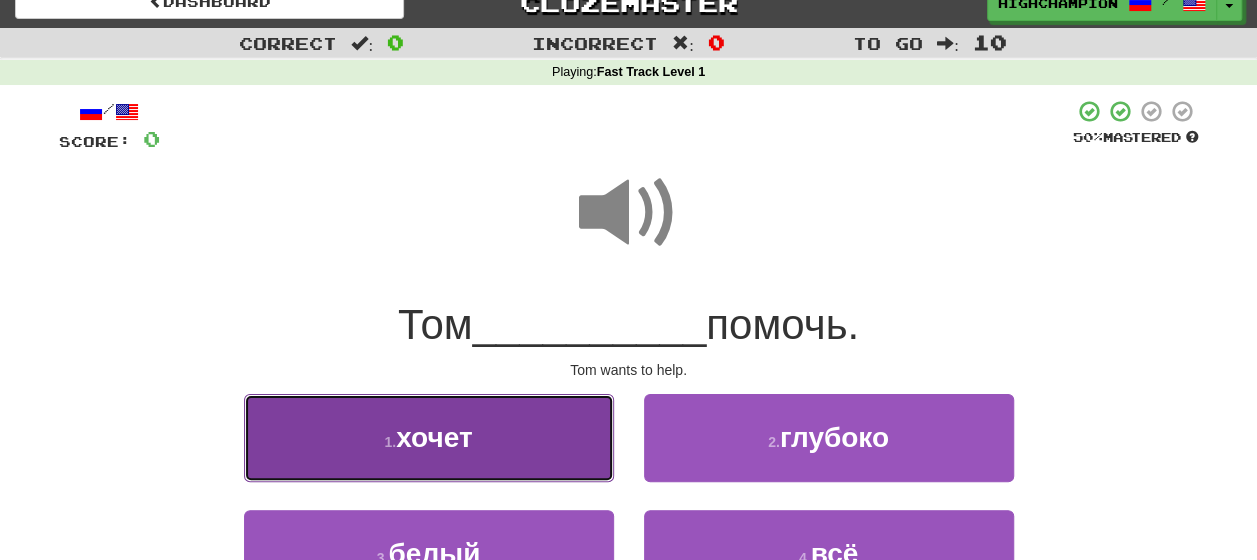 click on "хочет" at bounding box center (434, 437) 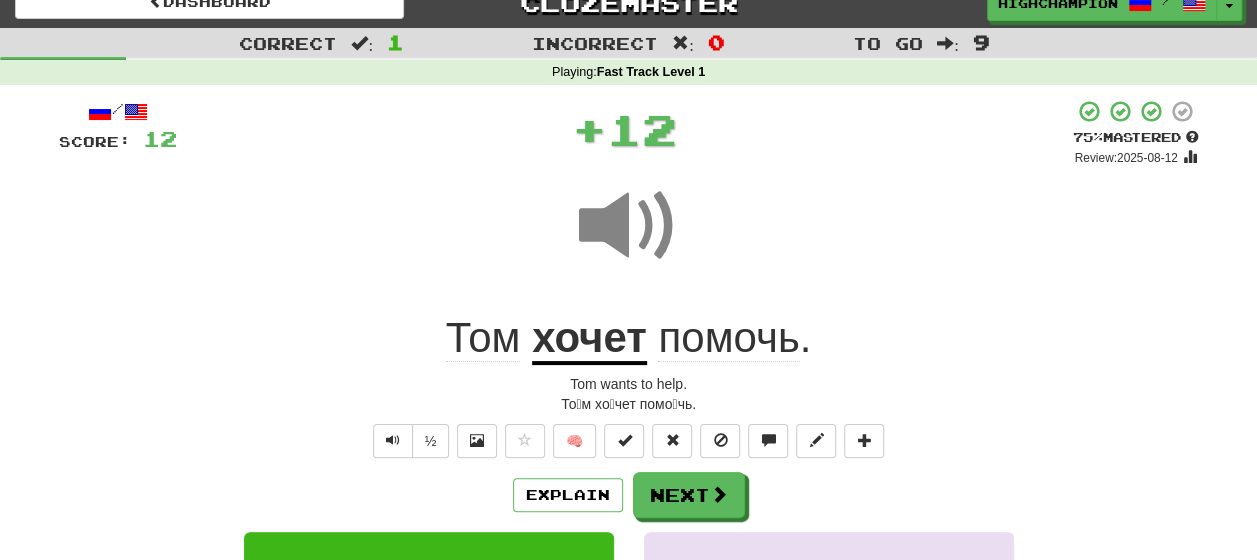 click on "Explain Next" at bounding box center (629, 495) 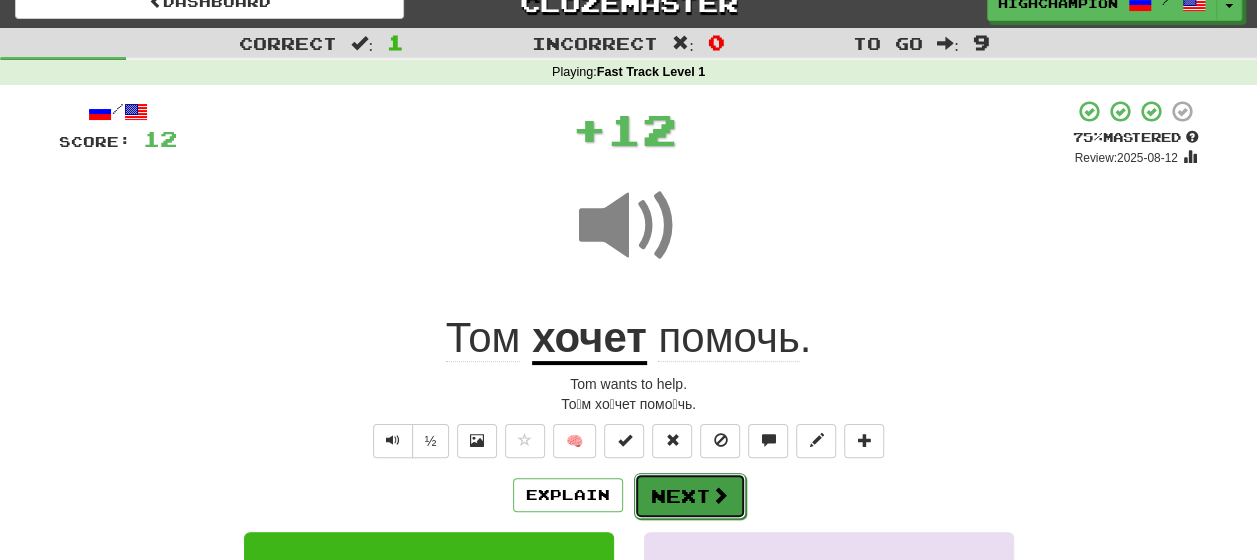 click on "Next" at bounding box center [690, 496] 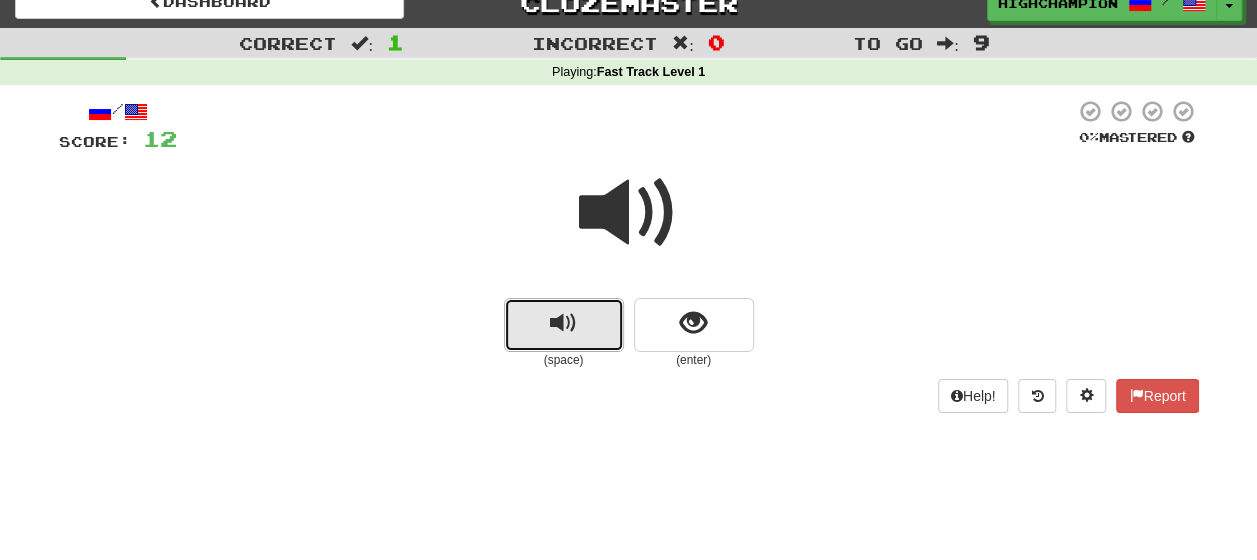 click at bounding box center [564, 325] 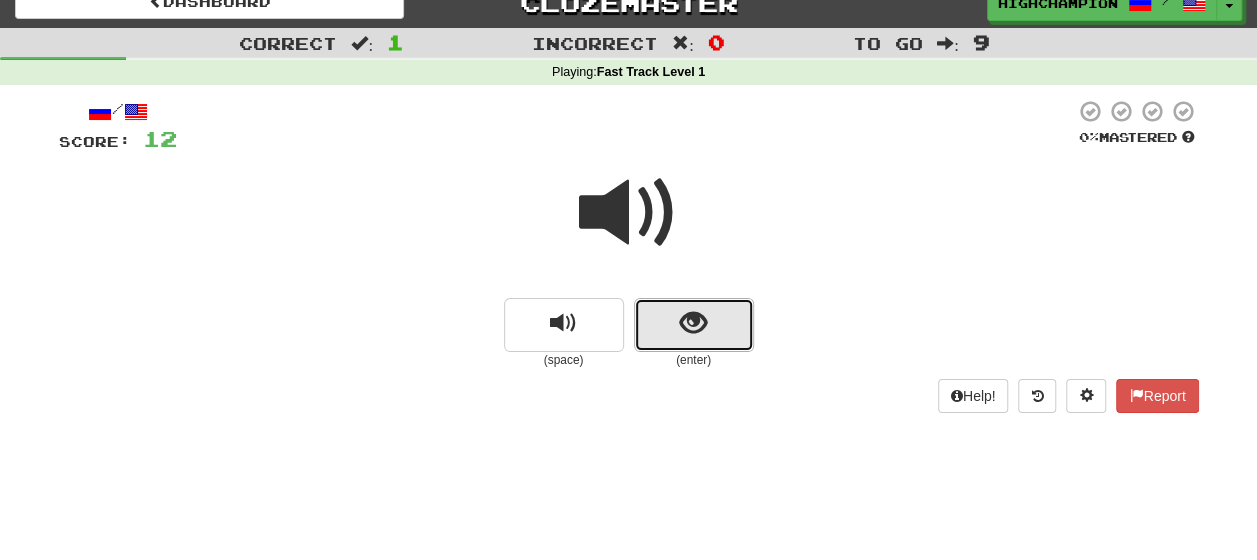 click at bounding box center (693, 323) 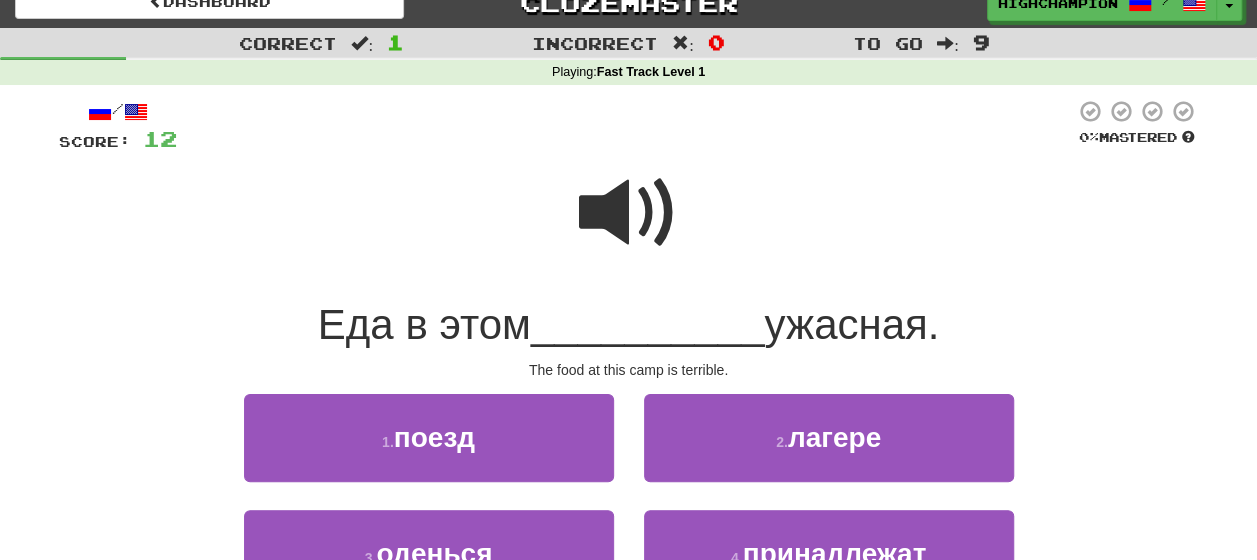 click at bounding box center (629, 213) 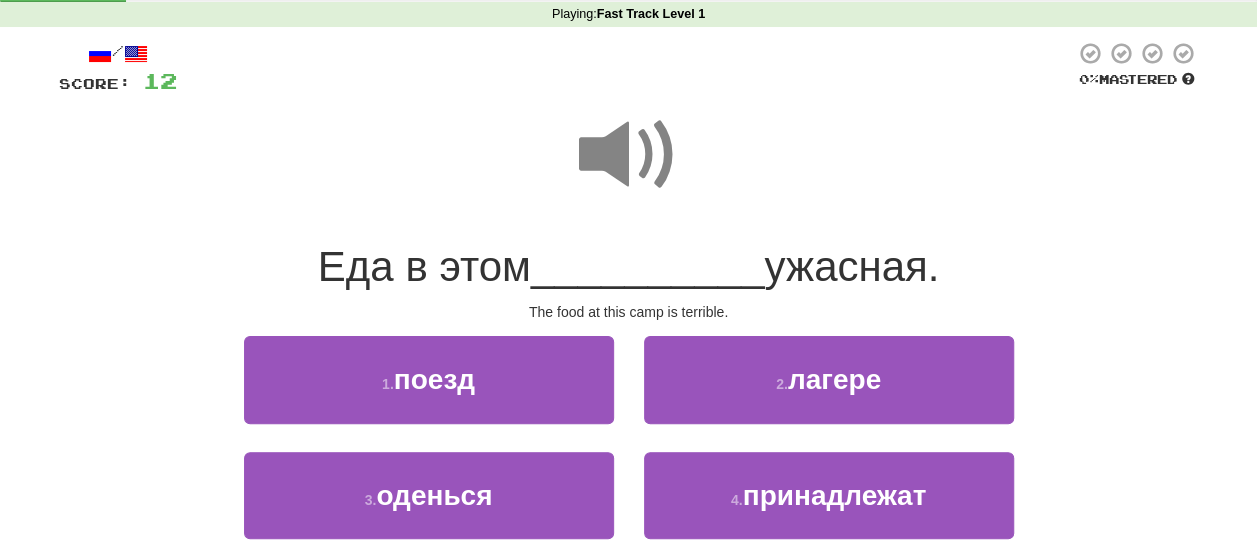 scroll, scrollTop: 123, scrollLeft: 0, axis: vertical 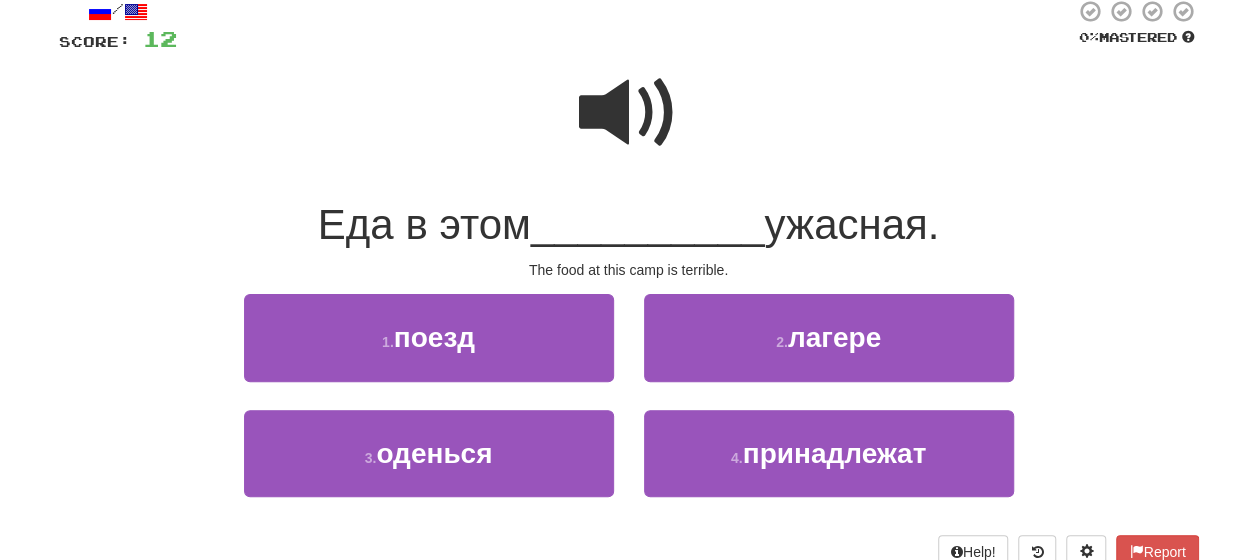 click on "Еда в этом  __________  ужасная." at bounding box center (629, 225) 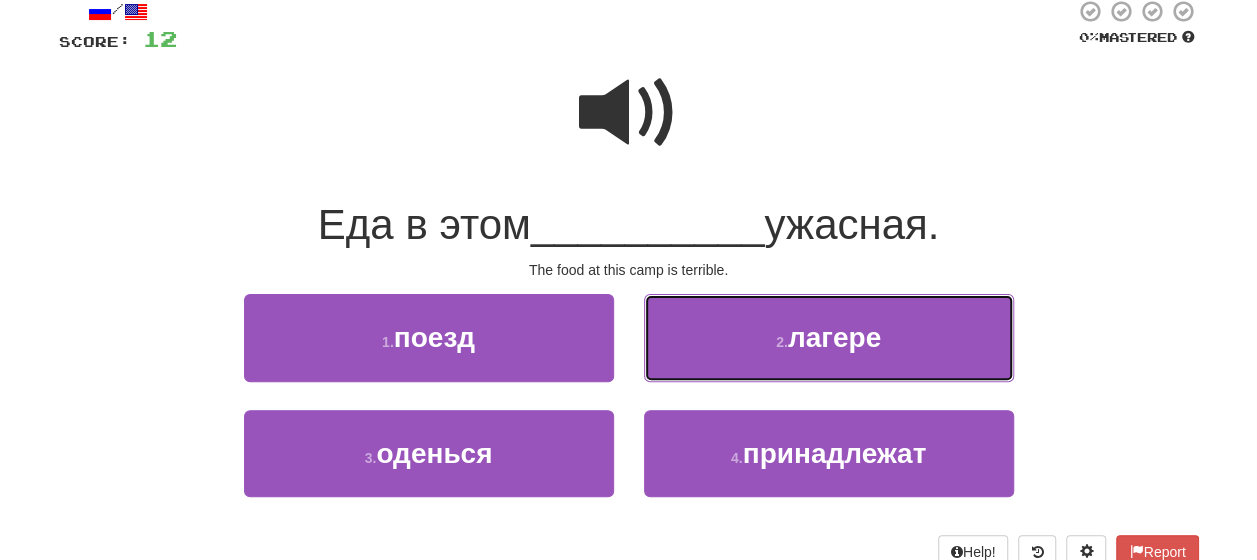 click on "2 .  лагере" at bounding box center [829, 337] 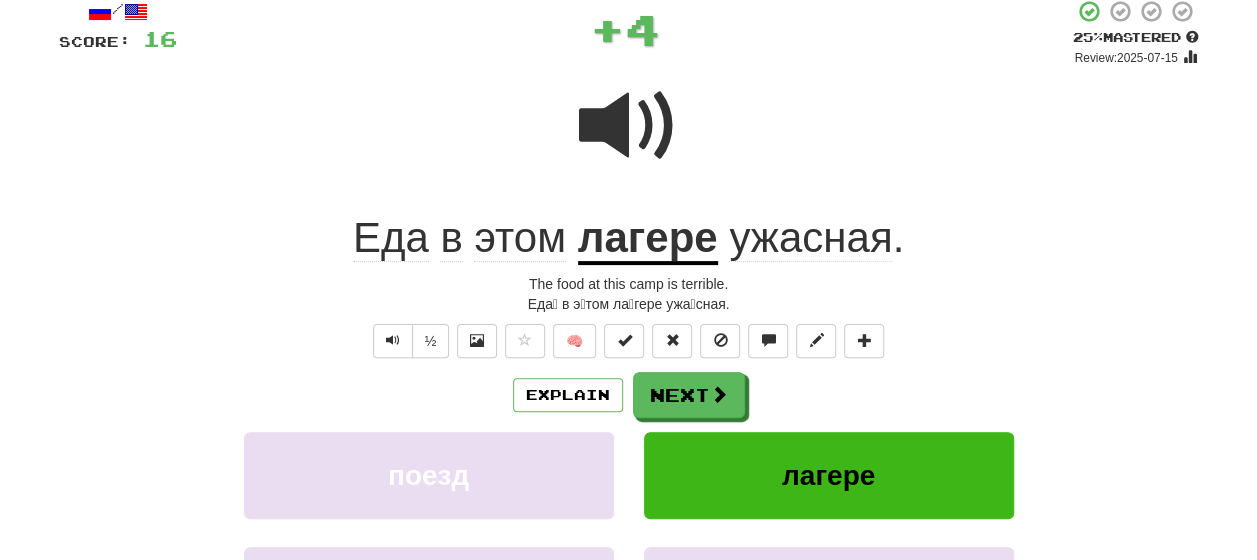 click on "Explain Next" at bounding box center (629, 395) 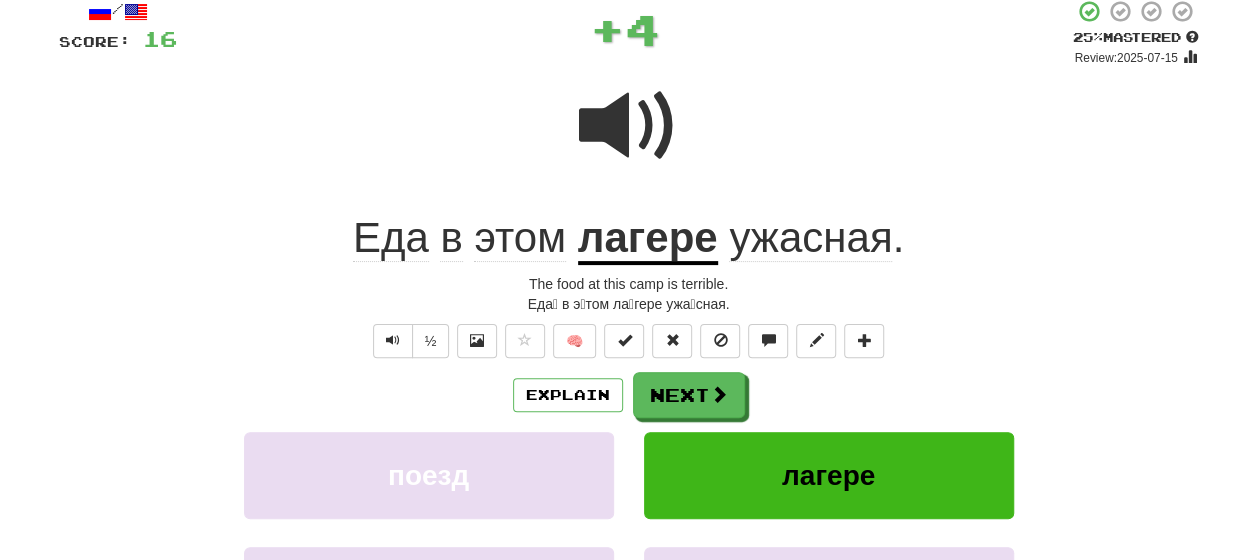 click on "лагере" at bounding box center [648, 239] 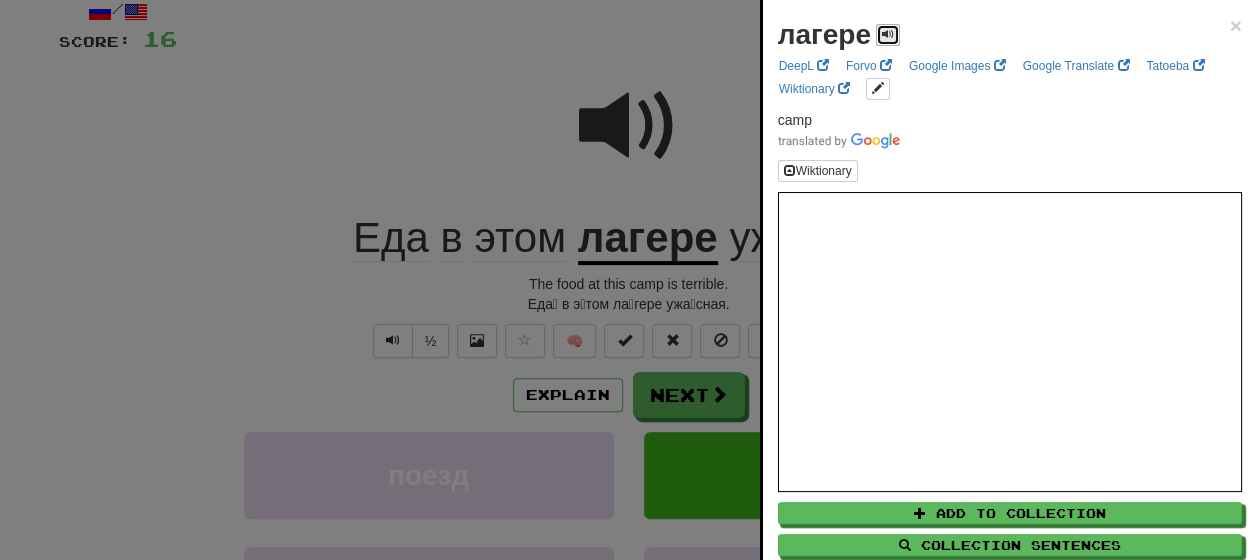 click at bounding box center [888, 35] 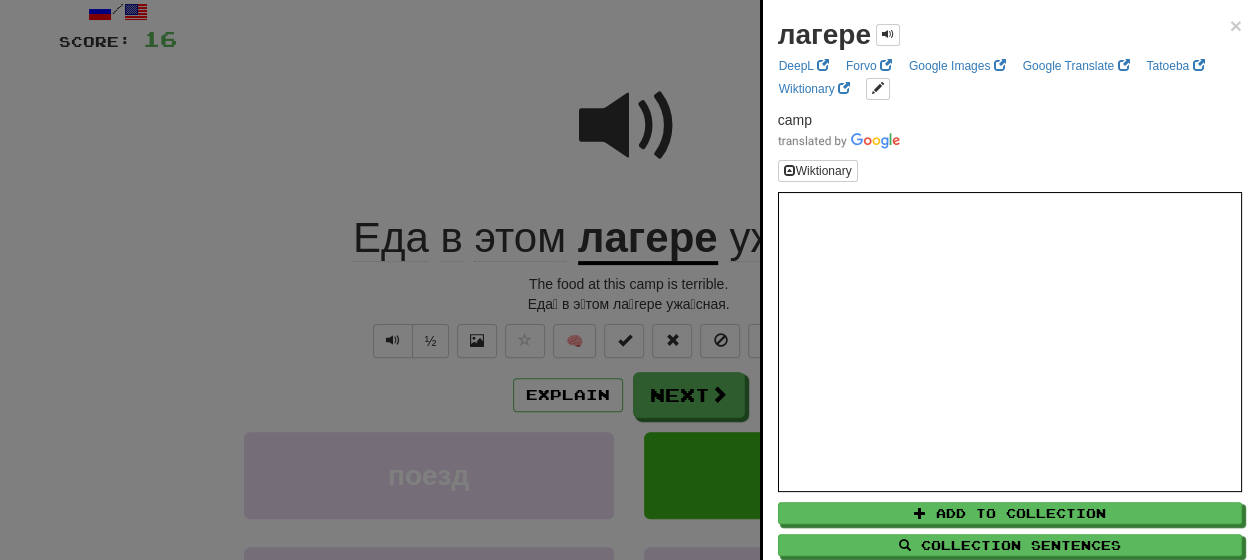 click at bounding box center (628, 280) 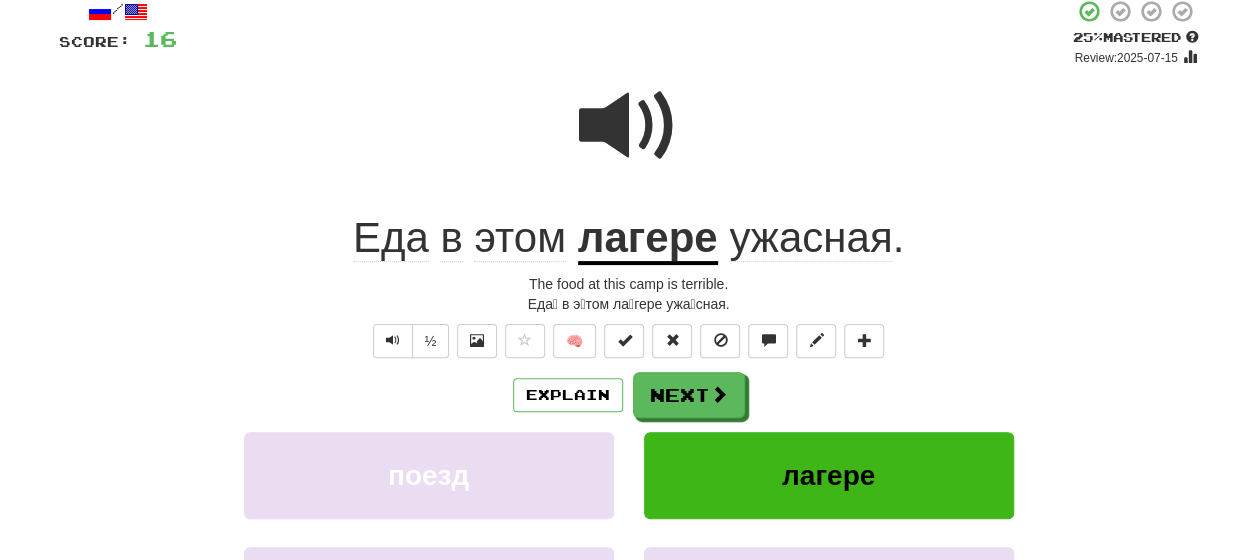 click on "ужасная" at bounding box center (810, 238) 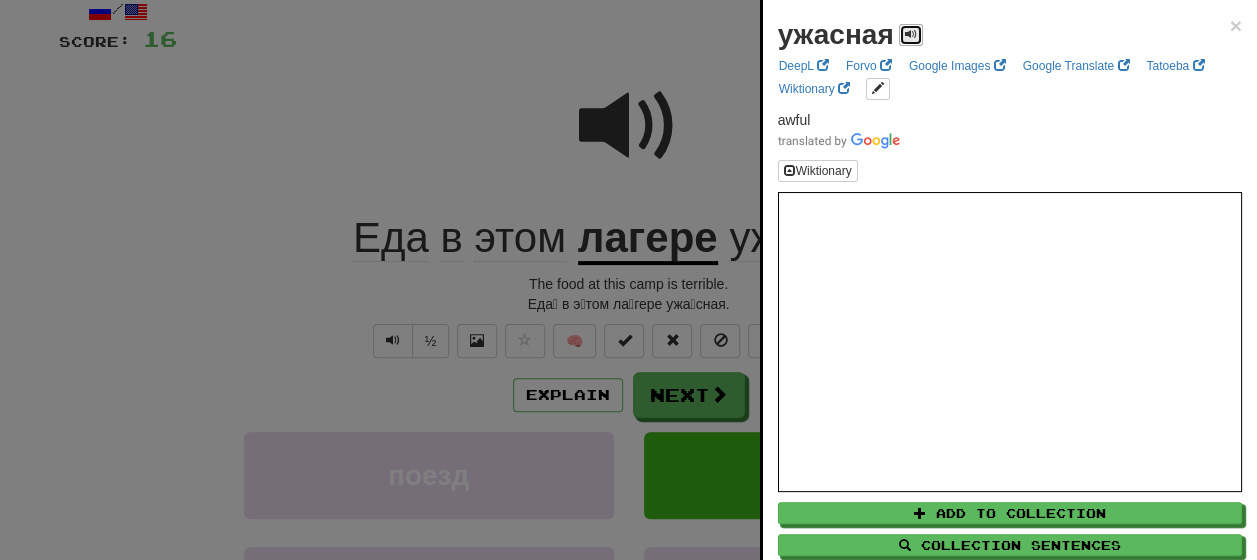 click at bounding box center (911, 35) 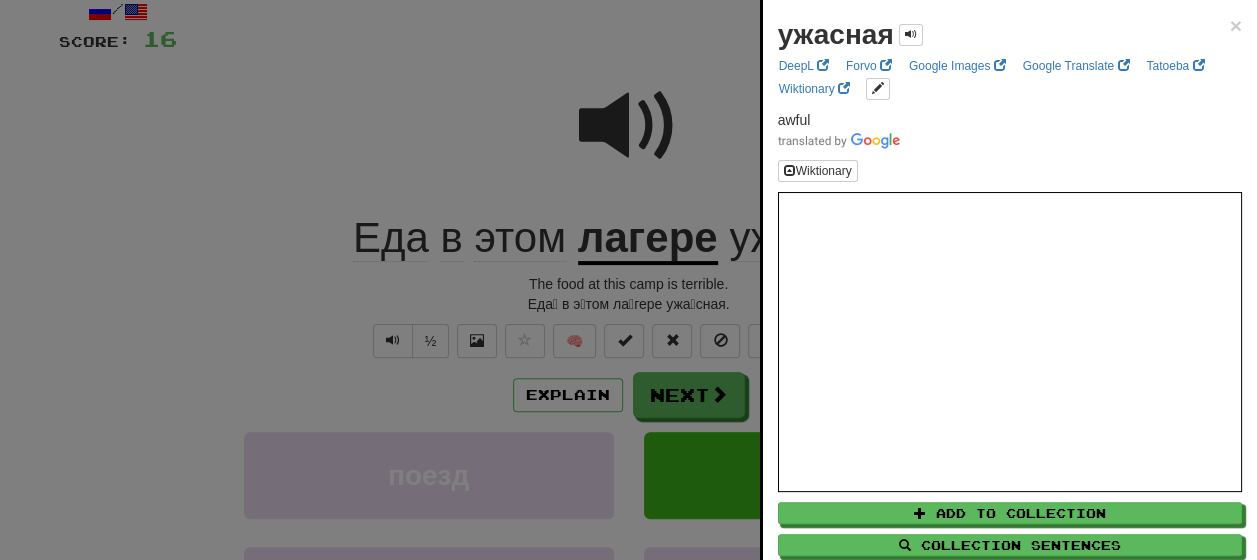 click at bounding box center (628, 280) 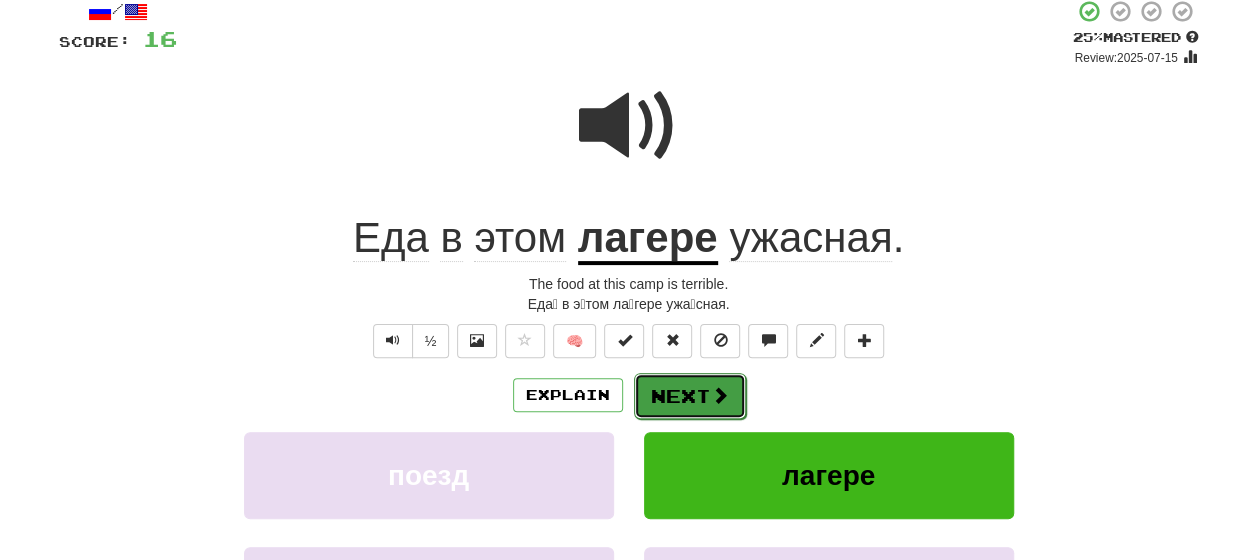 click on "Next" at bounding box center [690, 396] 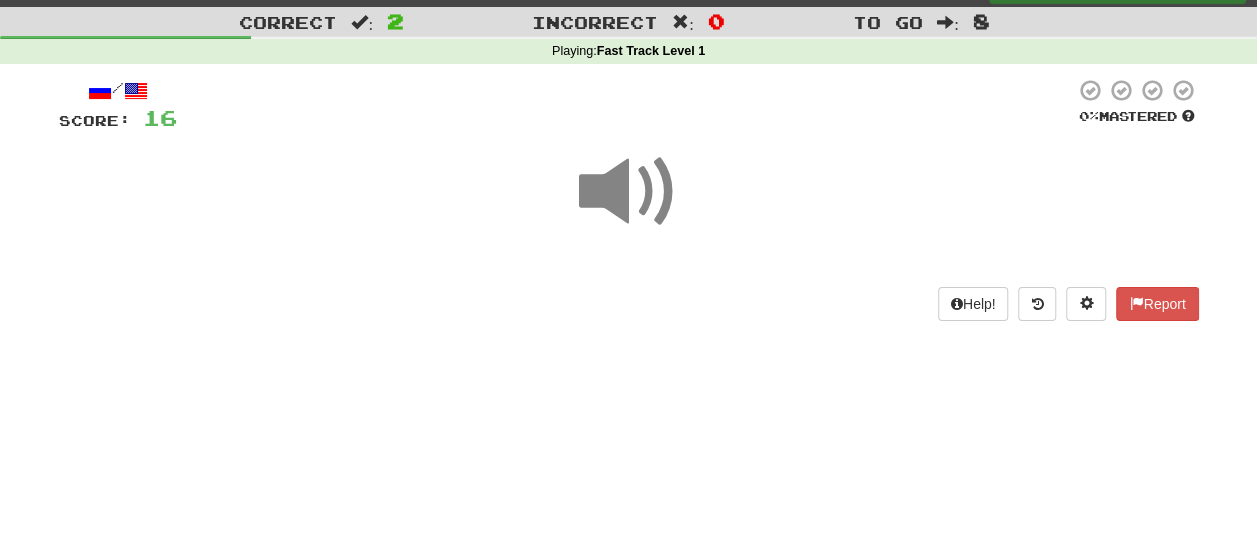 scroll, scrollTop: 48, scrollLeft: 0, axis: vertical 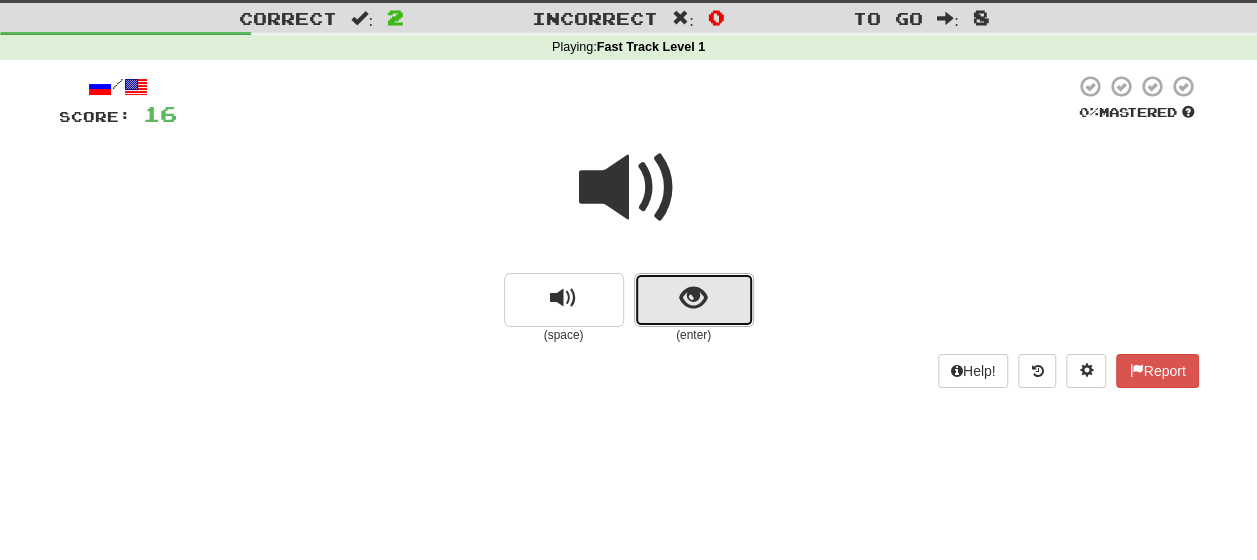 click at bounding box center (693, 298) 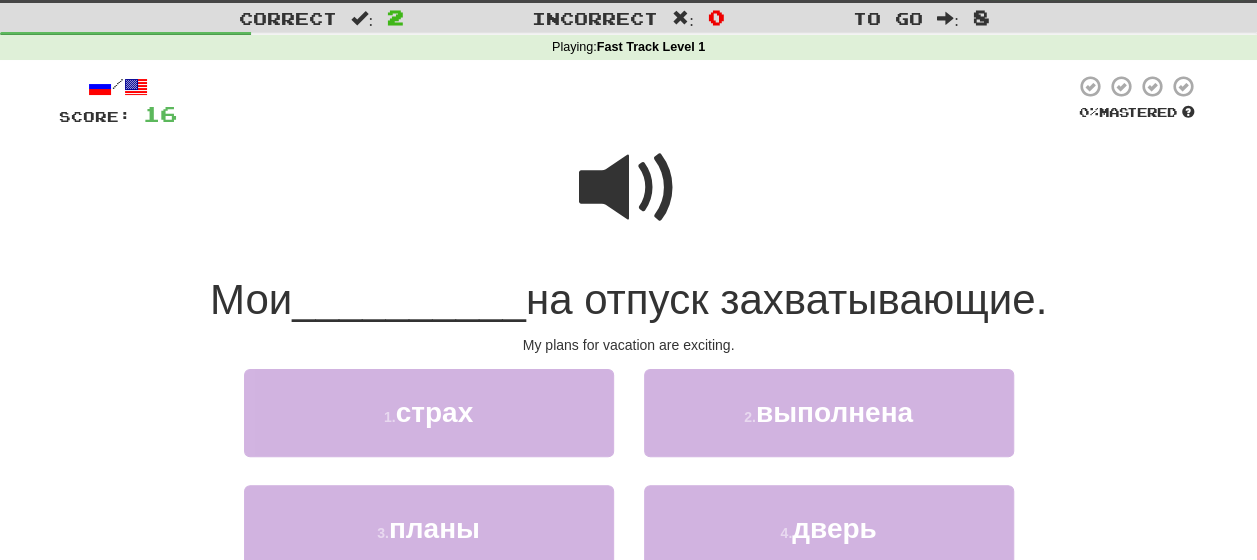 click at bounding box center (629, 188) 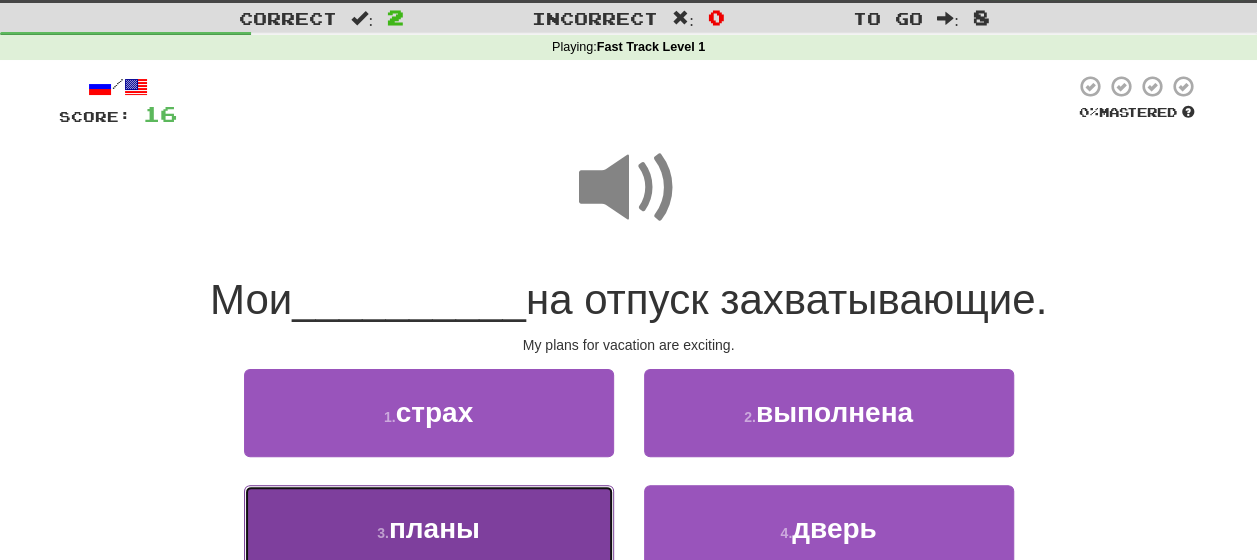 click on "планы" at bounding box center [434, 528] 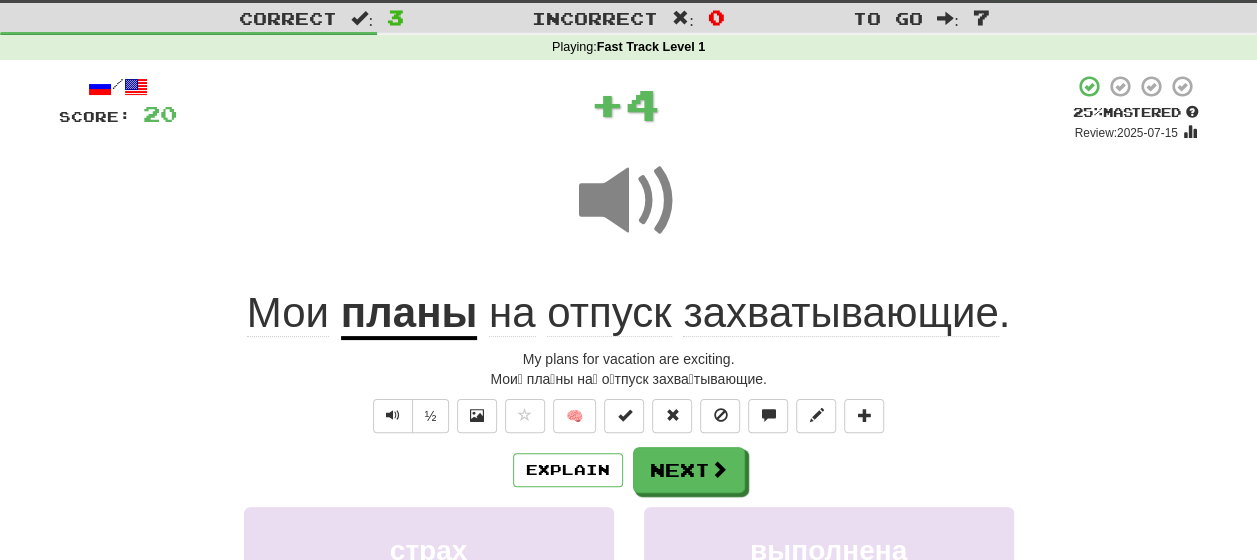 click on "Explain Next" at bounding box center [629, 470] 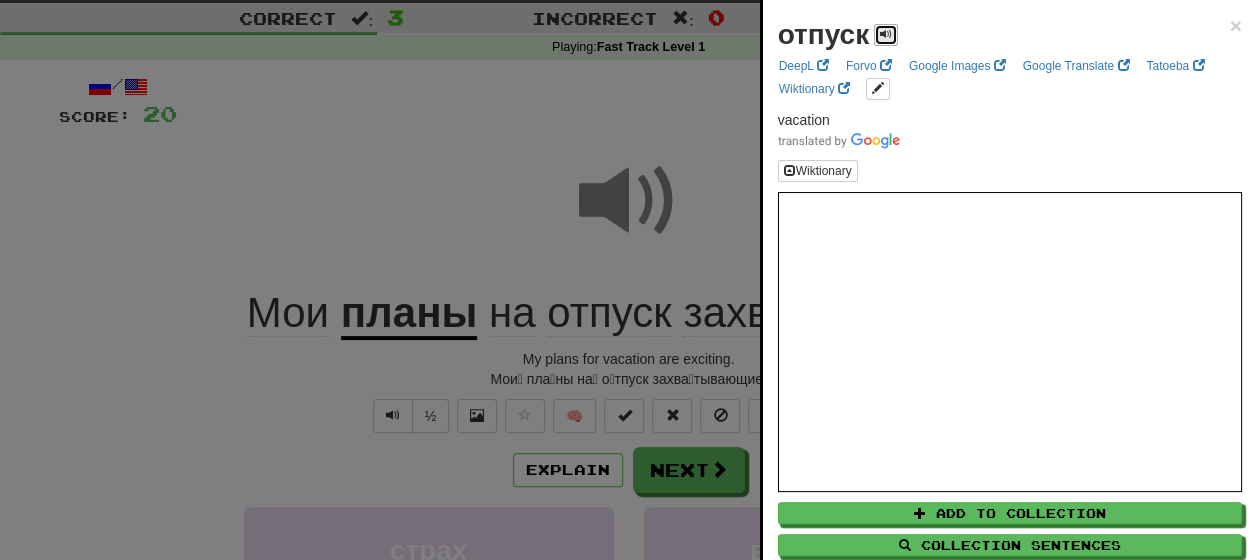click at bounding box center [886, 34] 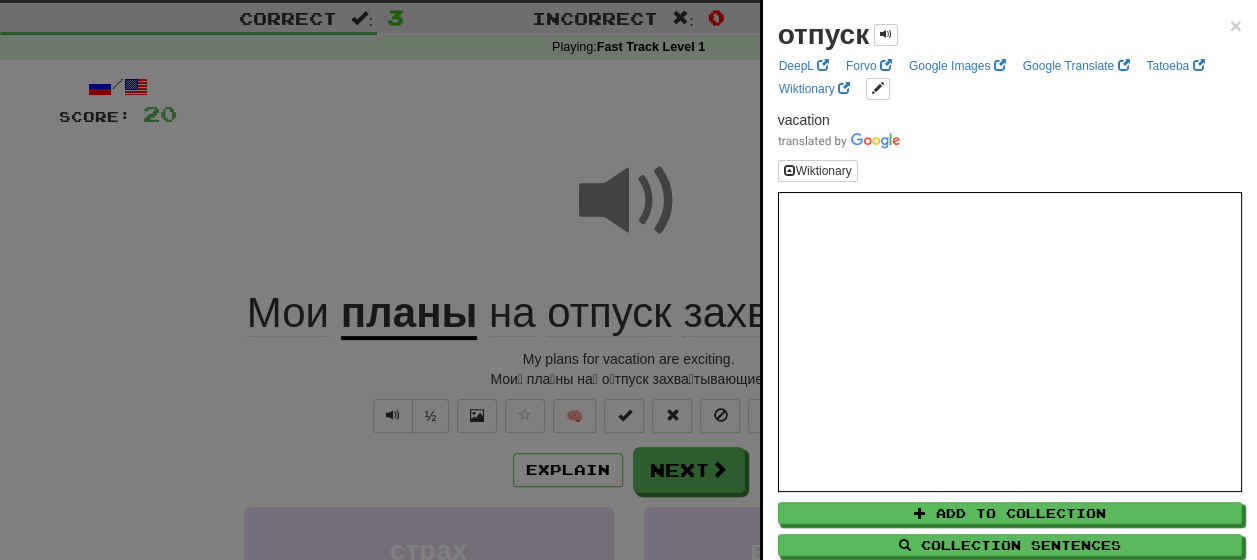click at bounding box center (628, 280) 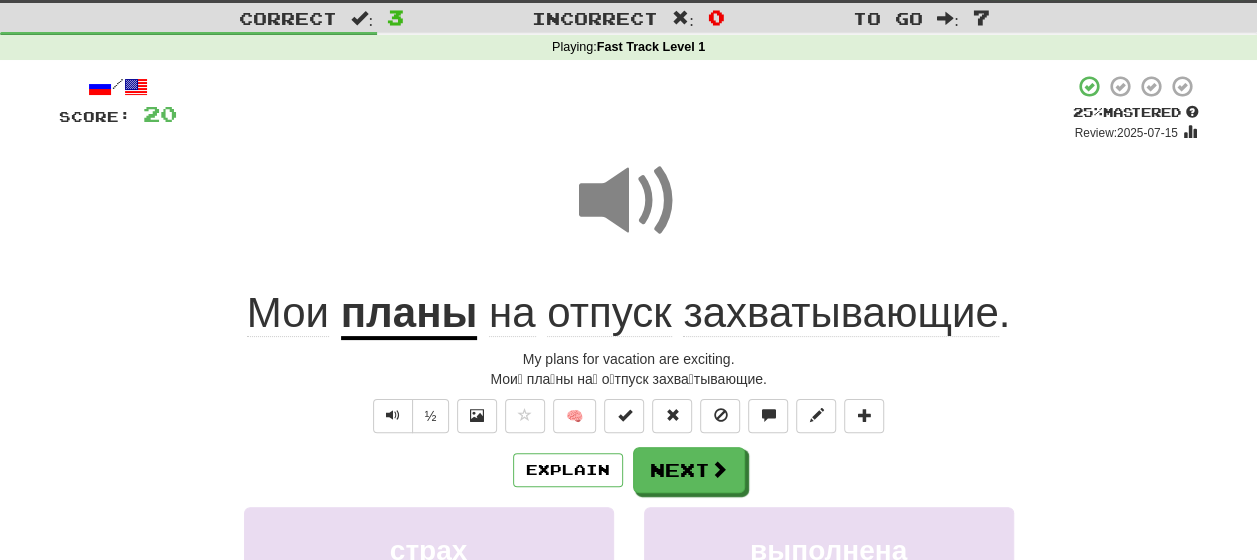 click on "захватывающие" at bounding box center (840, 313) 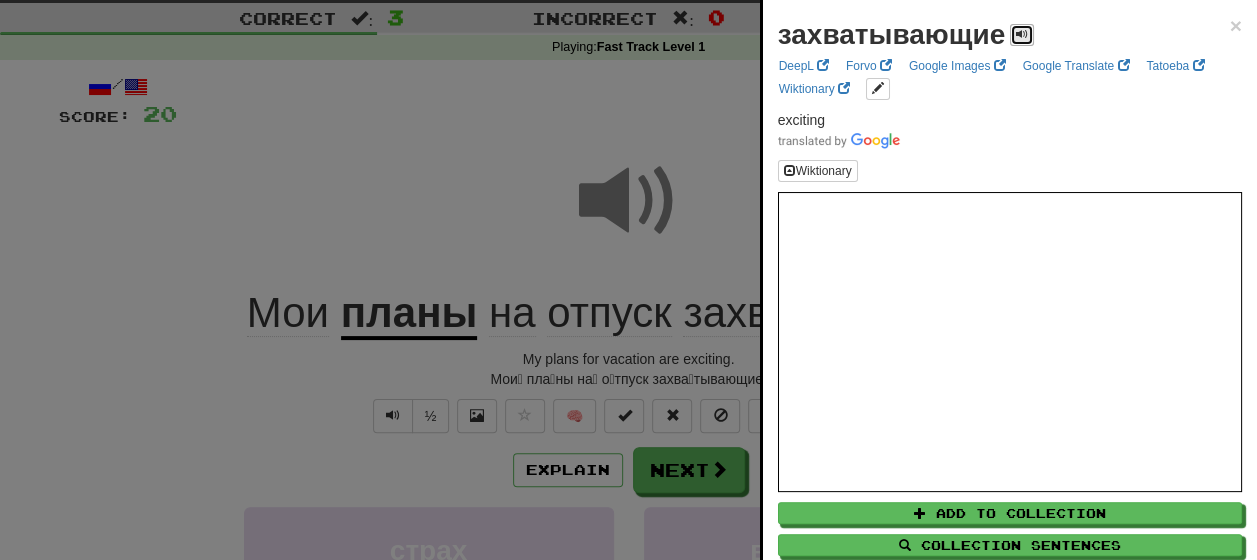 click at bounding box center [1022, 34] 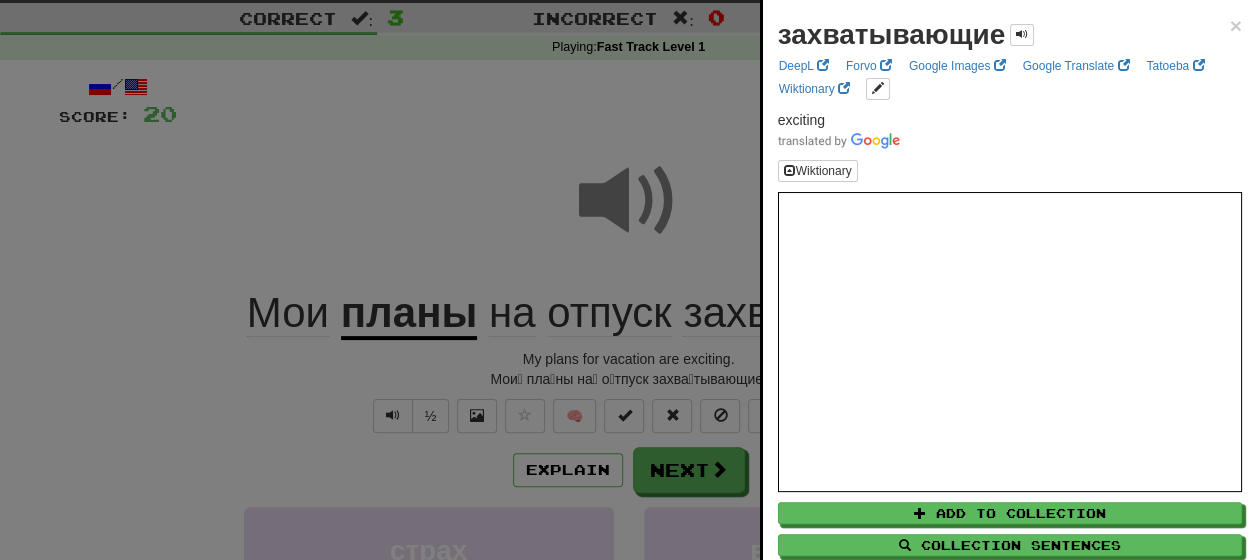 click at bounding box center (628, 280) 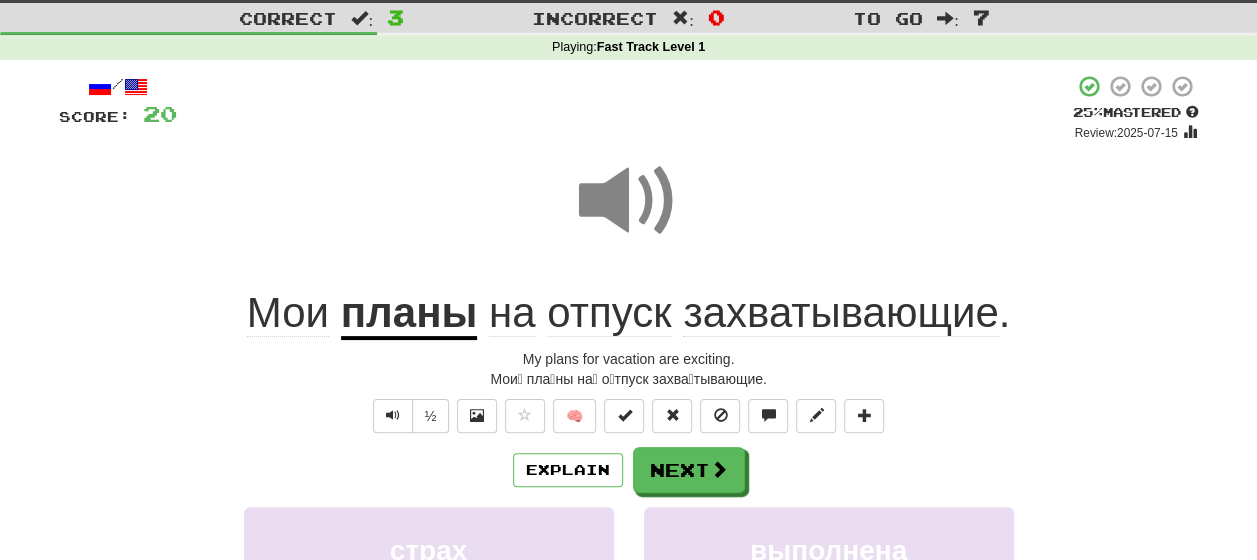 click on "отпуск" at bounding box center (609, 313) 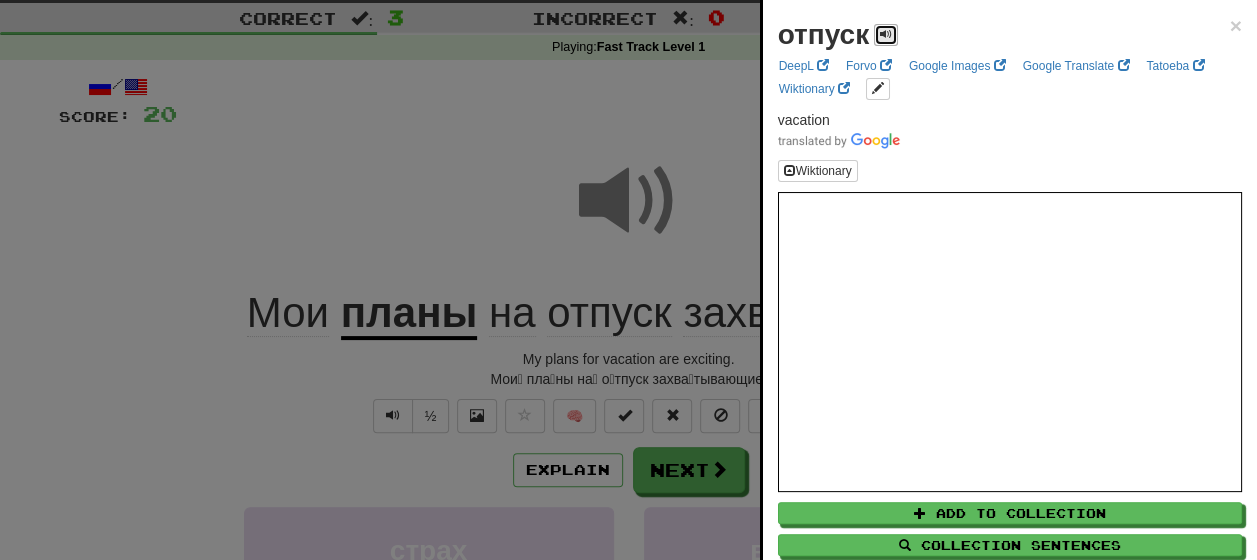 click at bounding box center (886, 35) 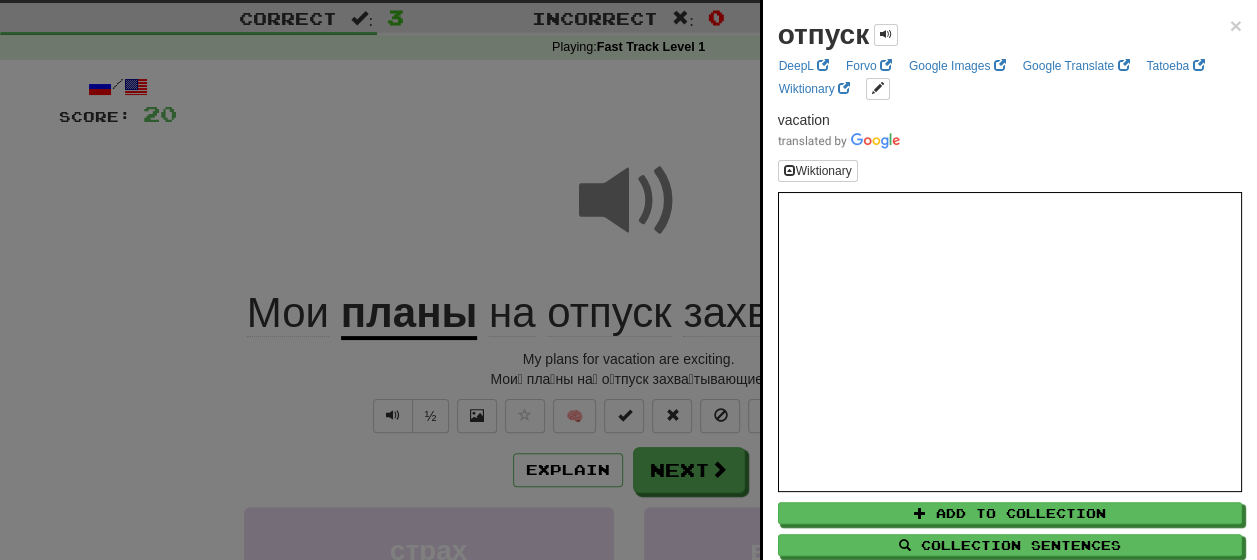 click at bounding box center [628, 280] 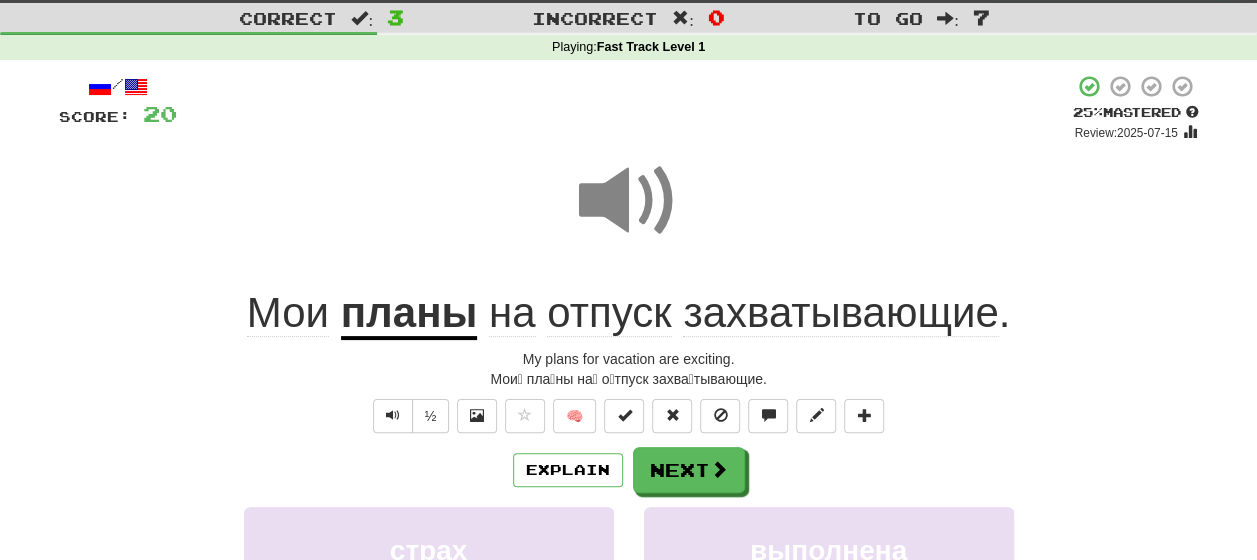 click on "захватывающие" at bounding box center [840, 313] 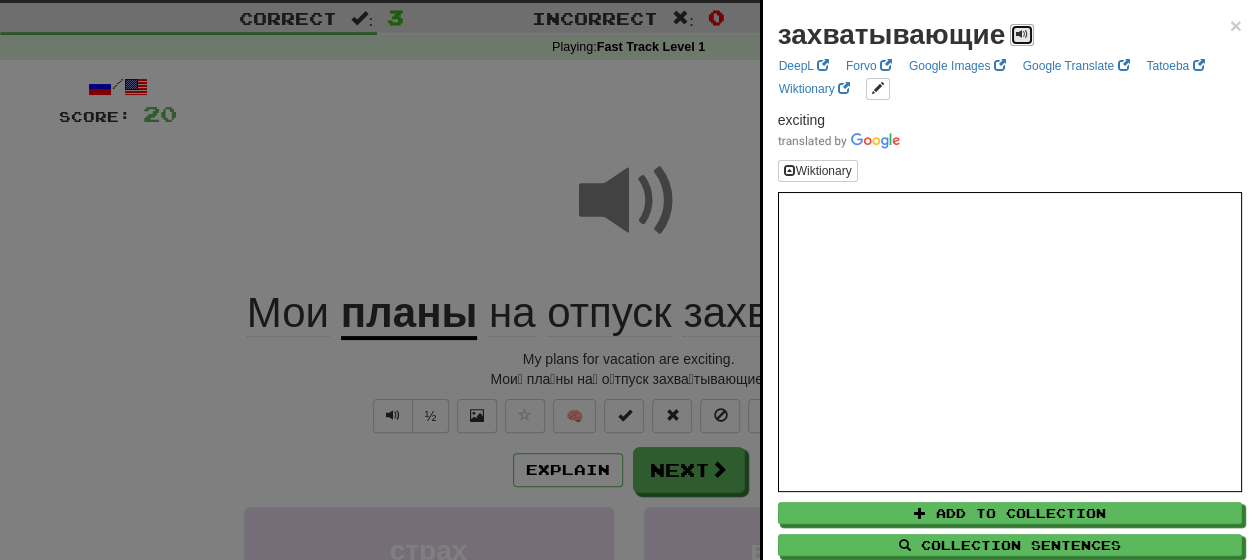 click at bounding box center (1022, 34) 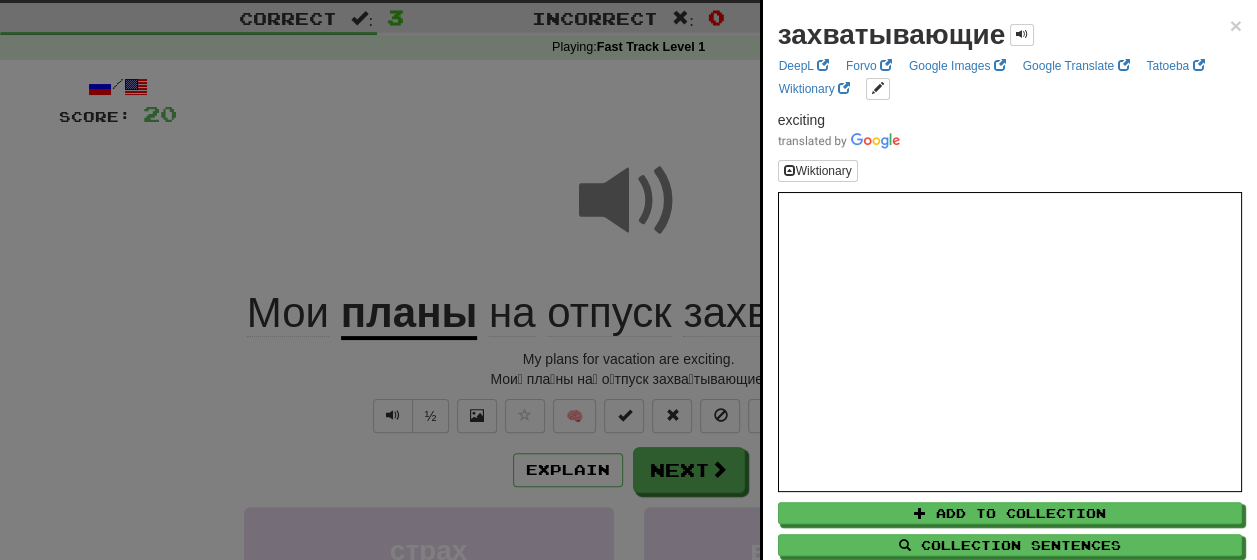 click at bounding box center (628, 280) 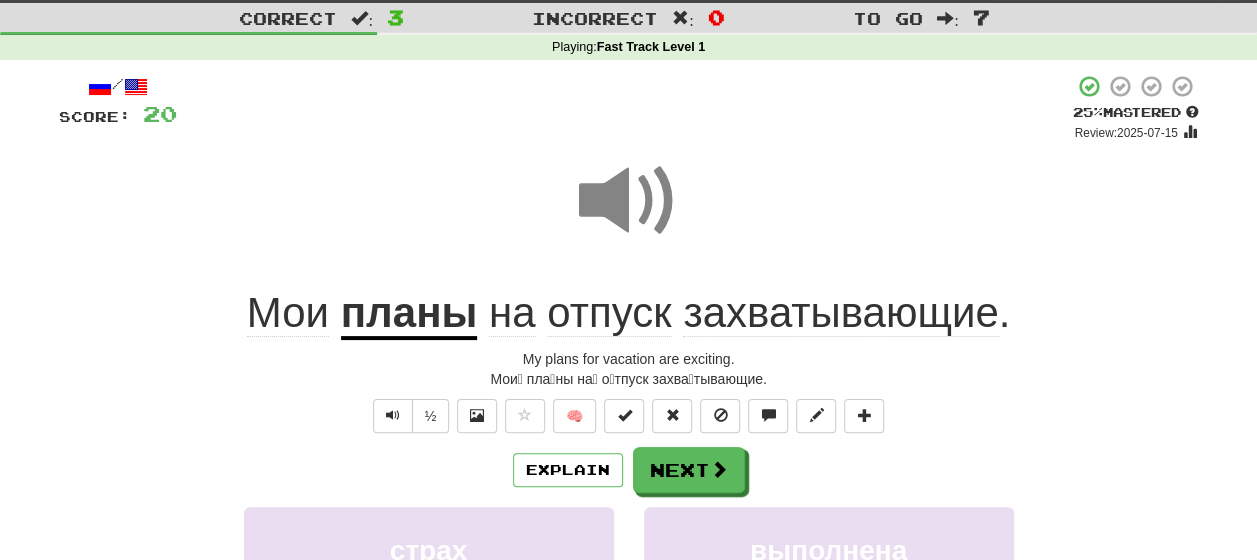 click on "планы" at bounding box center (409, 314) 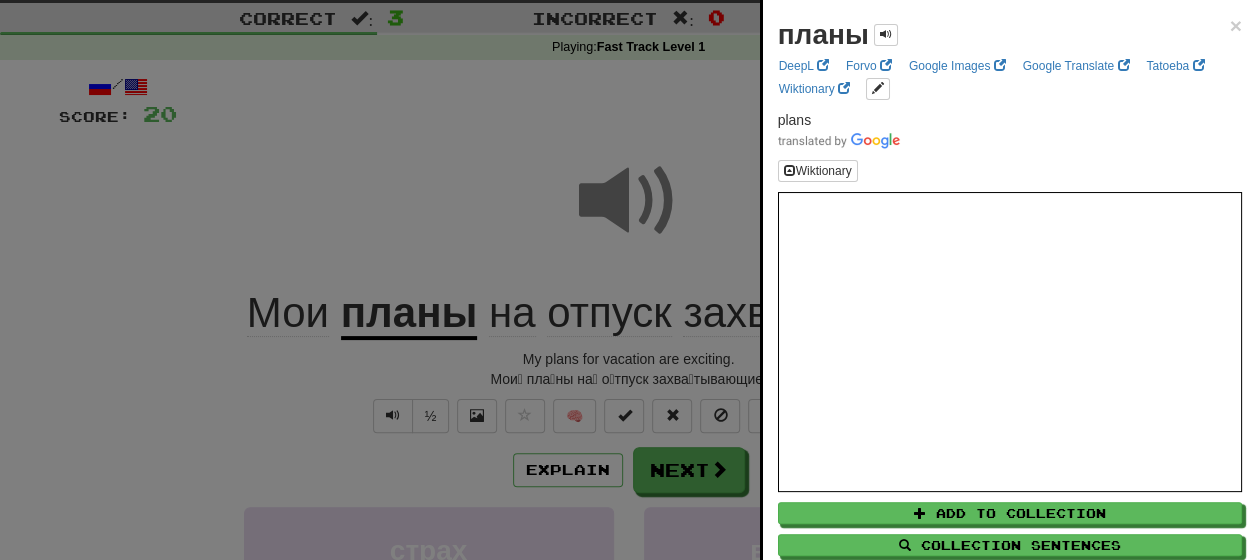 click at bounding box center [628, 280] 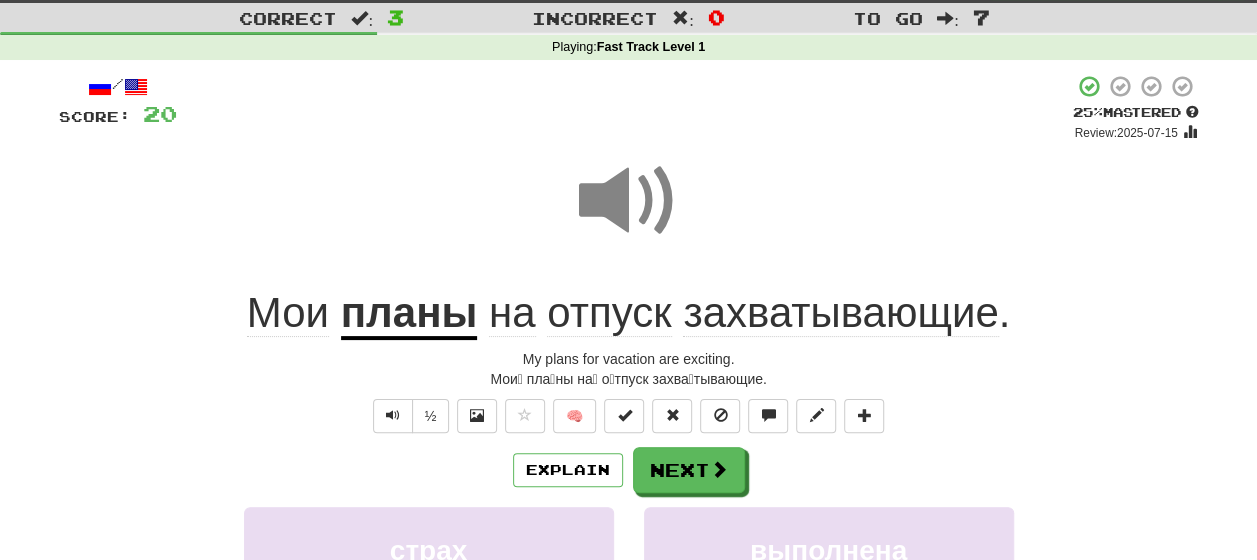 click on "отпуск" at bounding box center [609, 313] 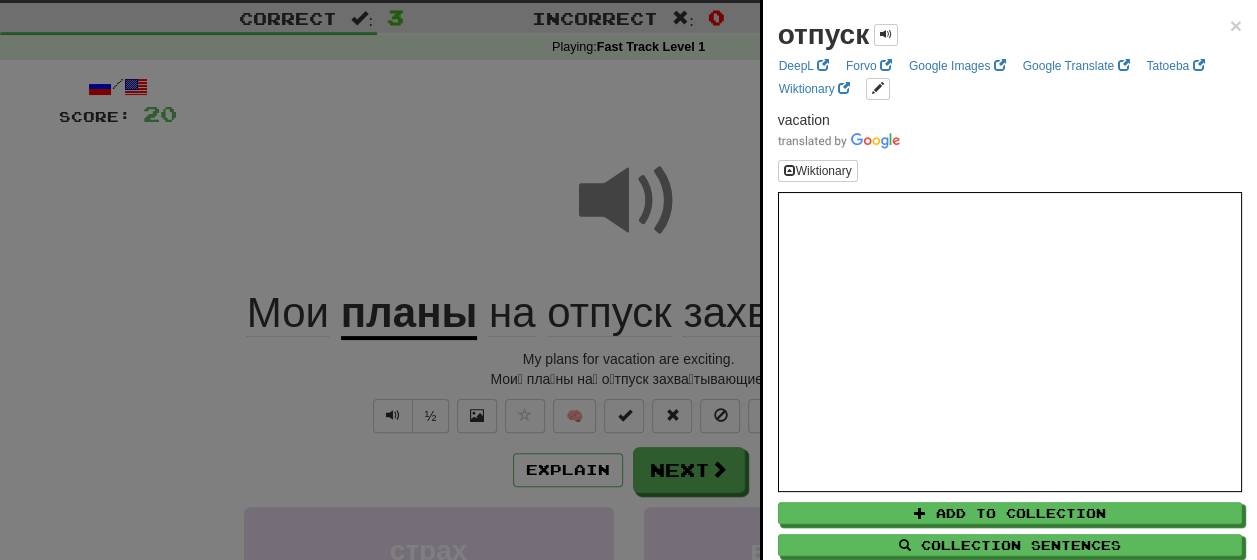 click at bounding box center (628, 280) 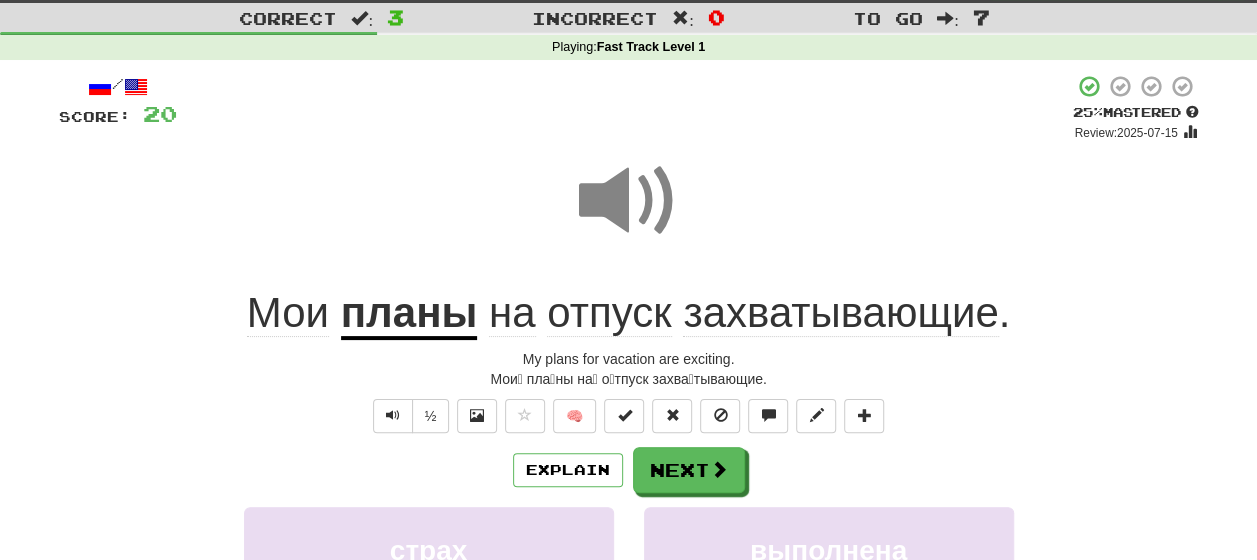 click on "захватывающие" at bounding box center (840, 313) 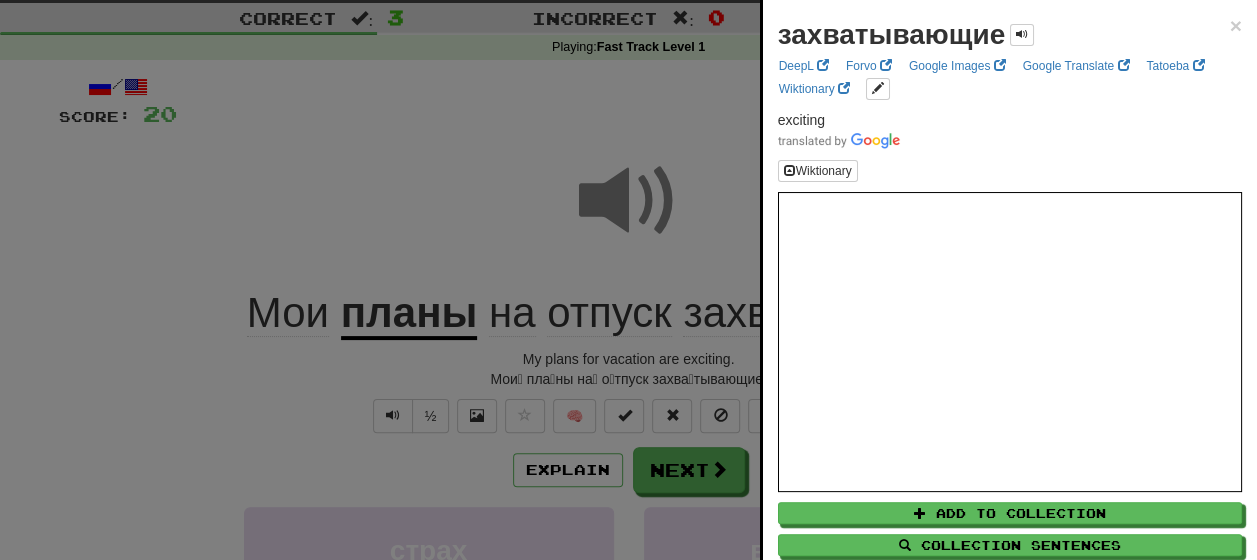 click at bounding box center [628, 280] 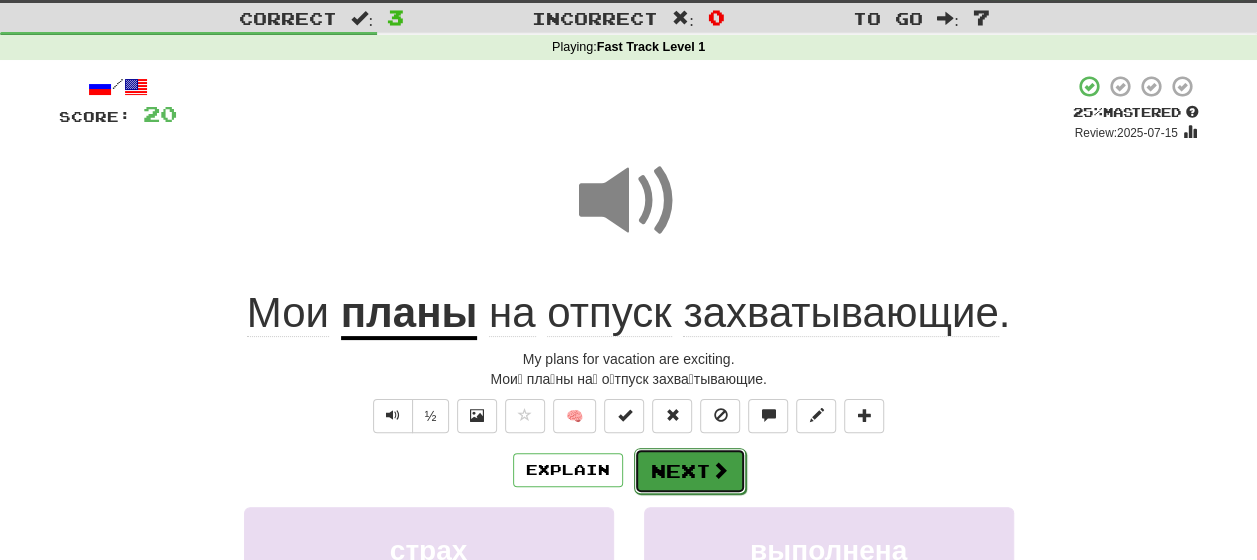click on "Next" at bounding box center [690, 471] 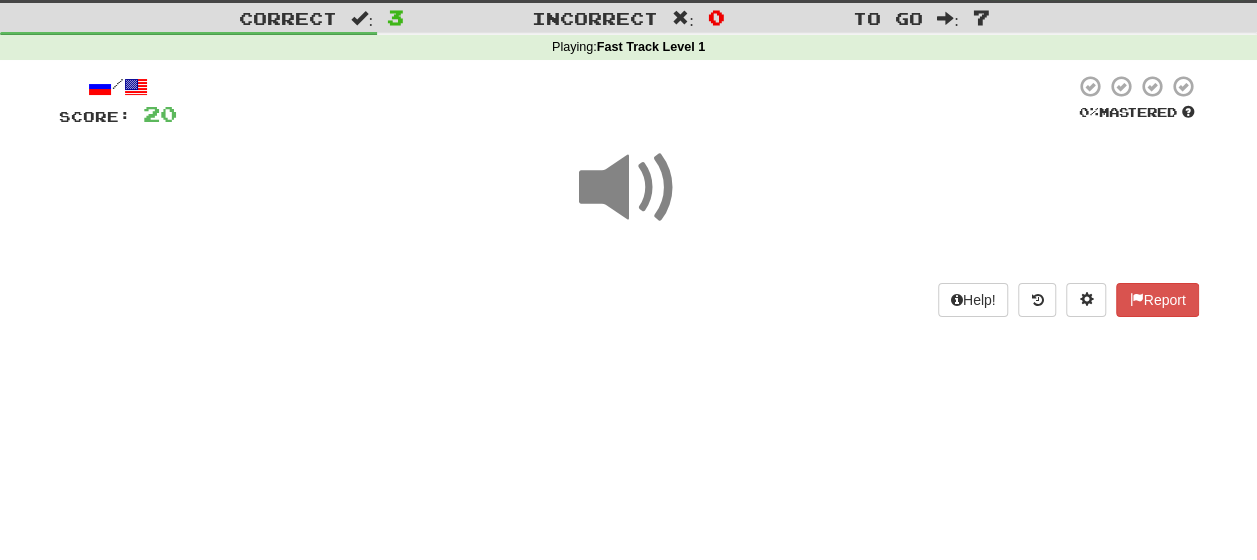 scroll, scrollTop: 42, scrollLeft: 0, axis: vertical 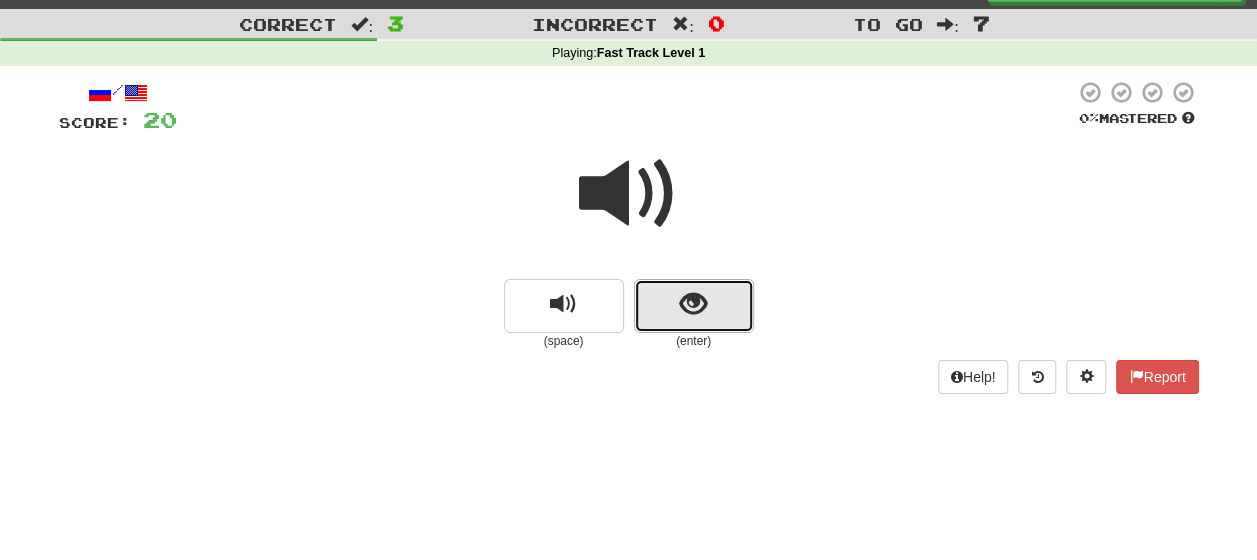 click at bounding box center (693, 304) 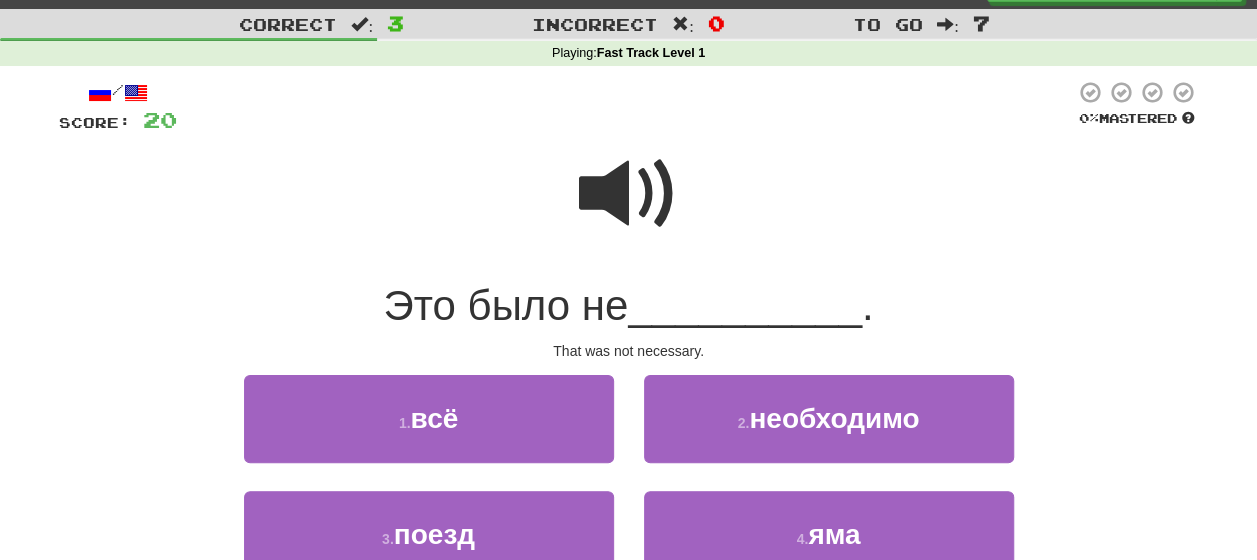click at bounding box center [629, 194] 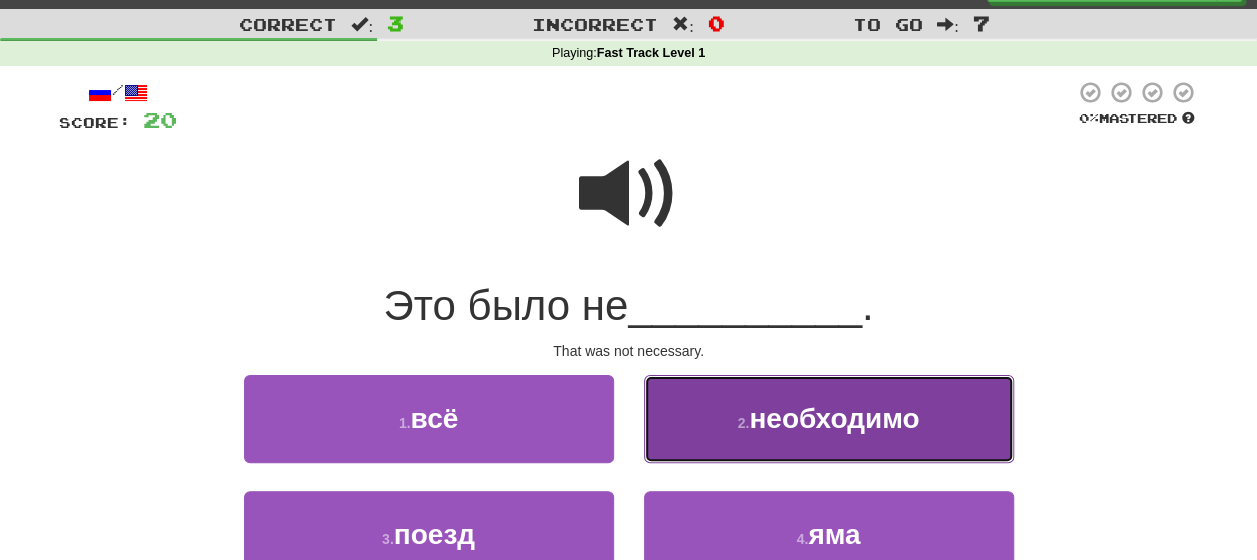 click on "2 .  необходимо" at bounding box center [829, 418] 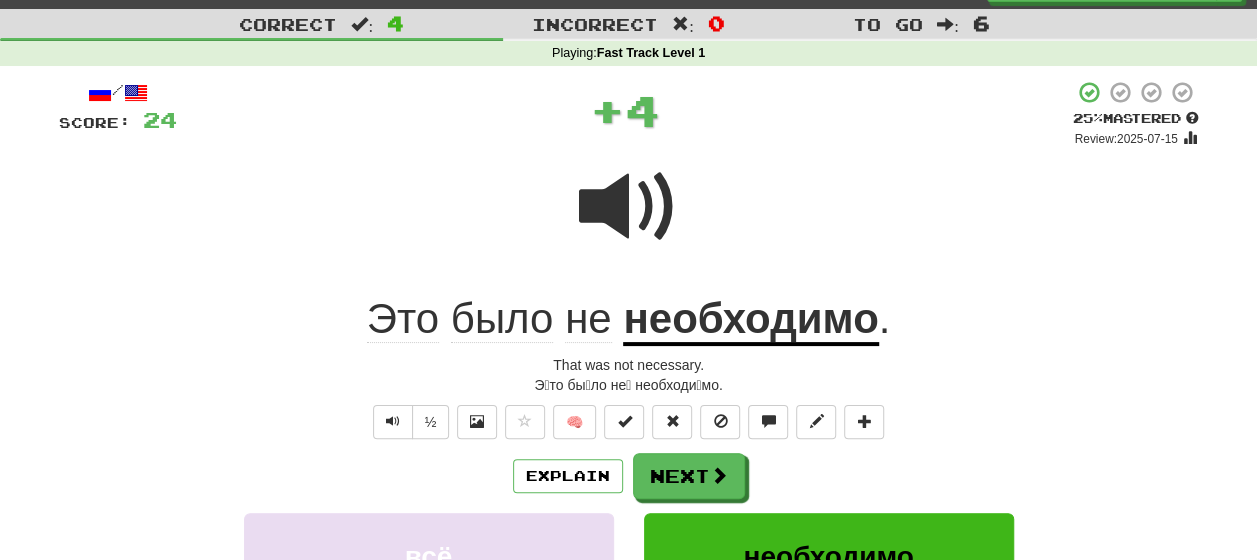 click on "/  Score:   24 + 4 25 %  Mastered Review:  2025-07-15 Это   было   не   необходимо . That was not necessary. Э́то бы́ло не́ необходи́мо. ½ 🧠 Explain Next всё необходимо поезд яма Learn more: всё необходимо поезд яма  Help!  Report" at bounding box center (629, 448) 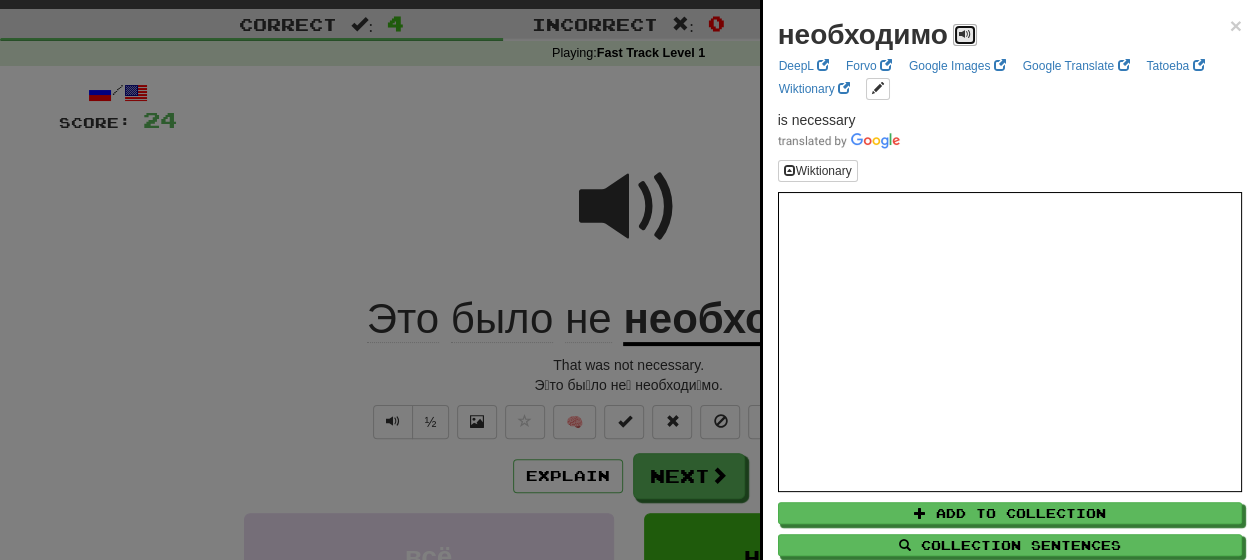 click at bounding box center [965, 35] 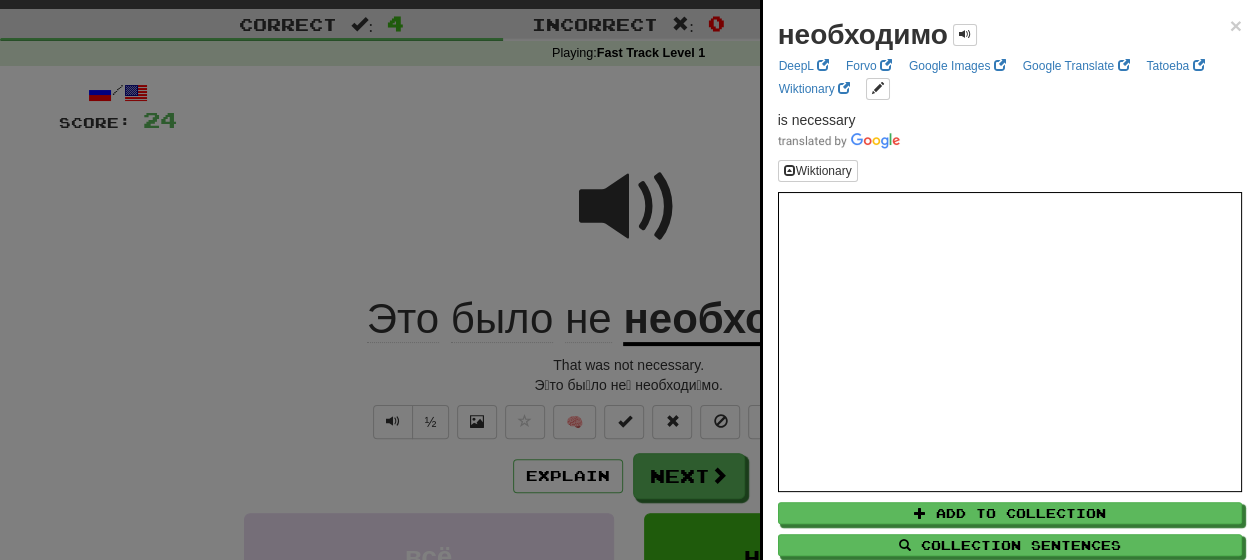 click at bounding box center (628, 280) 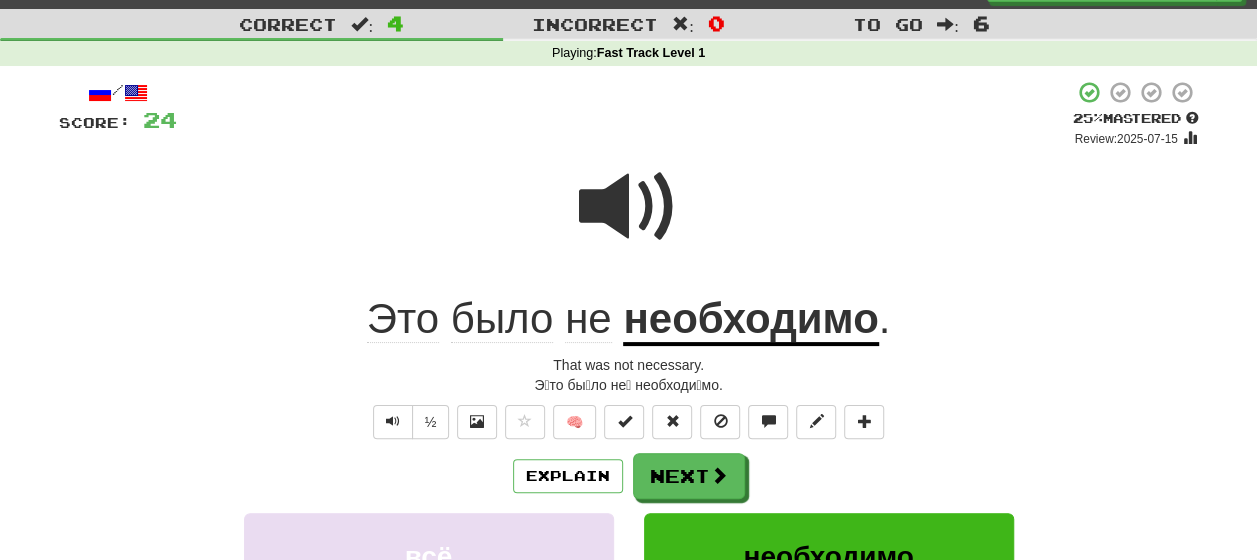 click at bounding box center [629, 207] 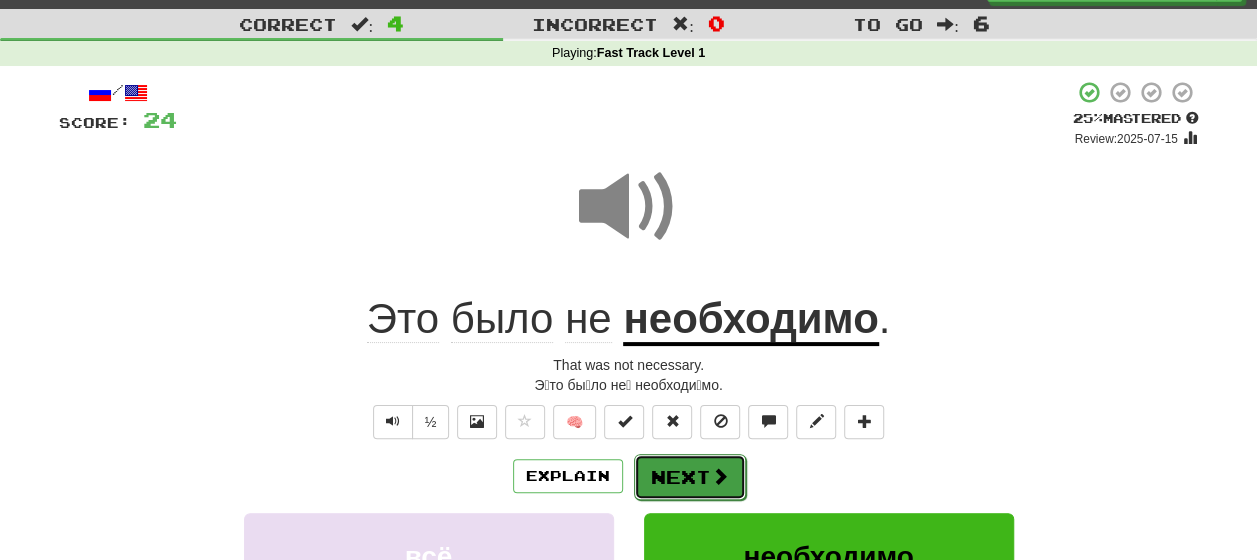 click on "Next" at bounding box center (690, 477) 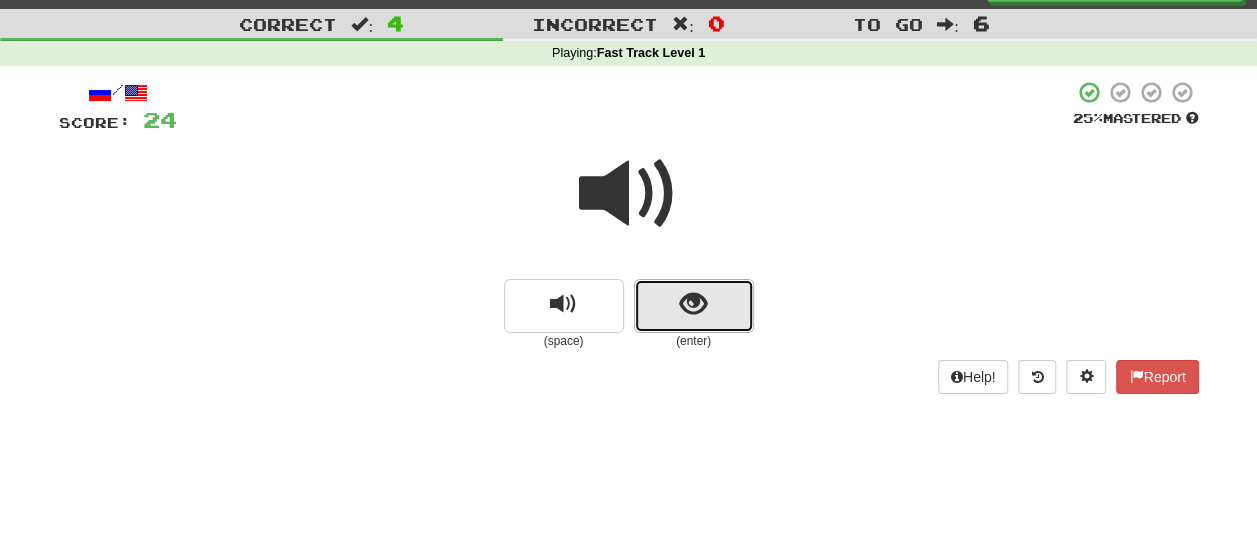 click at bounding box center (693, 304) 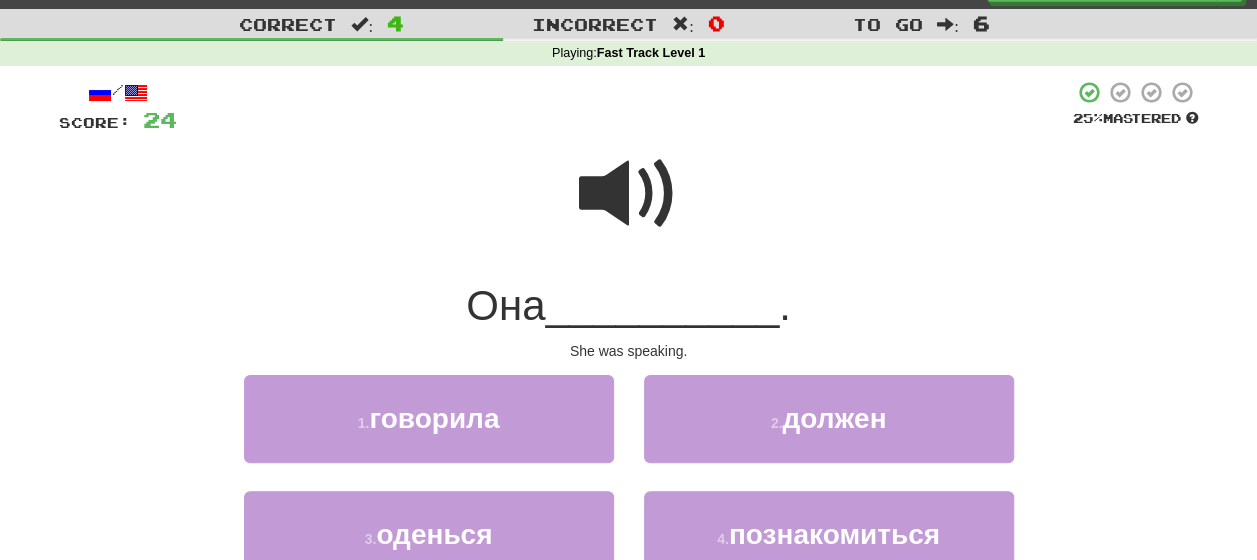click at bounding box center (629, 194) 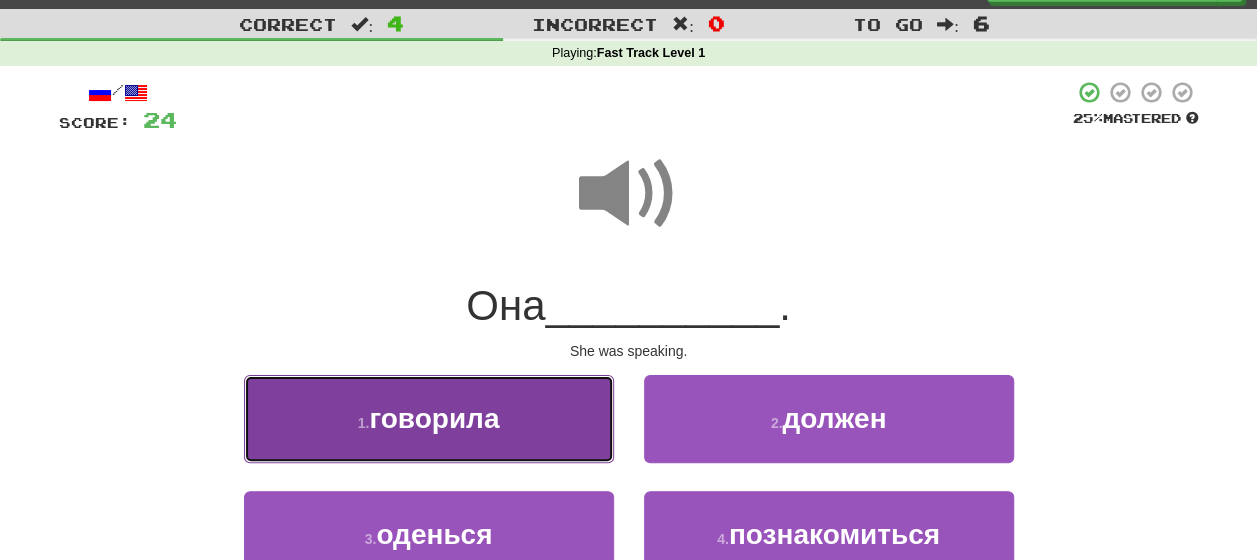 click on "говорила" at bounding box center [434, 418] 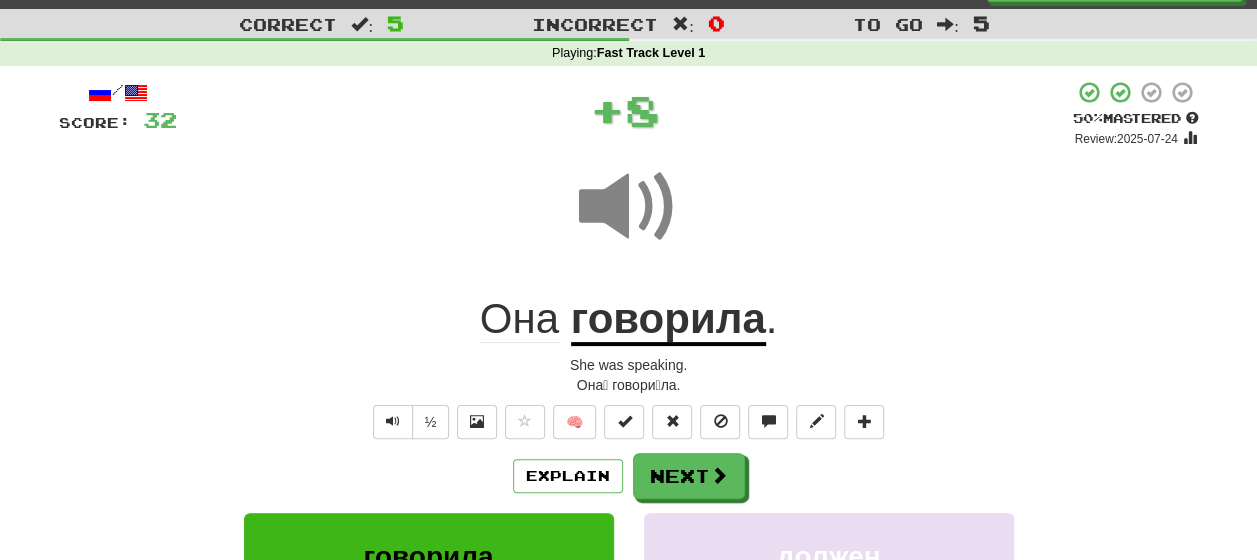 click on "Explain Next" at bounding box center (629, 476) 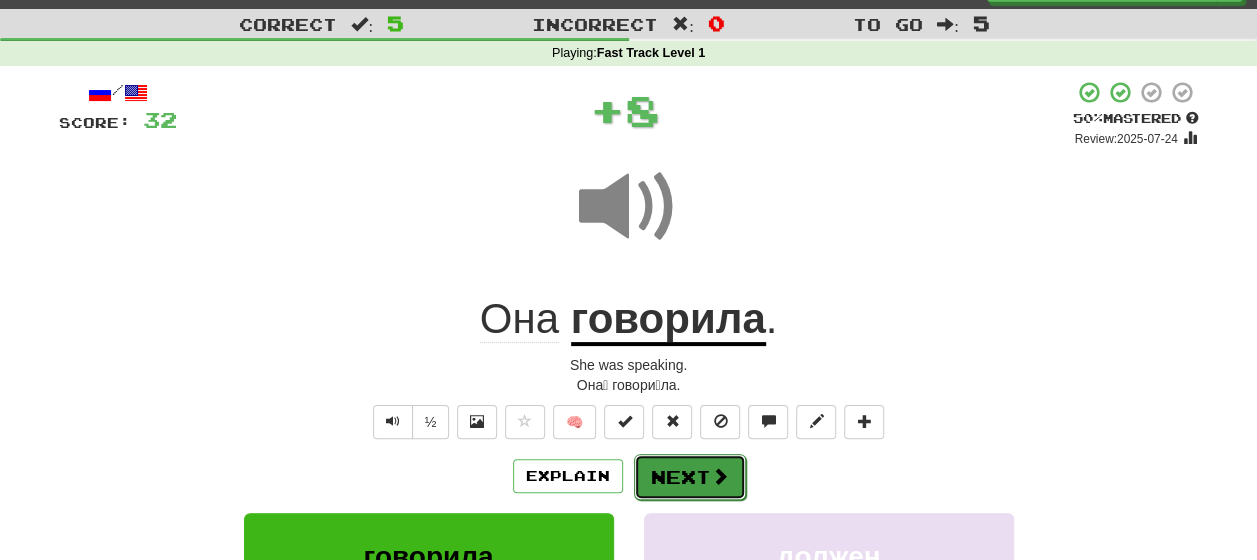 click on "Next" at bounding box center (690, 477) 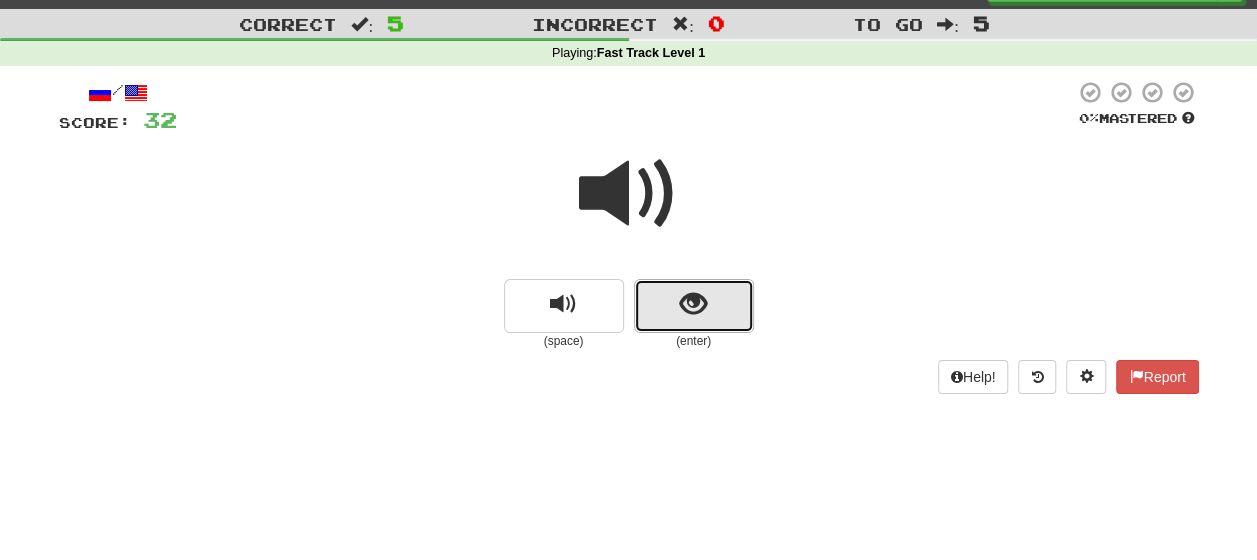 click at bounding box center [694, 306] 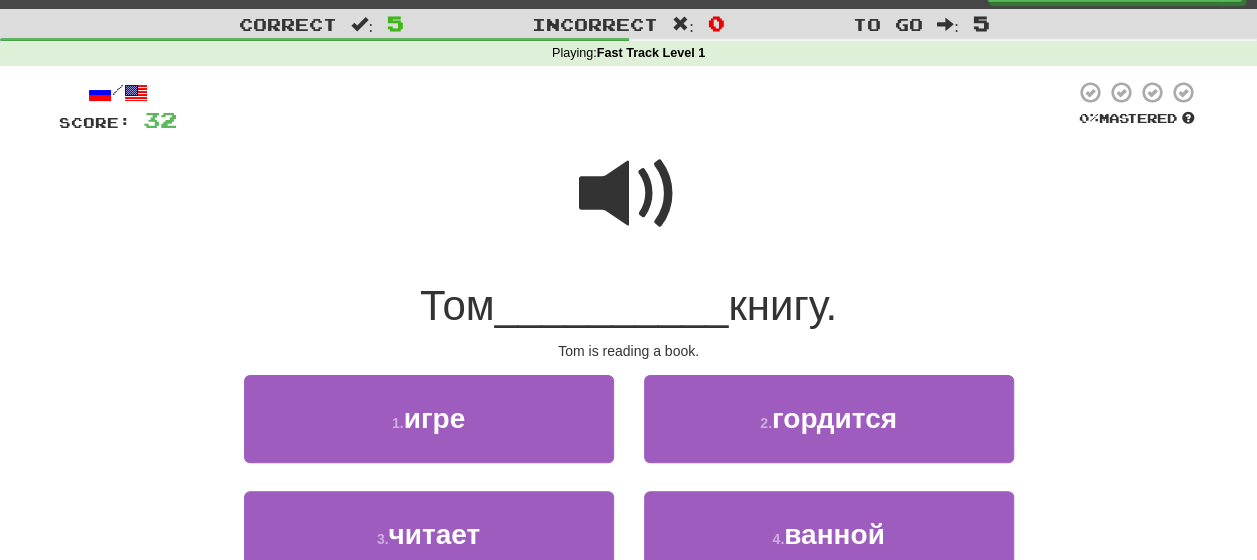 click at bounding box center [629, 194] 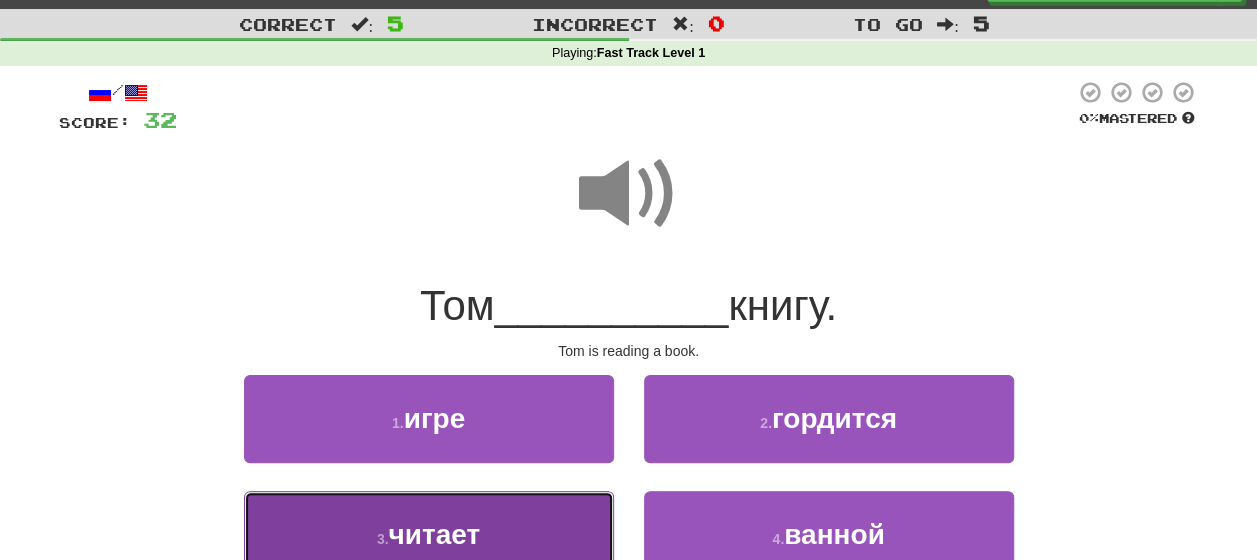 click on "читает" at bounding box center (435, 534) 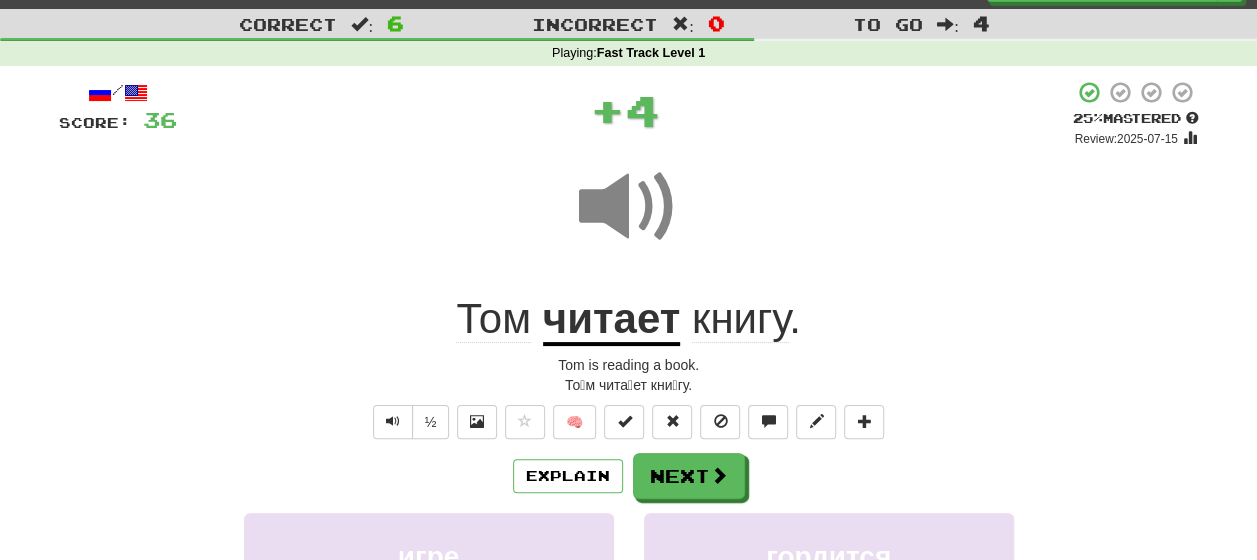 click on "Explain Next" at bounding box center (629, 476) 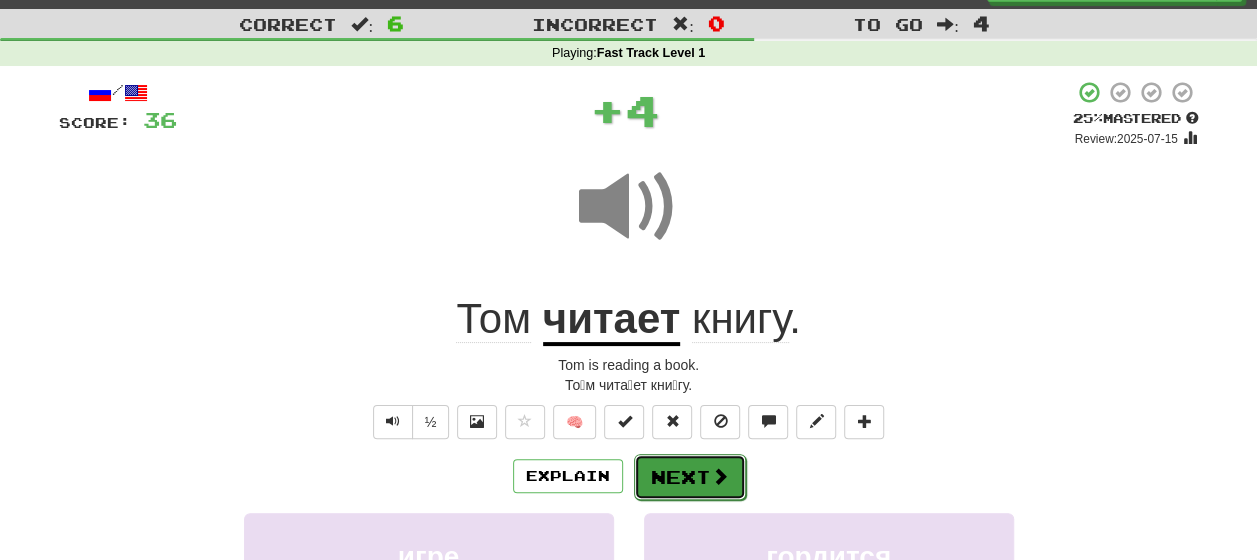 click on "Next" at bounding box center [690, 477] 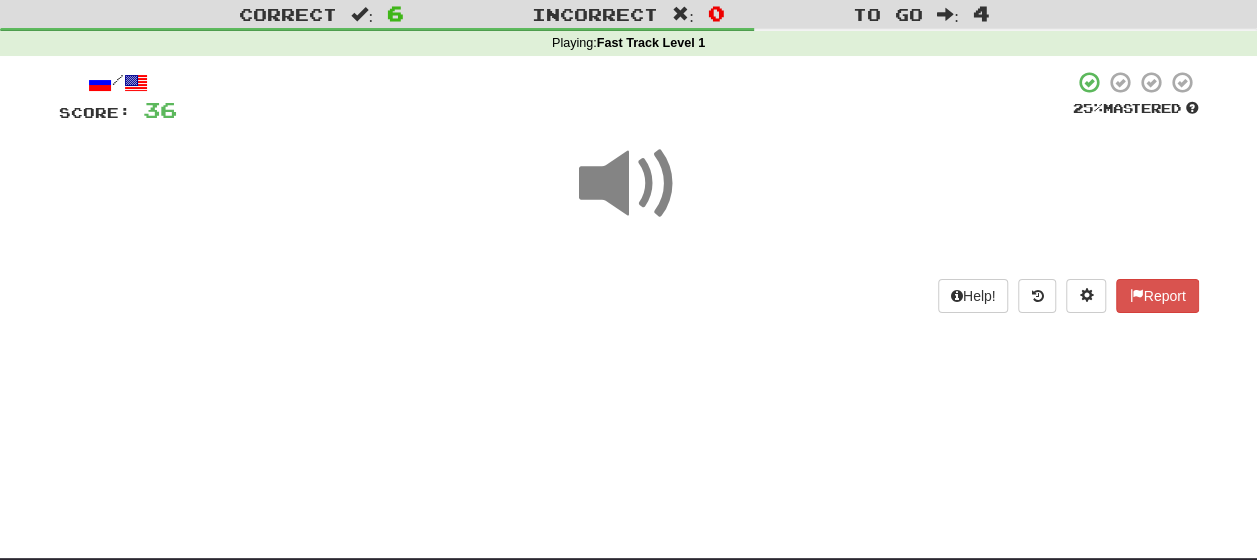 scroll, scrollTop: 44, scrollLeft: 0, axis: vertical 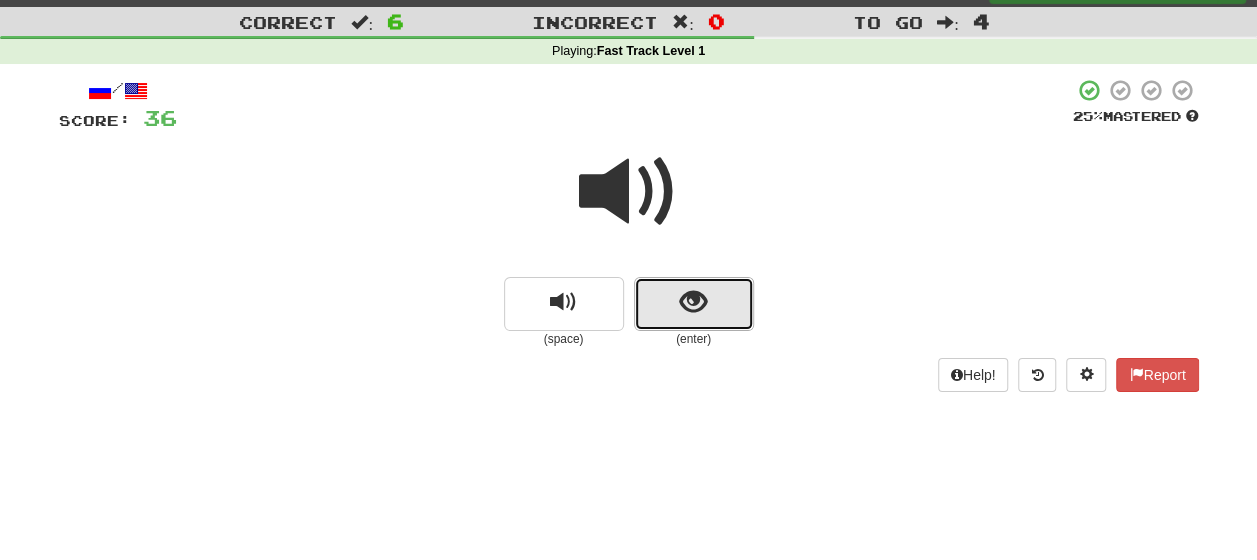 click at bounding box center [694, 304] 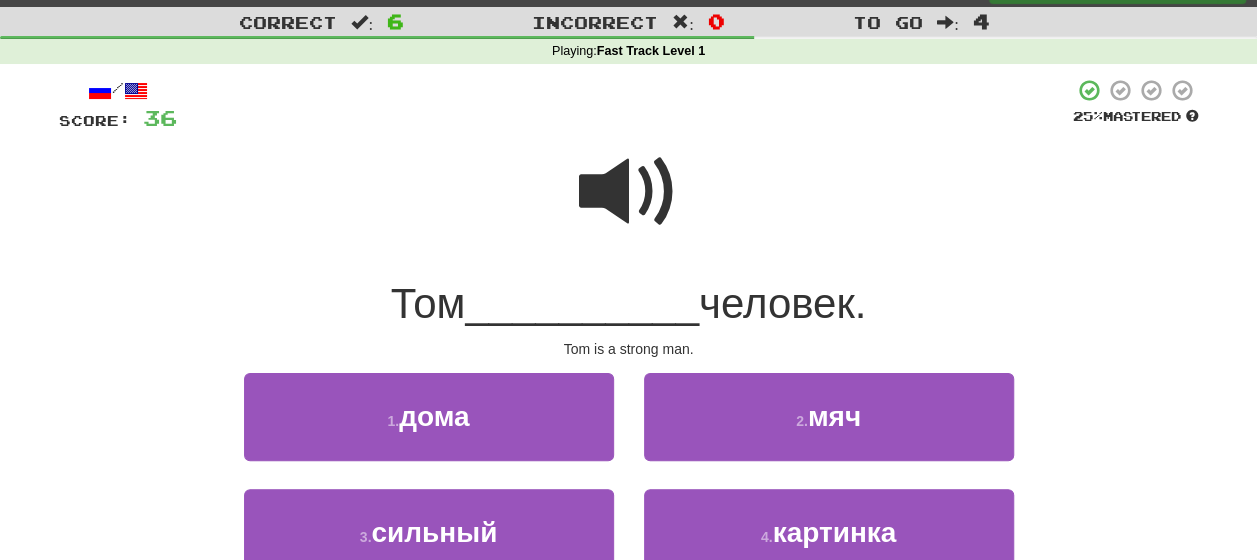 click at bounding box center (629, 192) 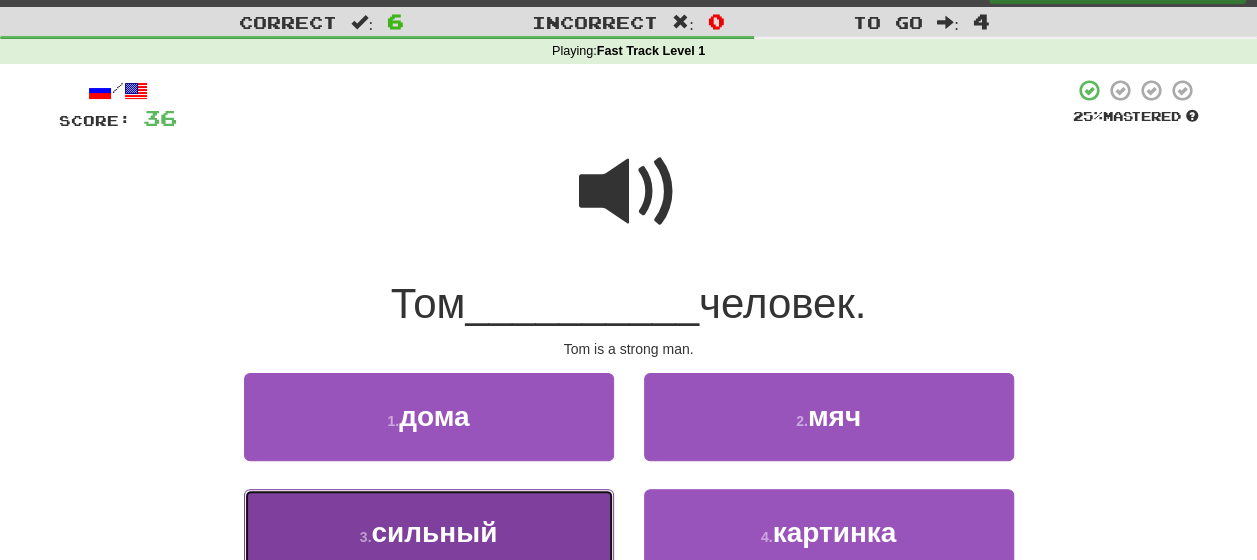 click on "сильный" at bounding box center (434, 532) 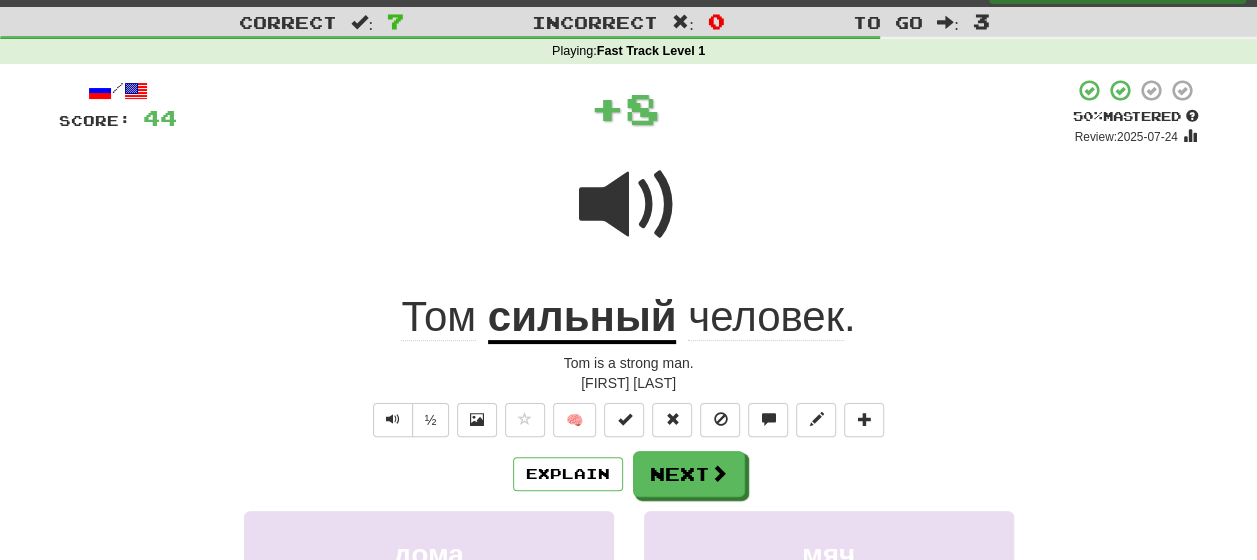 click on "Explain Next" at bounding box center [629, 474] 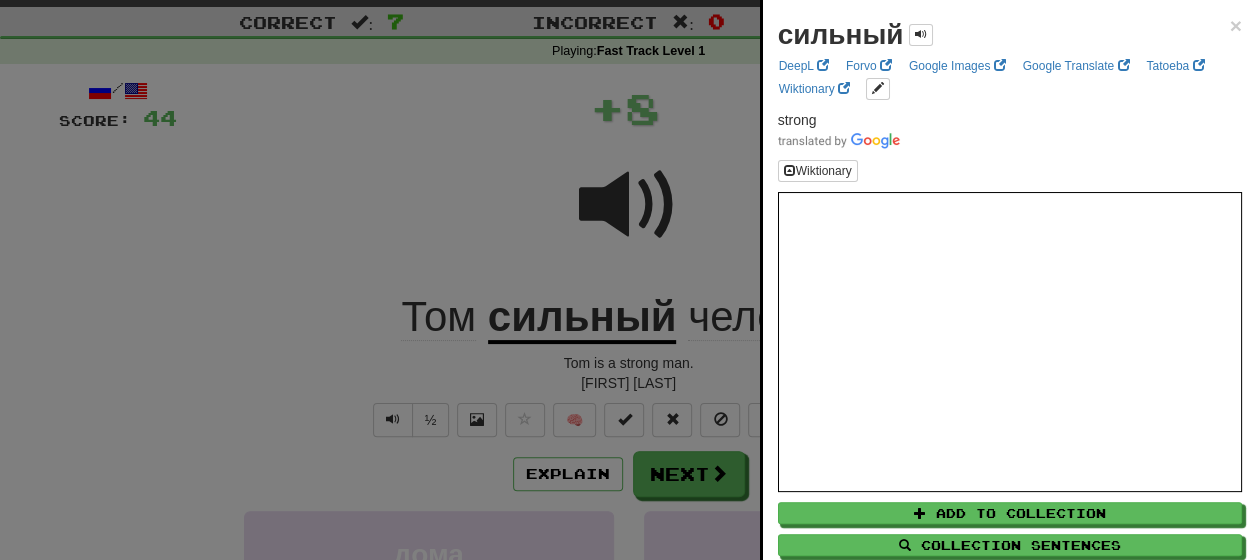 click at bounding box center (628, 280) 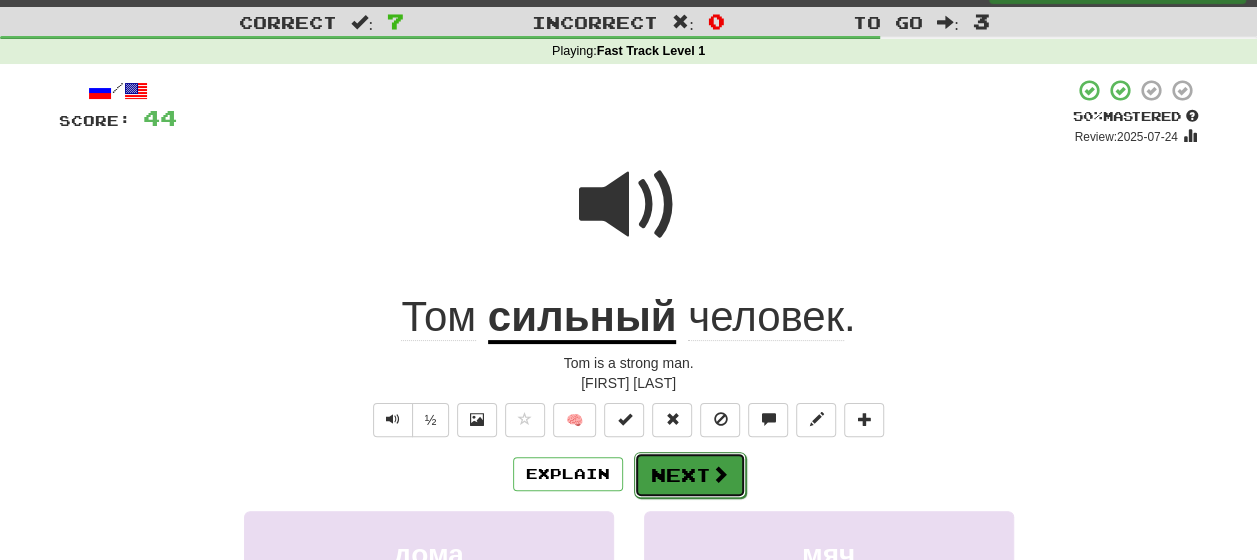 click on "Next" at bounding box center [690, 475] 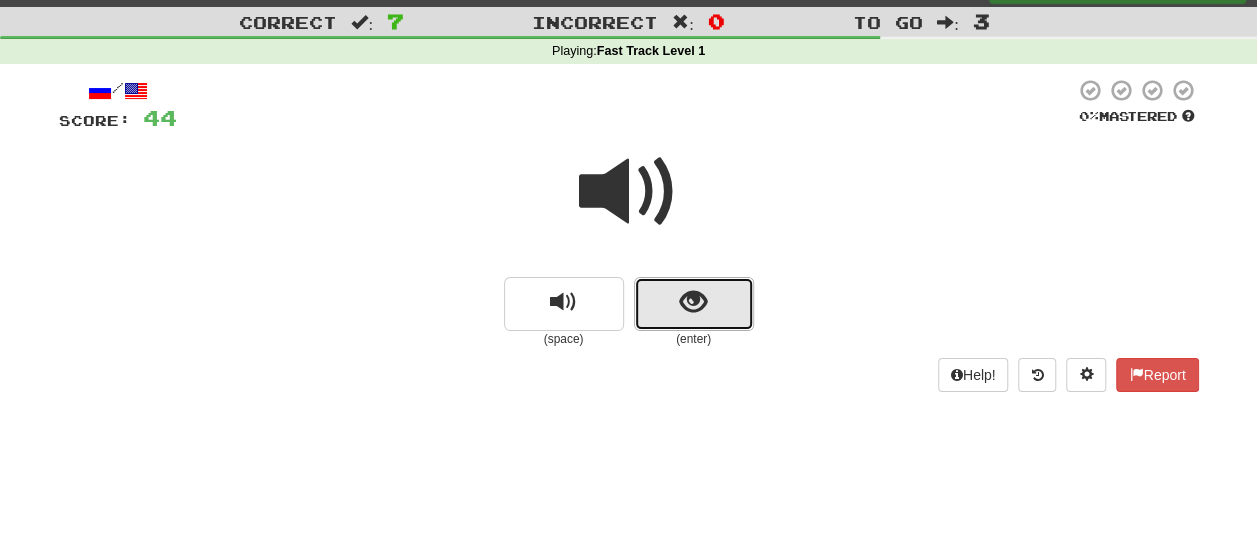 click at bounding box center [694, 304] 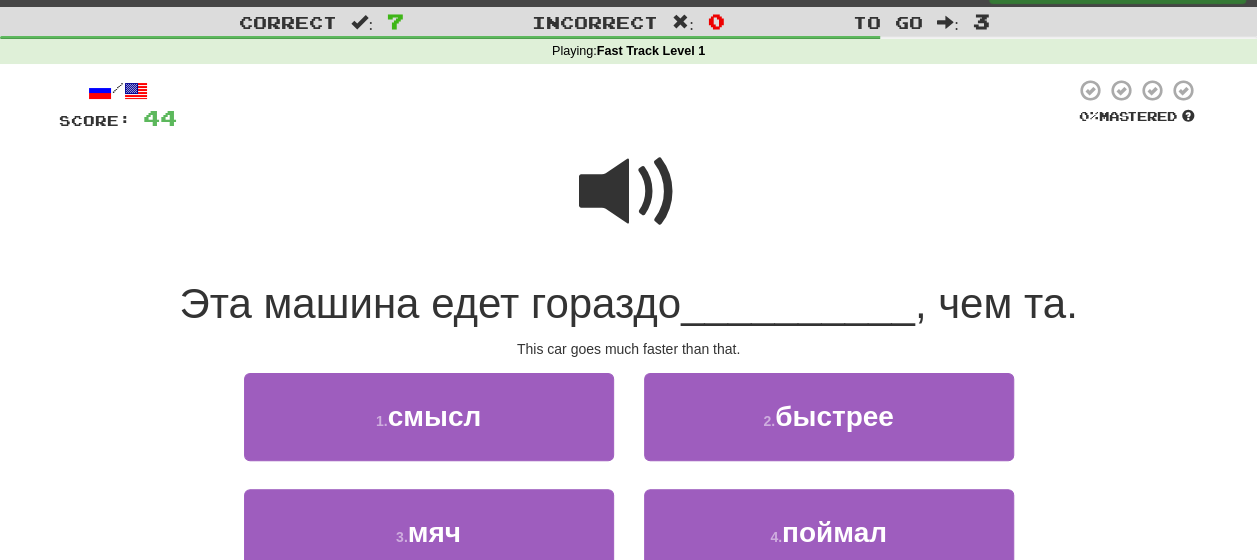 click at bounding box center (629, 192) 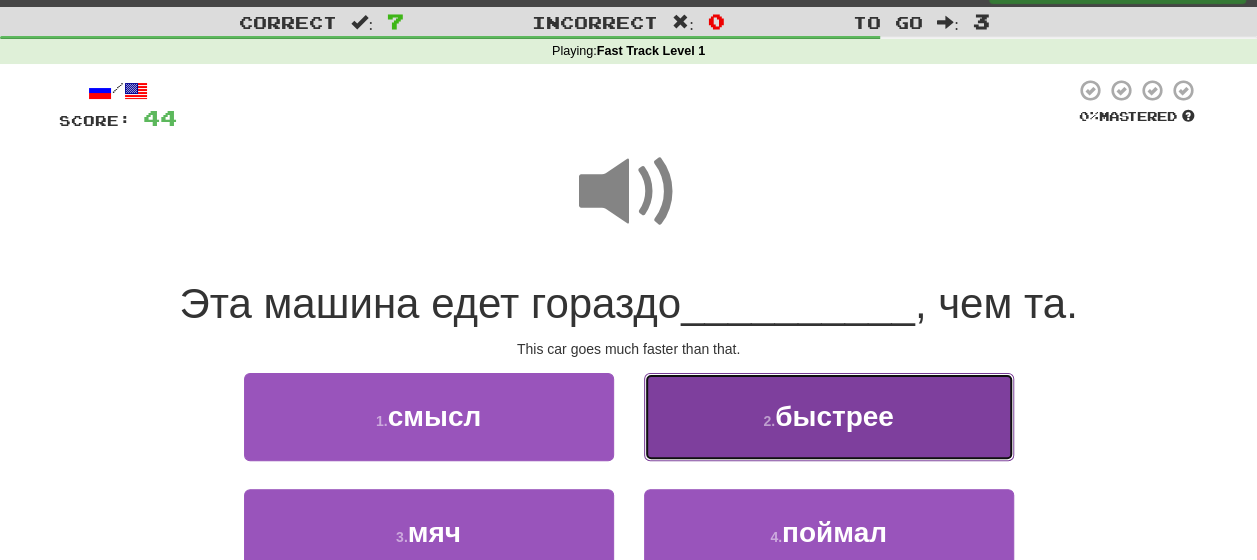 click on "2 .  быстрее" at bounding box center (829, 416) 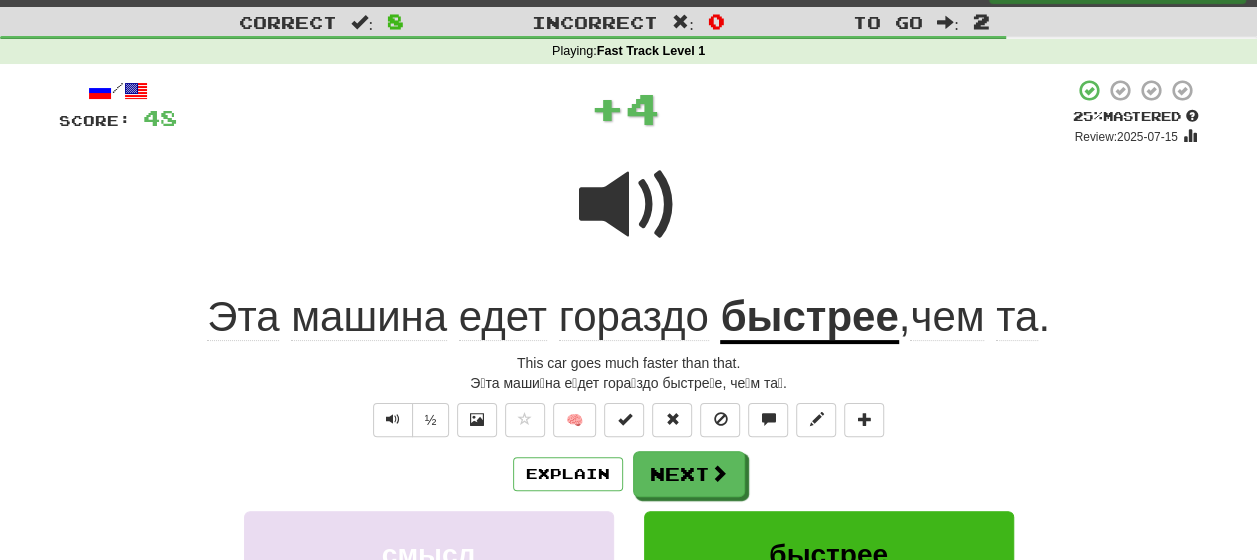 click on "Explain Next" at bounding box center [629, 474] 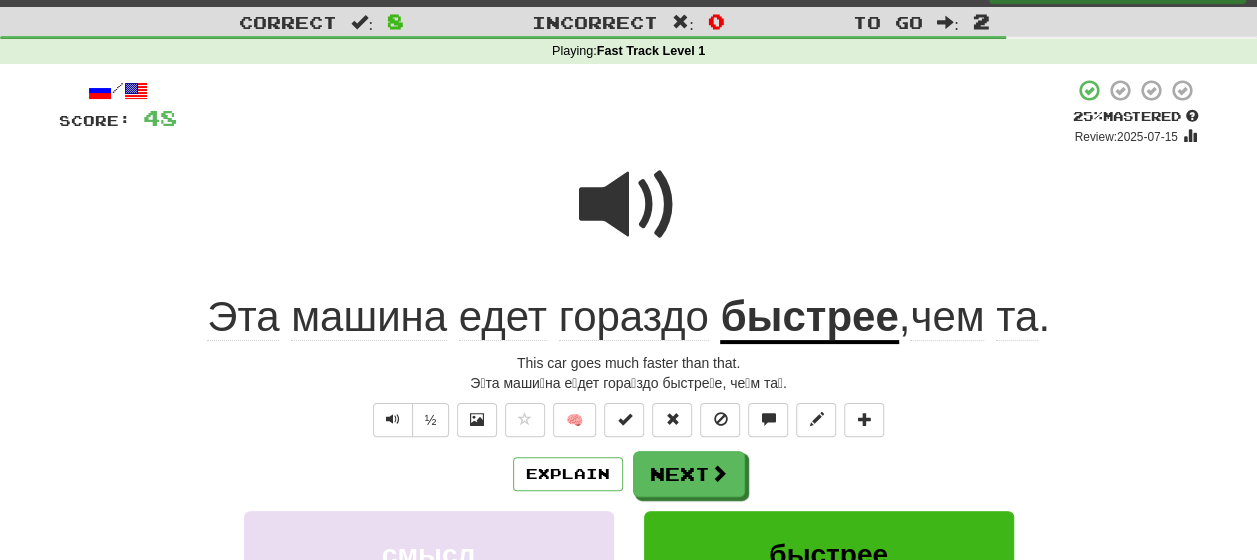 click on "чем" at bounding box center [947, 317] 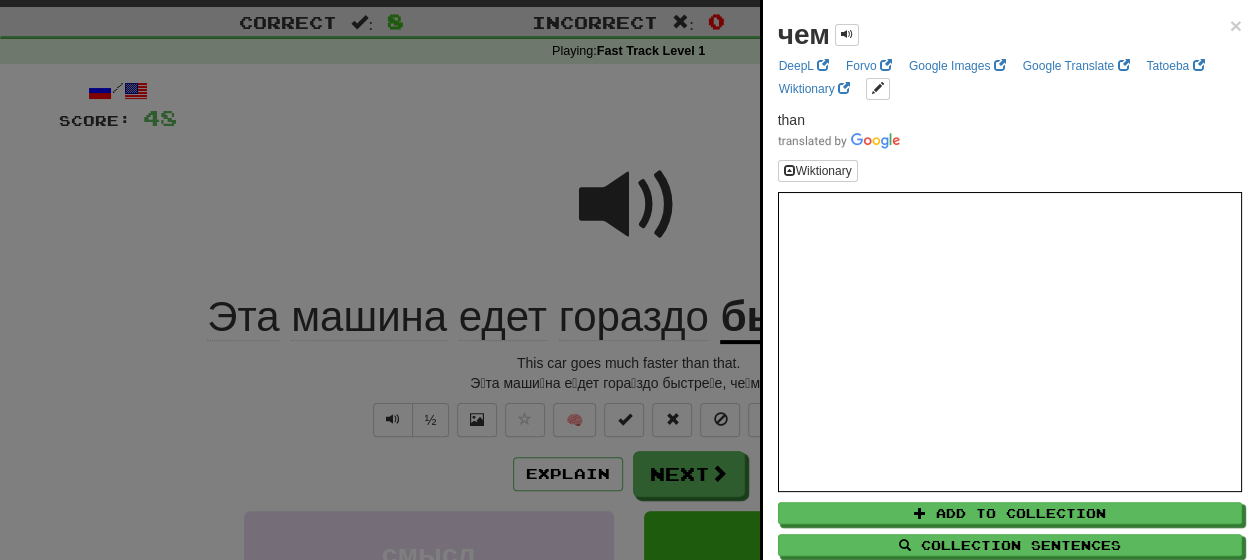 click at bounding box center (628, 280) 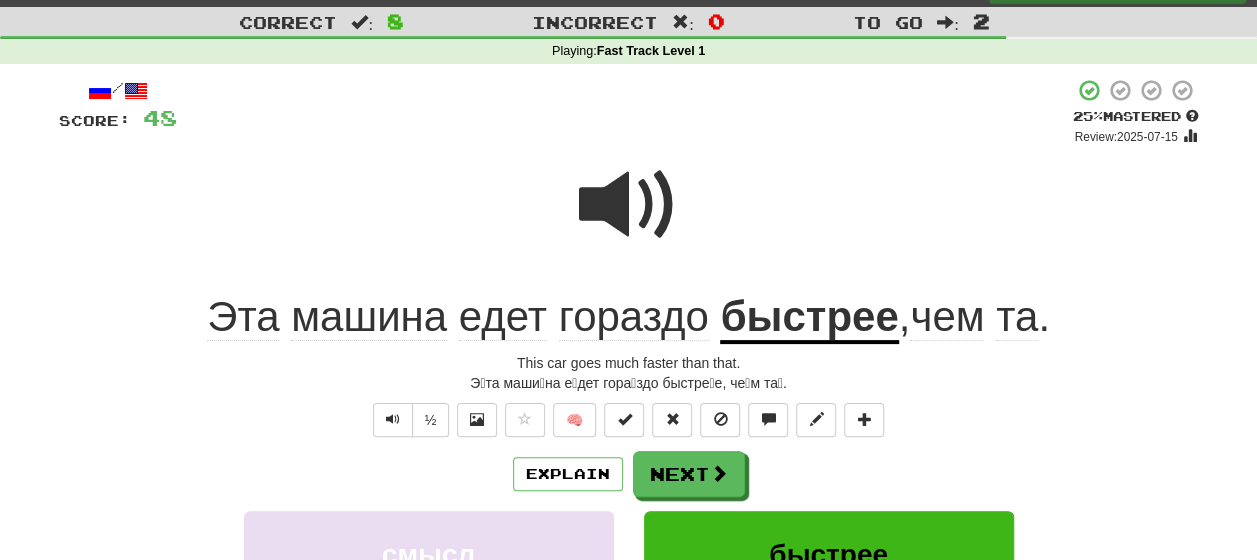 click at bounding box center (629, 205) 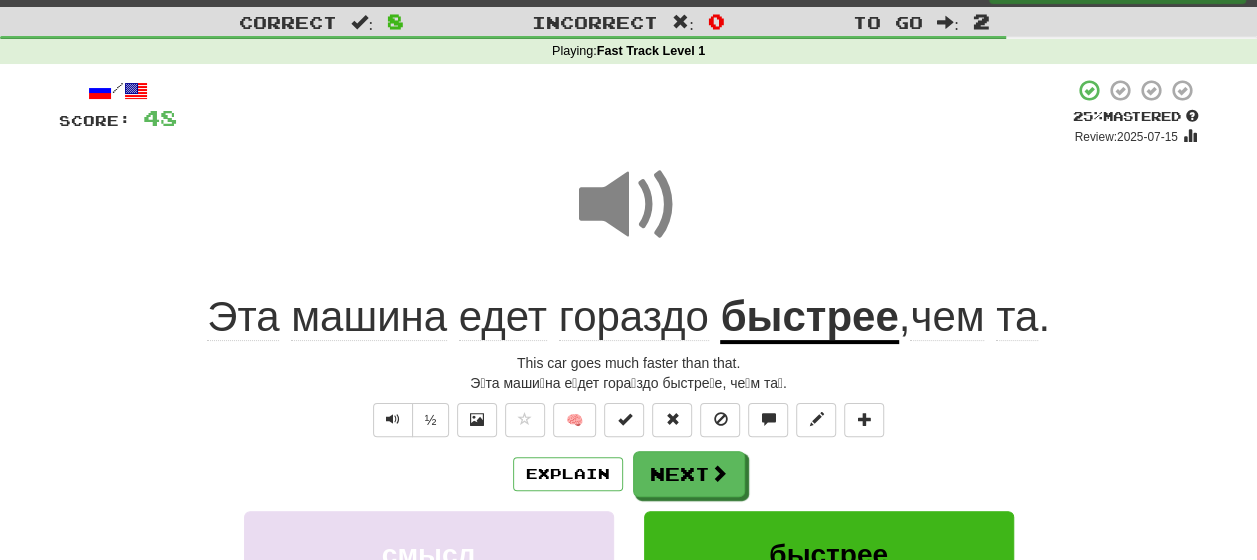 click on "гораздо" 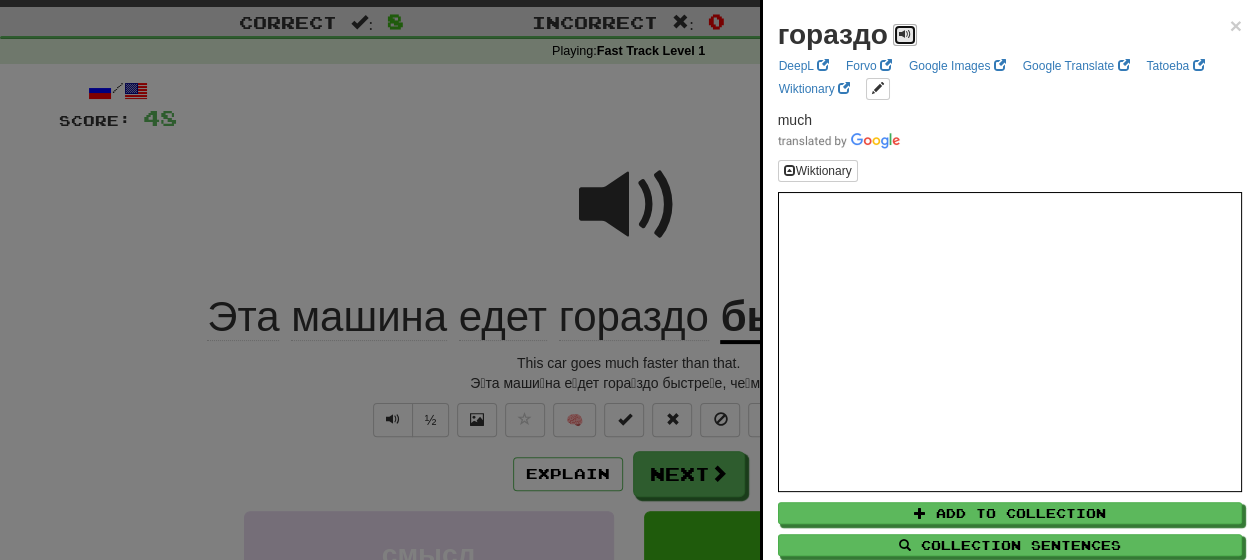click at bounding box center (905, 34) 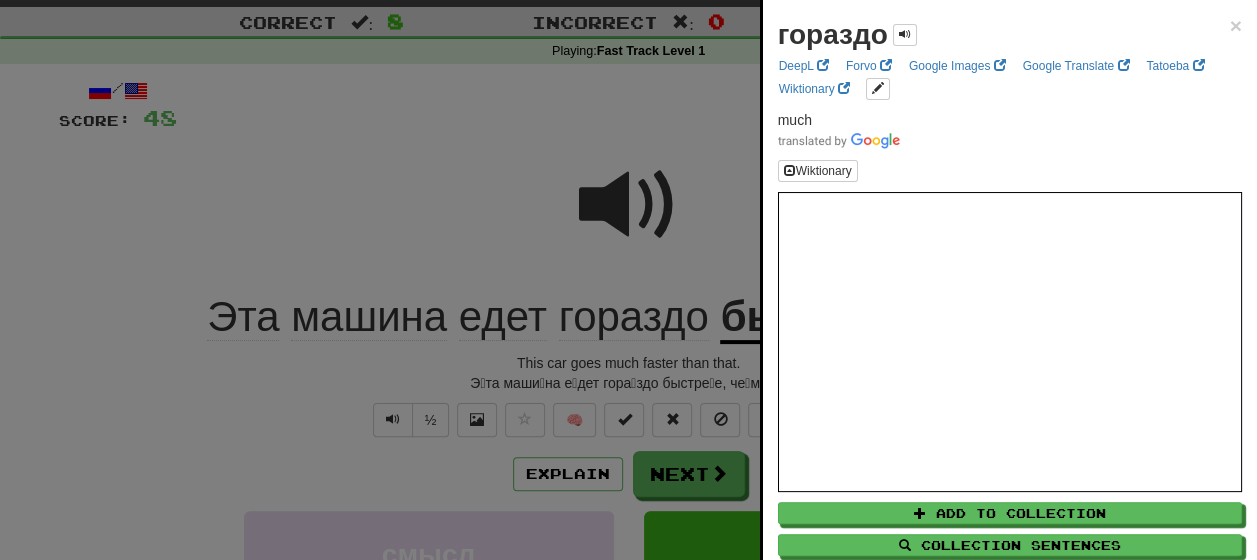 click at bounding box center [628, 280] 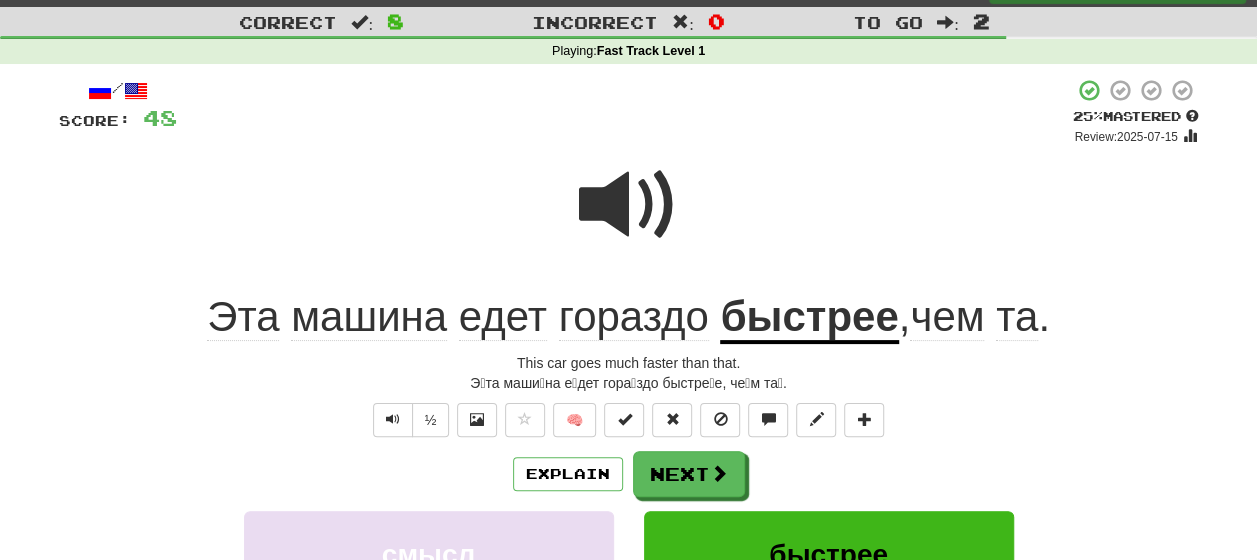 click on "быстрее" at bounding box center (809, 318) 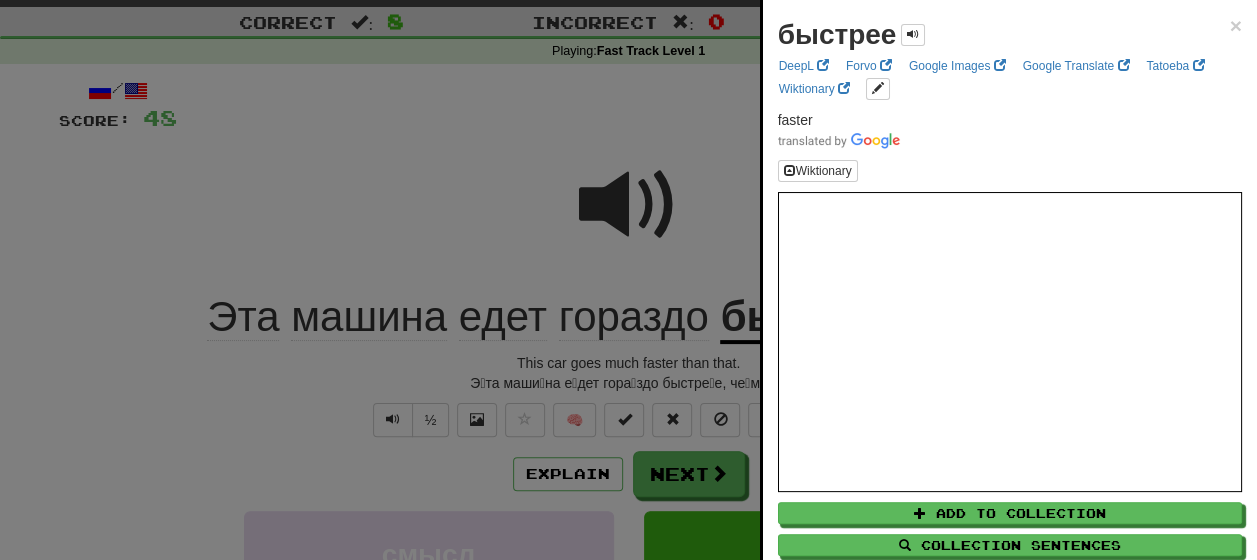 click at bounding box center (628, 280) 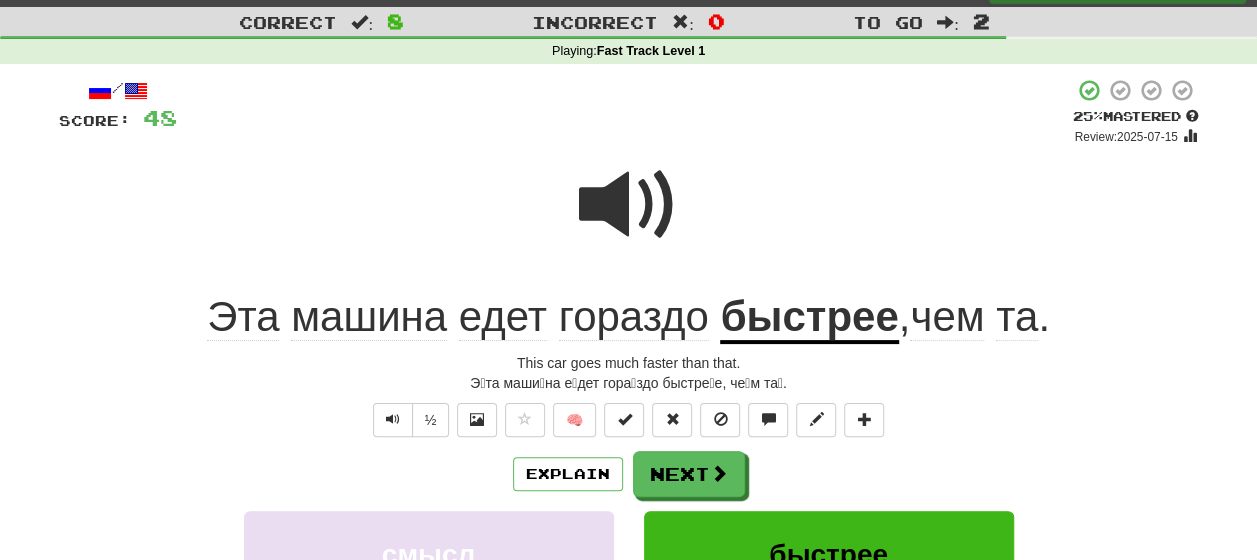 click on "гораздо" 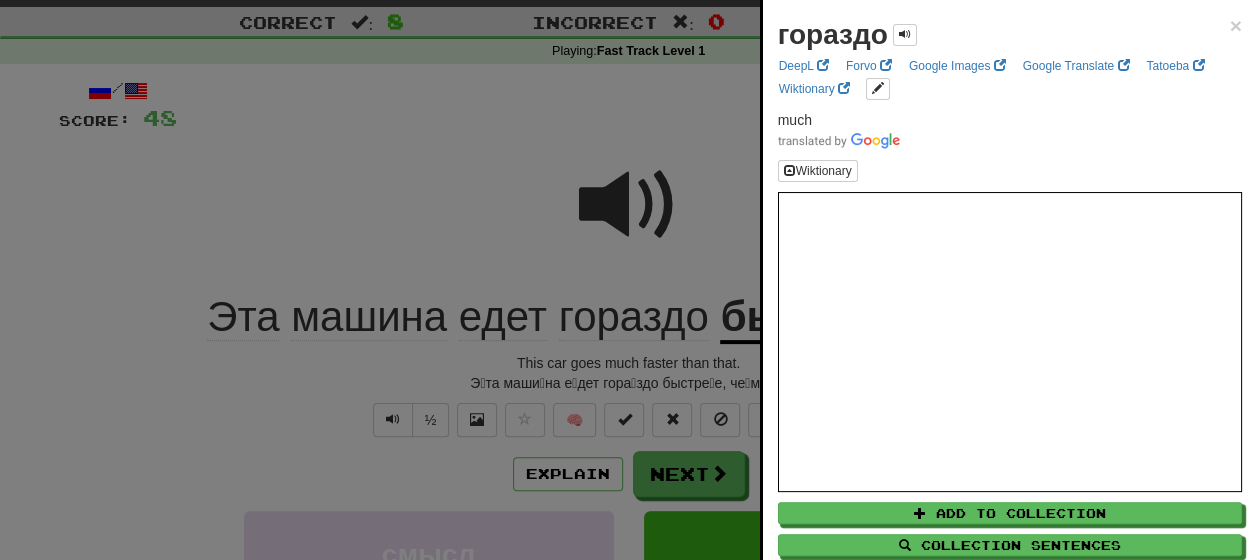 click at bounding box center [628, 280] 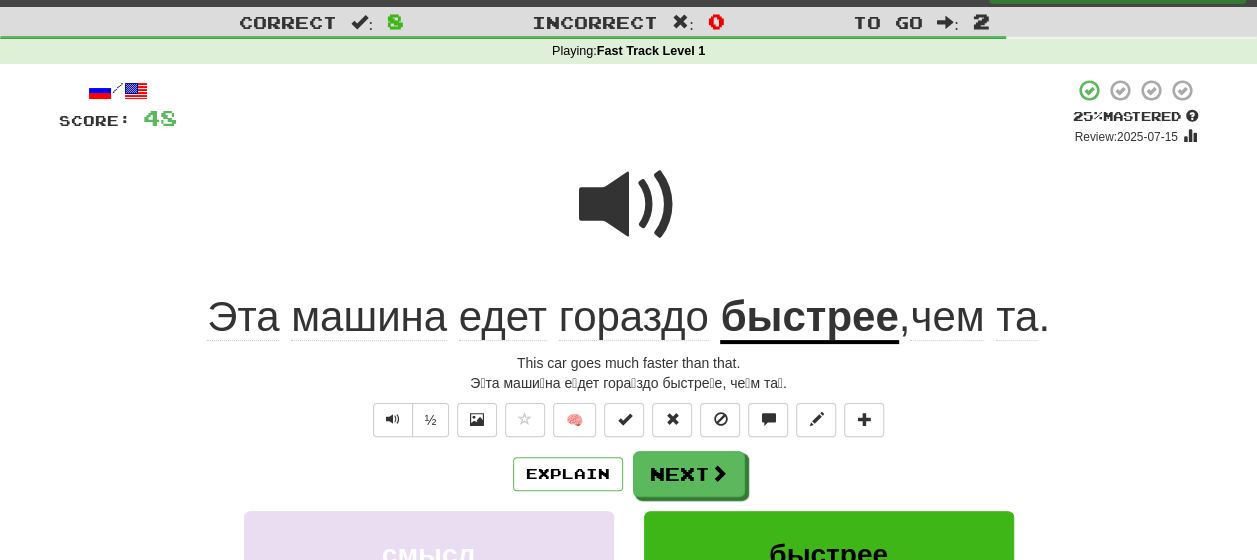 click on "гораздо" 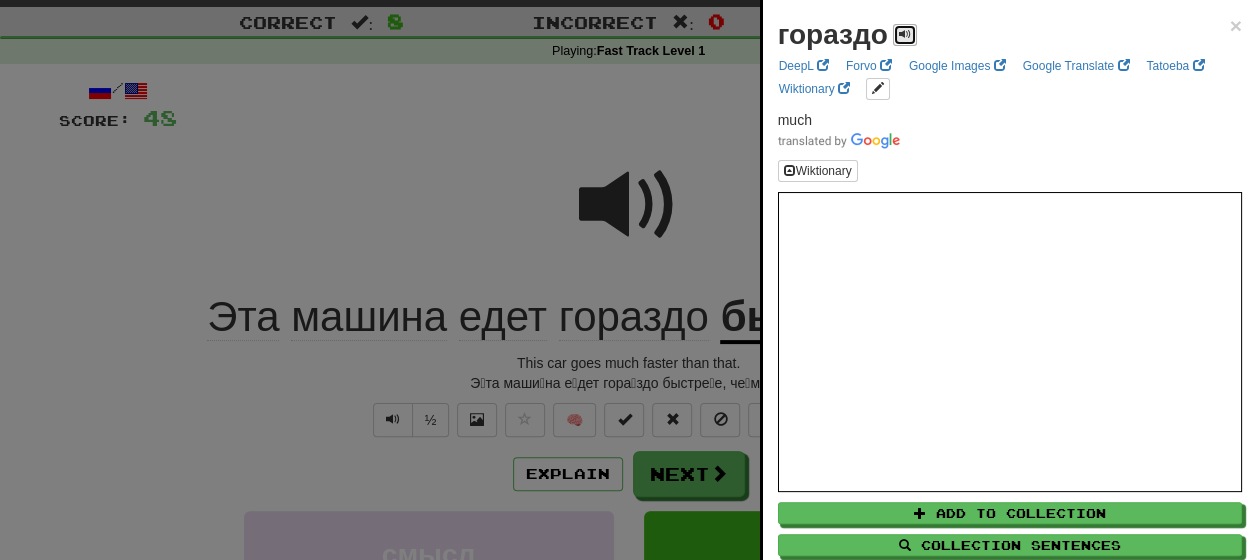 click at bounding box center (905, 34) 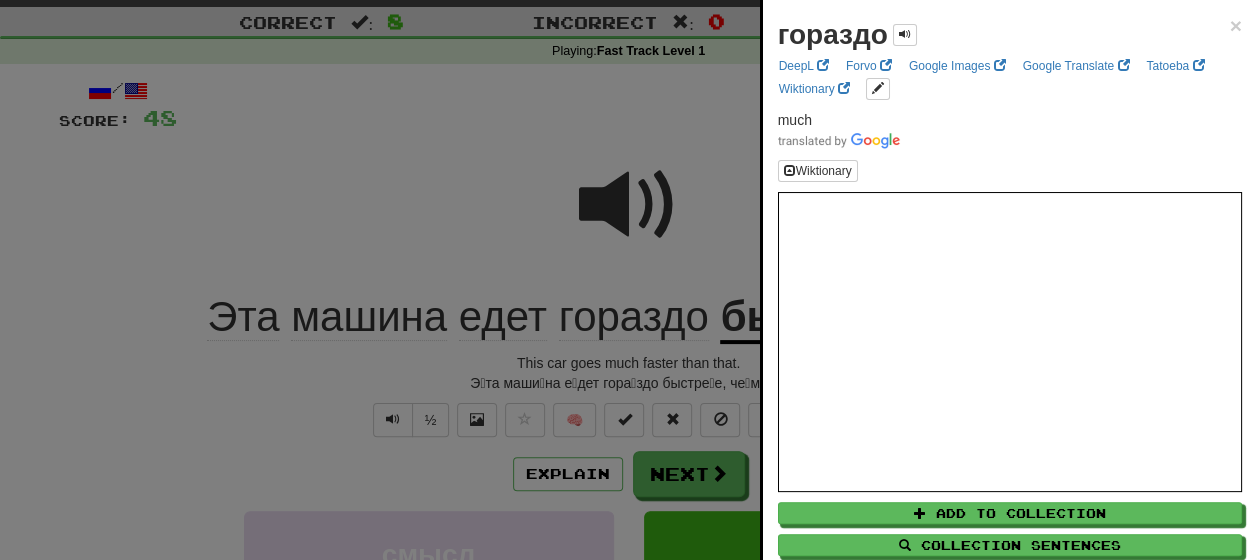 click at bounding box center [628, 280] 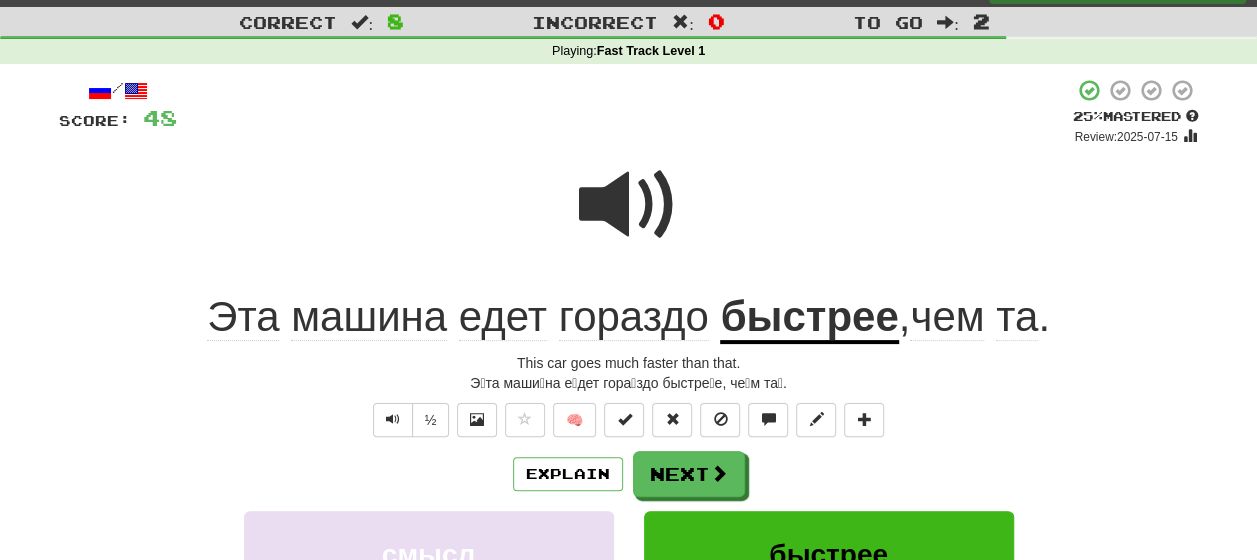 click on "едет" 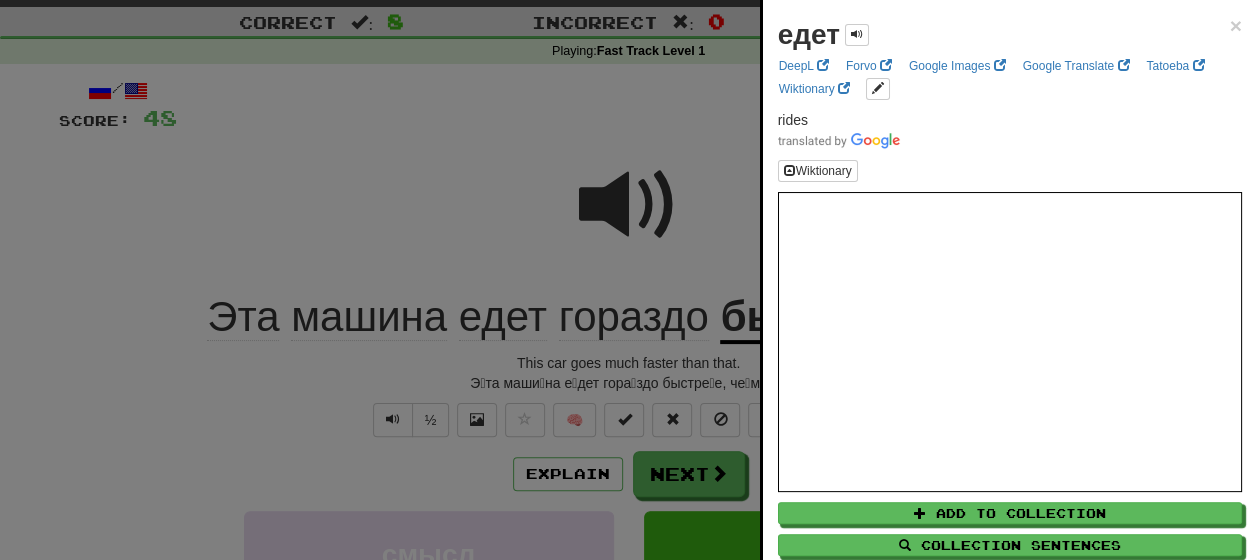 click at bounding box center (628, 280) 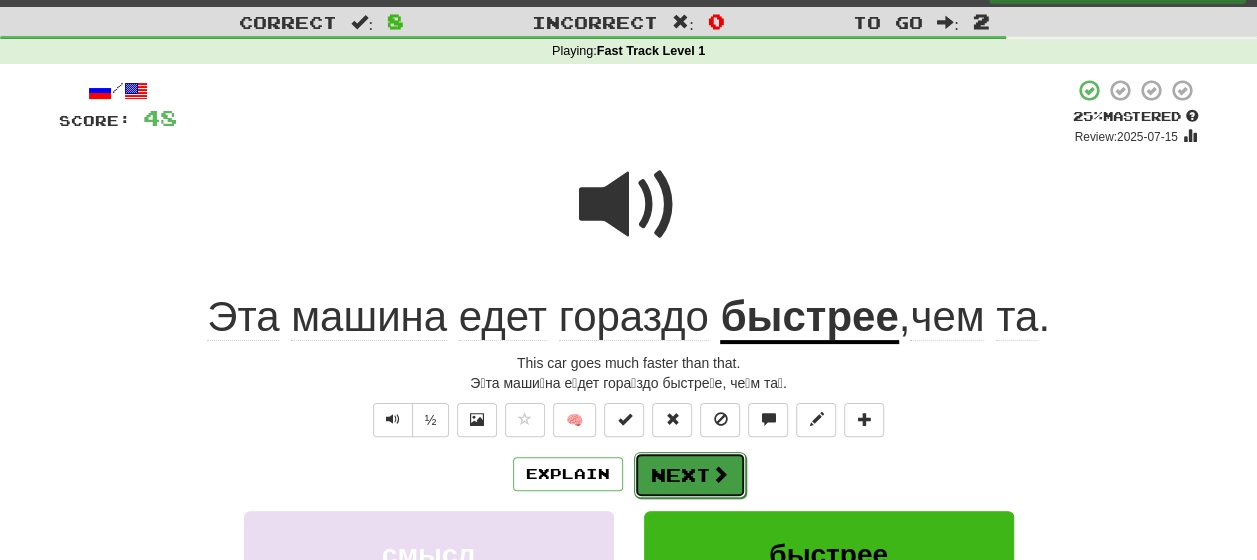 click on "Next" at bounding box center (690, 475) 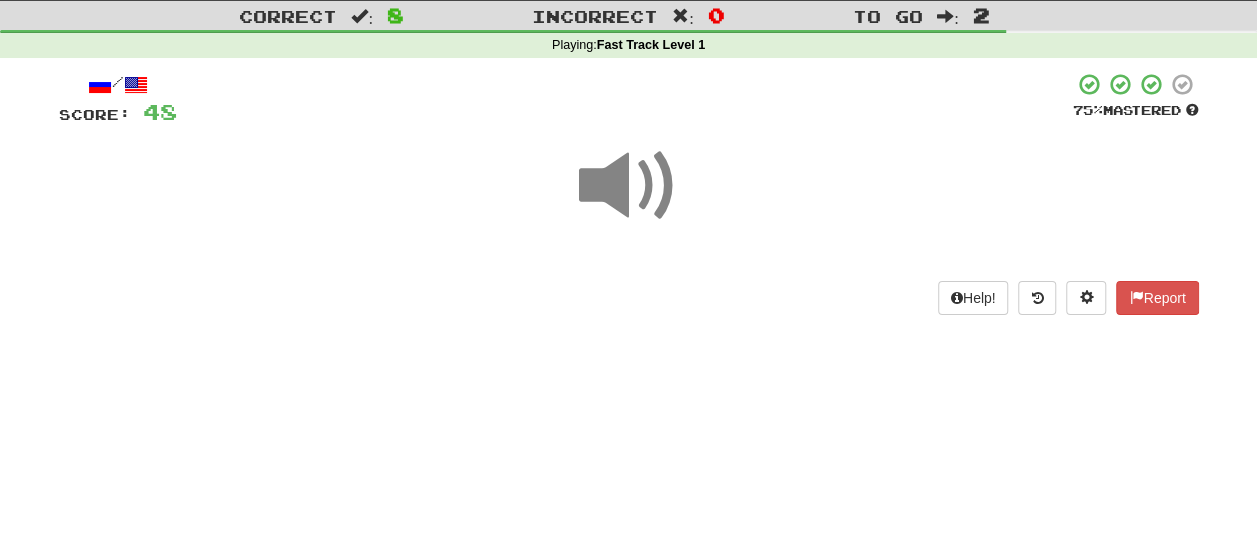 scroll, scrollTop: 47, scrollLeft: 0, axis: vertical 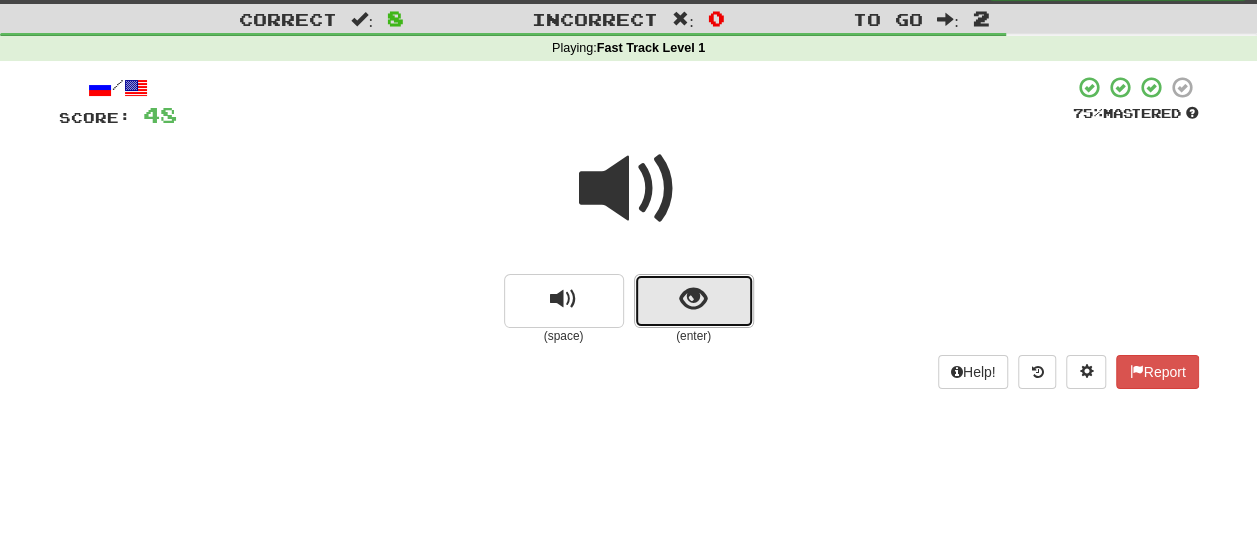 click at bounding box center [694, 301] 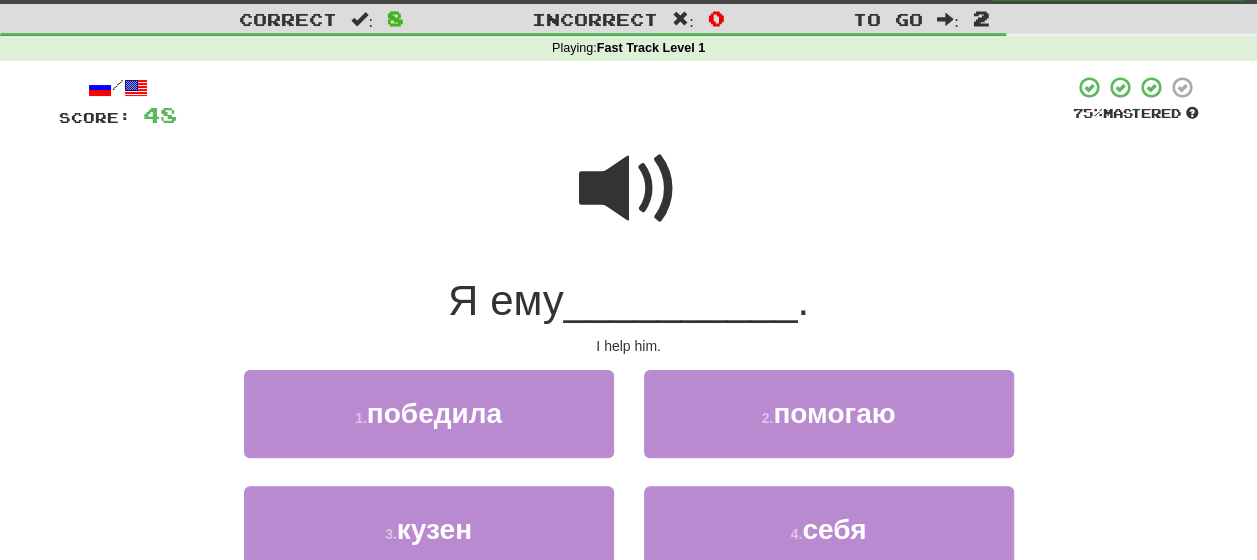 click at bounding box center [629, 189] 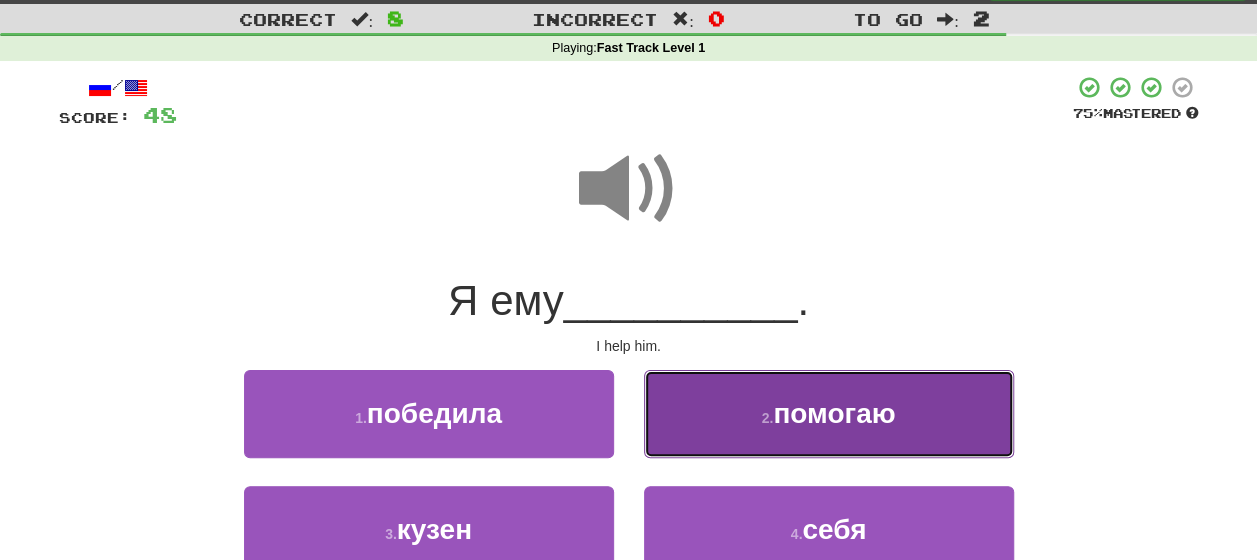 click on "2 .  помогаю" at bounding box center (829, 413) 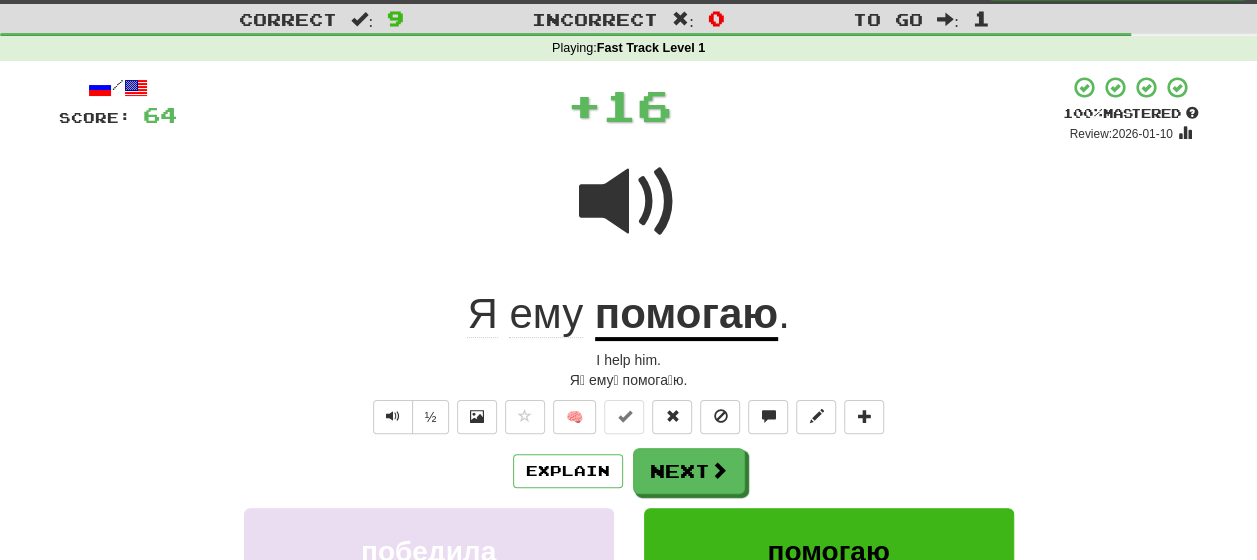 click on "Explain Next" at bounding box center (629, 471) 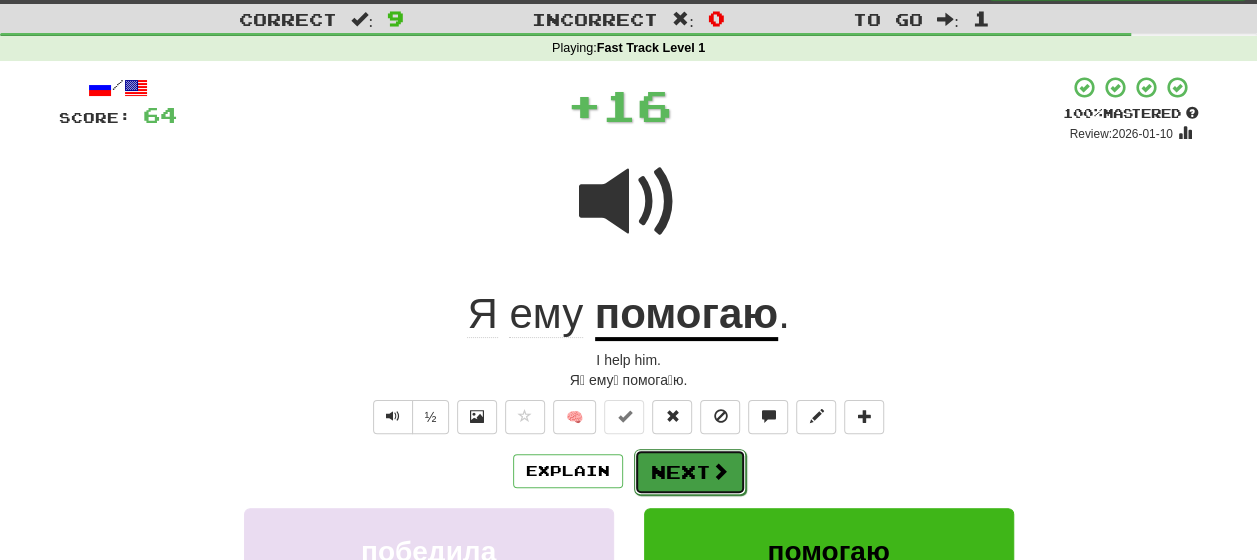 click on "Next" at bounding box center (690, 472) 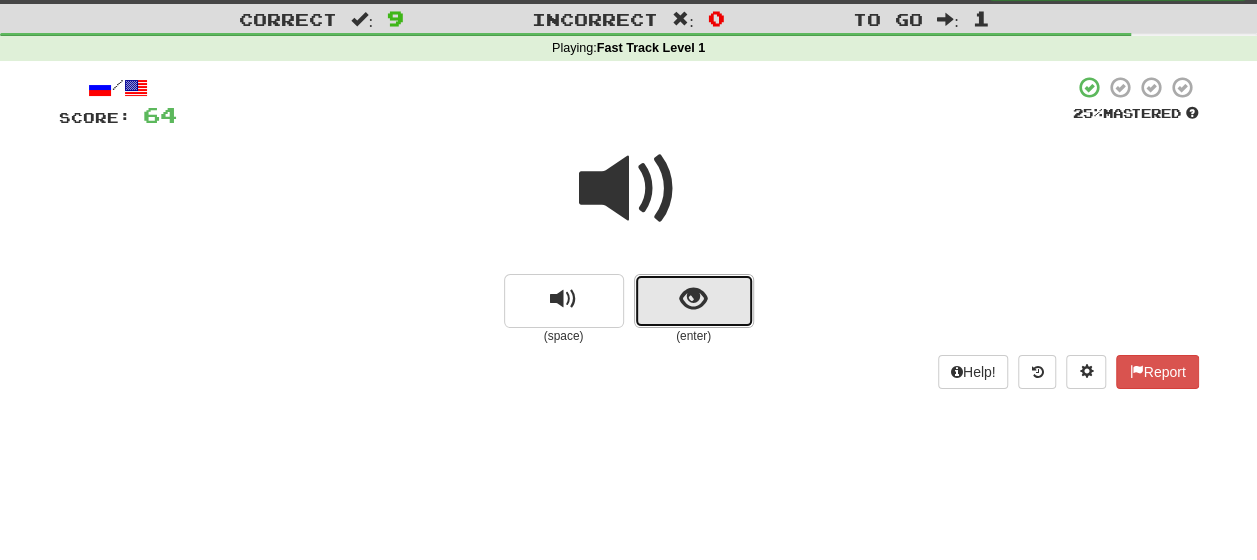 click at bounding box center [694, 301] 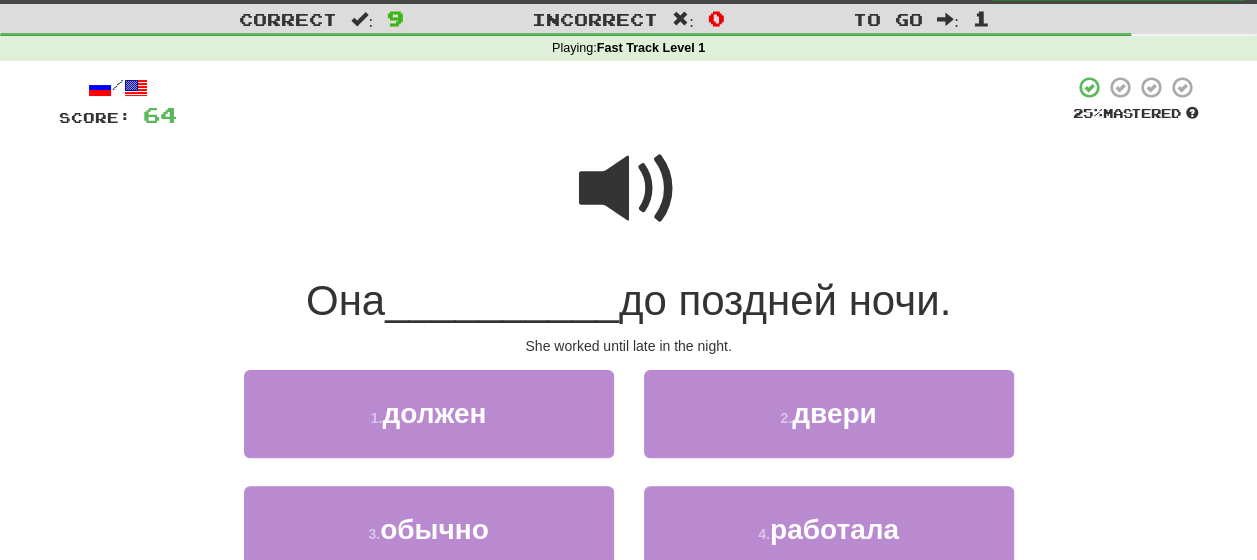 click at bounding box center (629, 189) 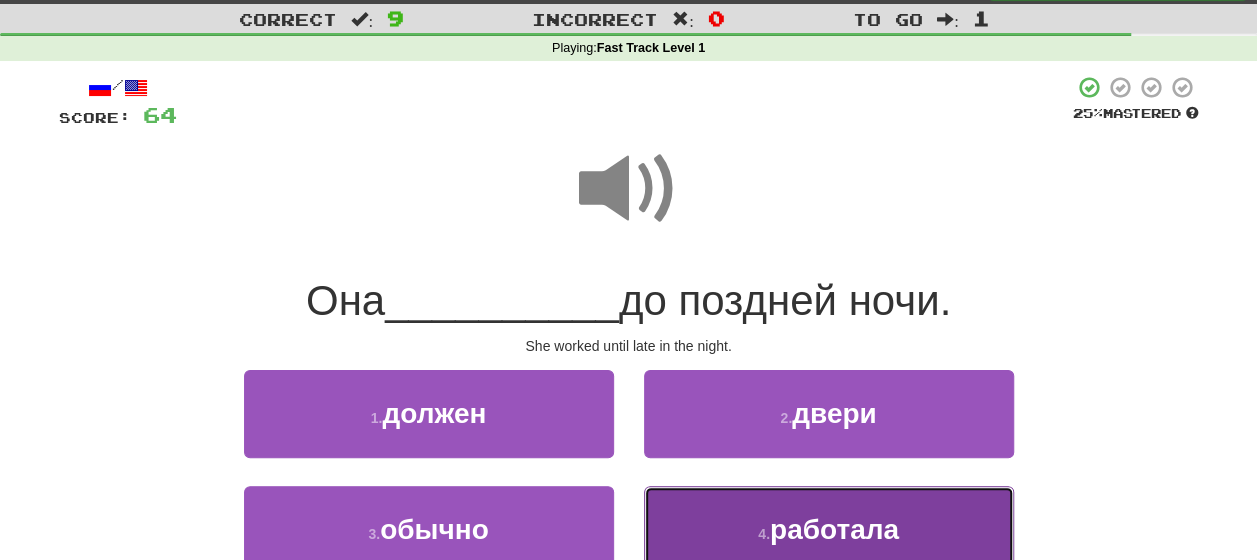 click on "работала" at bounding box center [834, 529] 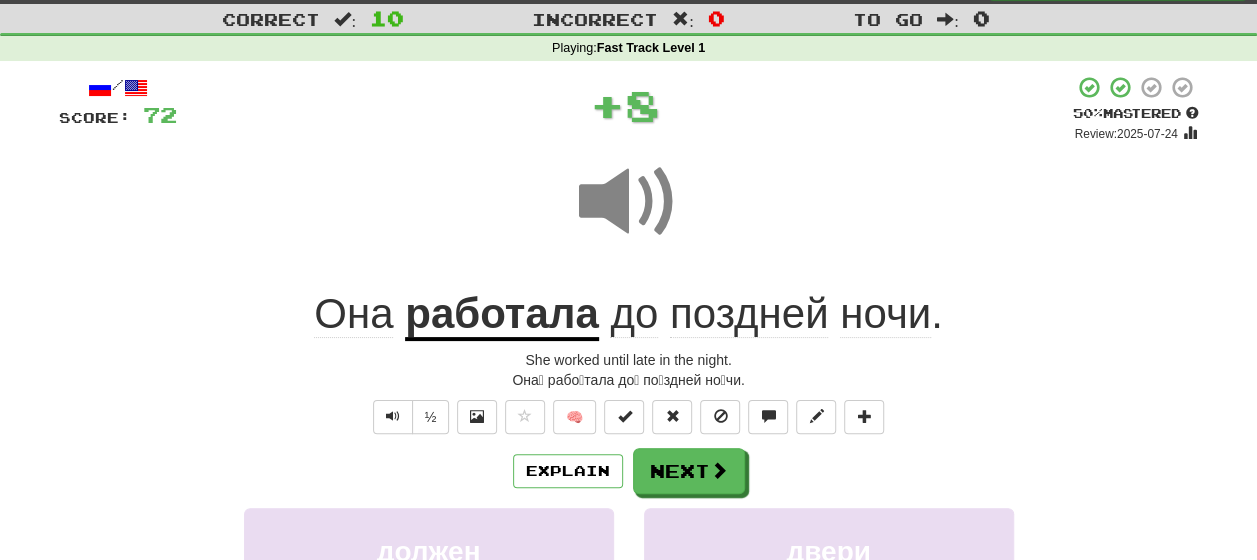 click on "Explain Next" at bounding box center (629, 471) 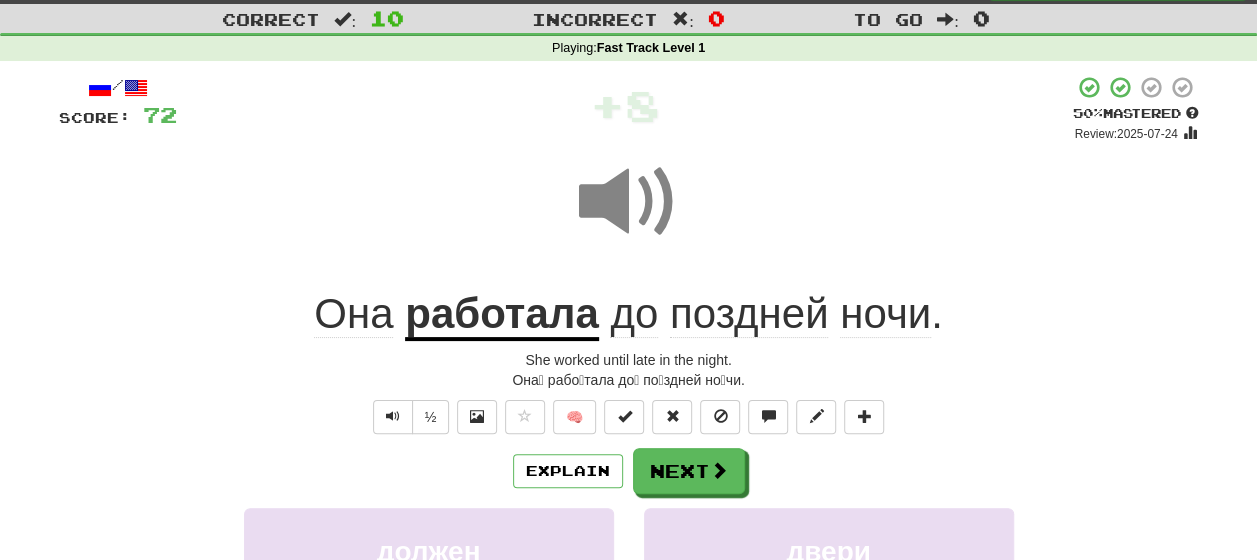 click on "поздней" at bounding box center [749, 314] 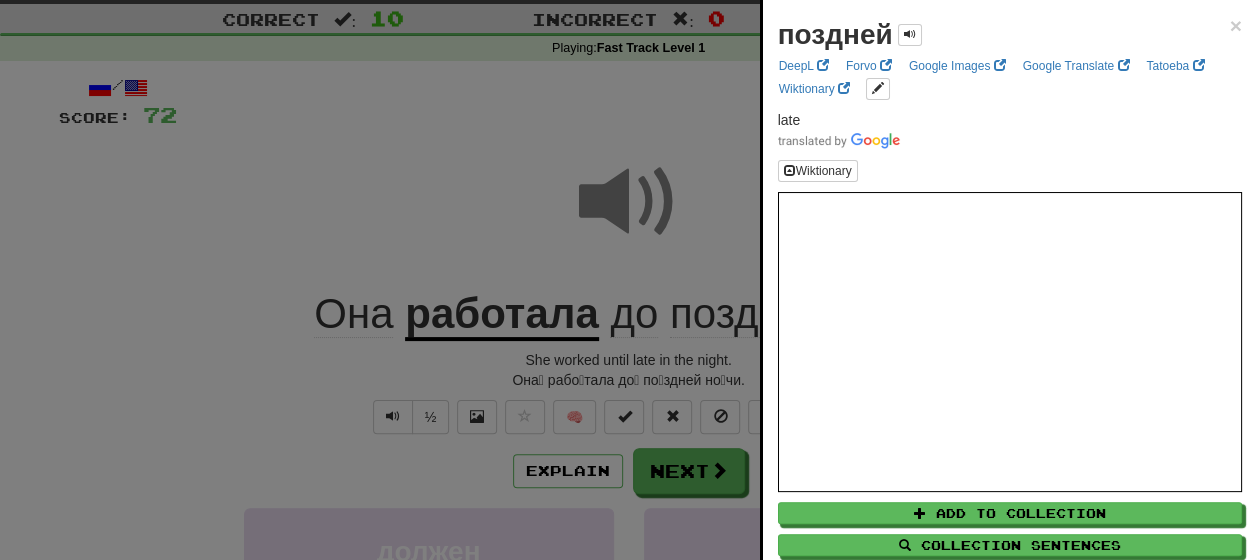 click at bounding box center [628, 280] 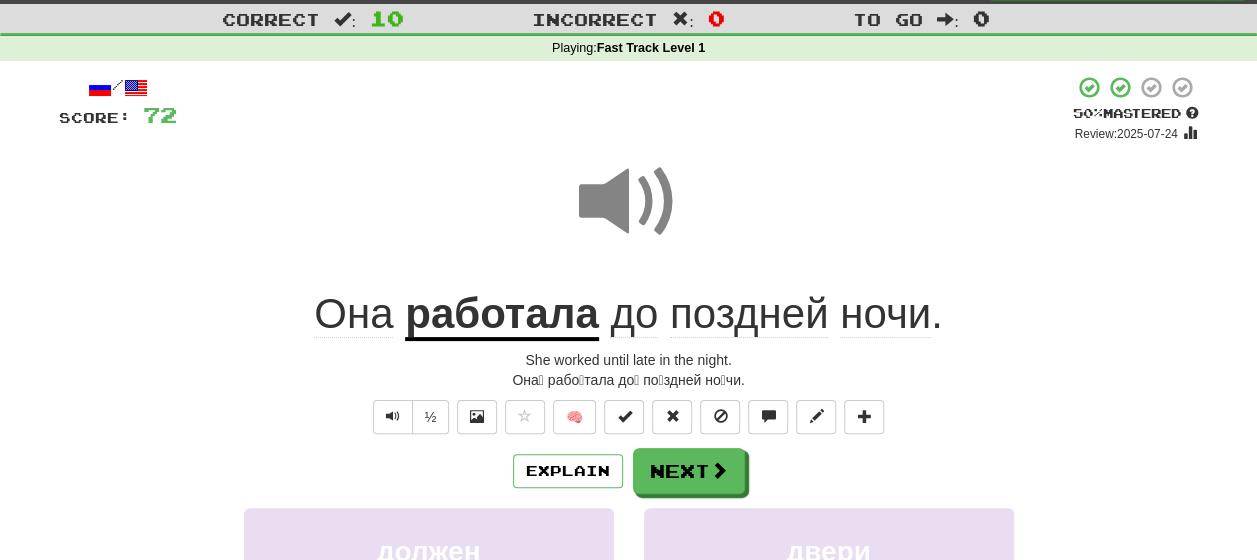 click on "до" at bounding box center (634, 314) 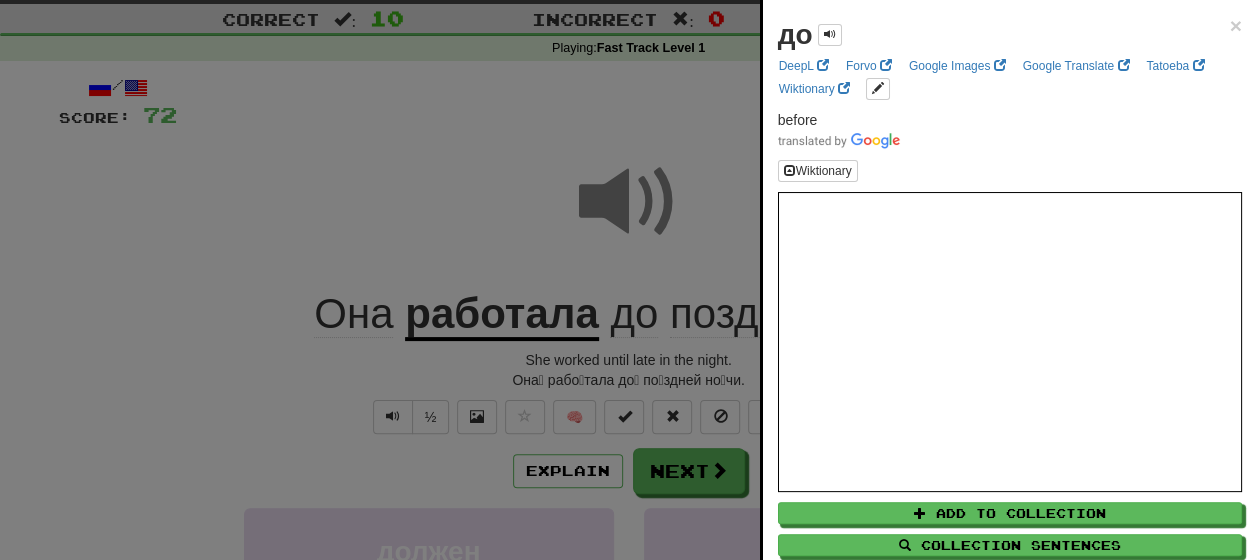 click at bounding box center [628, 280] 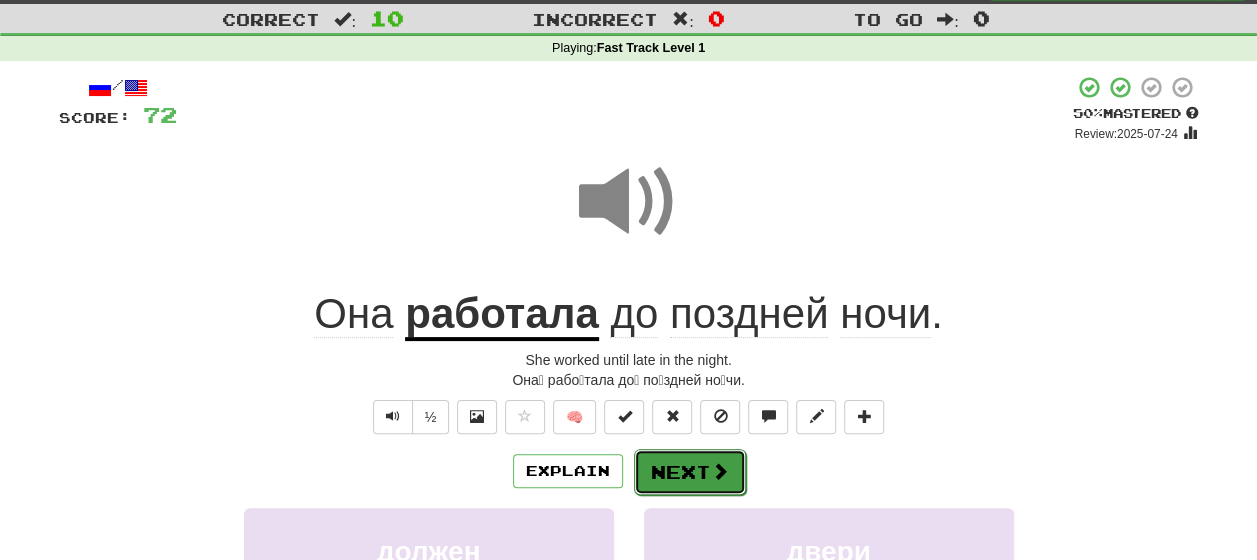 click on "Next" at bounding box center (690, 472) 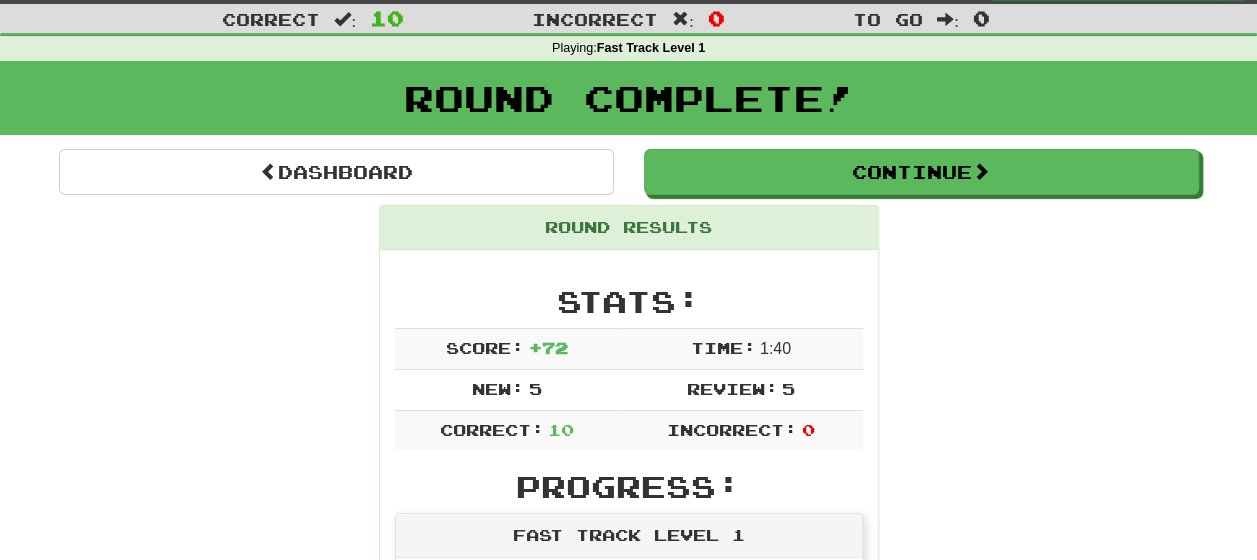 scroll, scrollTop: 0, scrollLeft: 0, axis: both 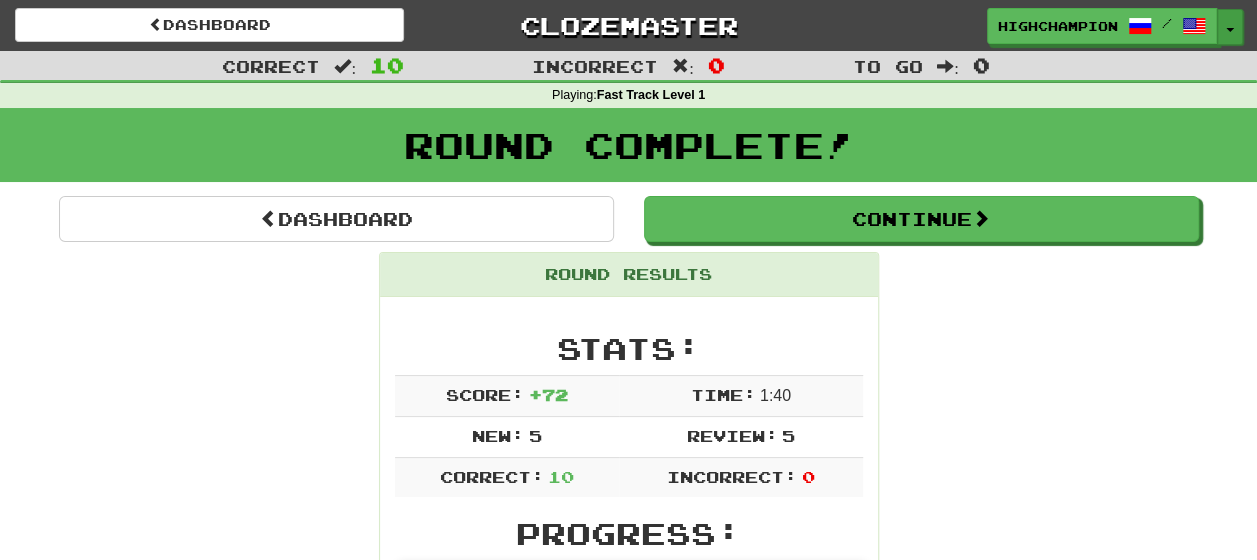 click on "Toggle Dropdown" at bounding box center [1230, 27] 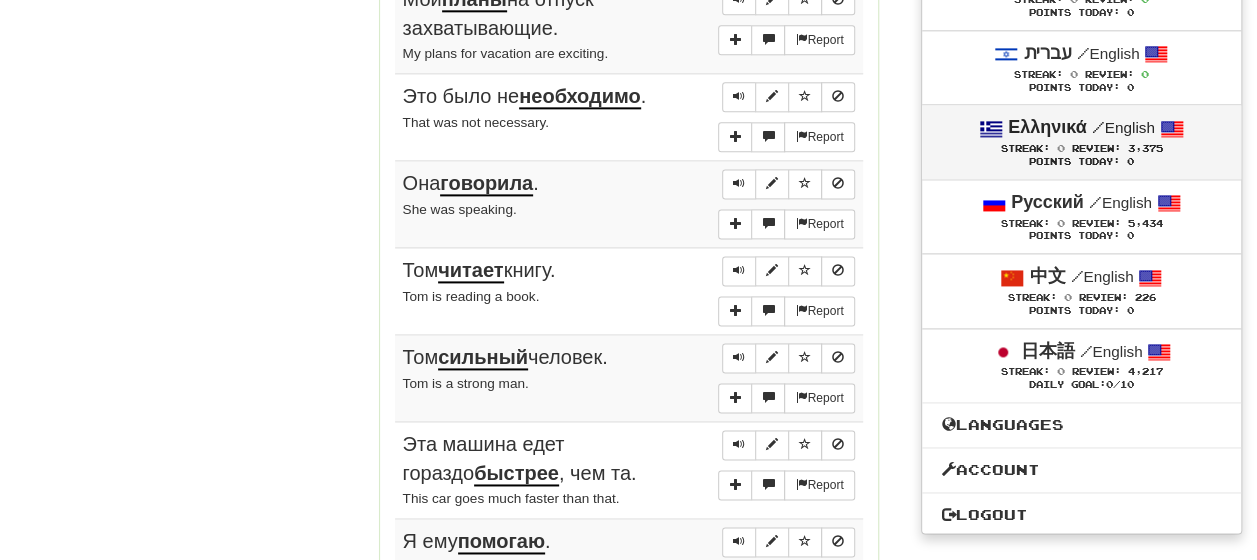 scroll, scrollTop: 1220, scrollLeft: 0, axis: vertical 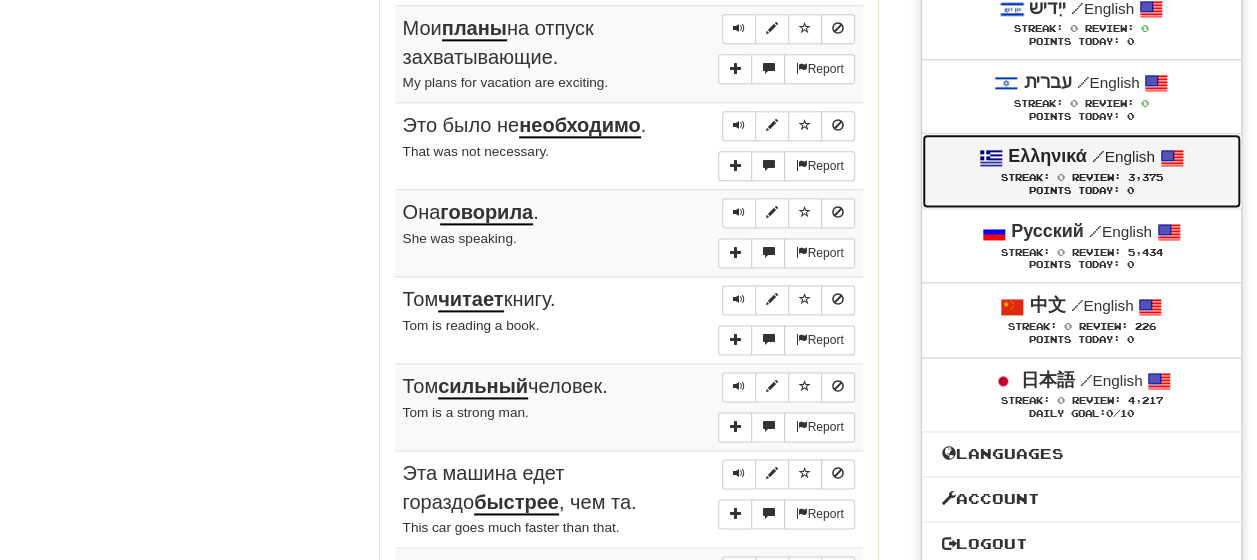 click on "/
English" at bounding box center (1123, 156) 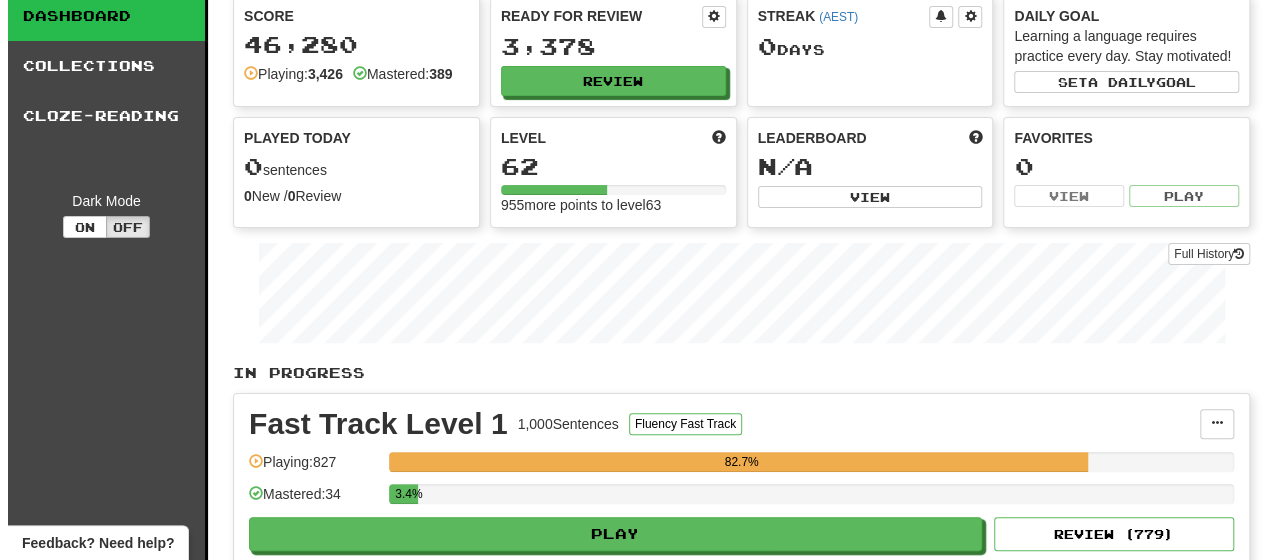 scroll, scrollTop: 100, scrollLeft: 0, axis: vertical 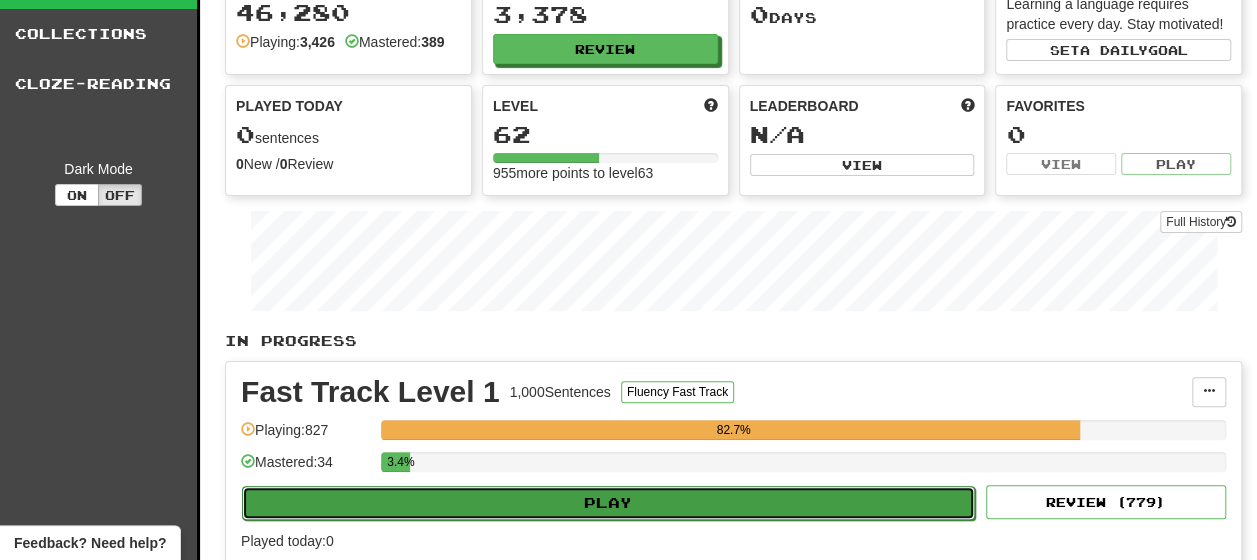 click on "Play" at bounding box center (608, 503) 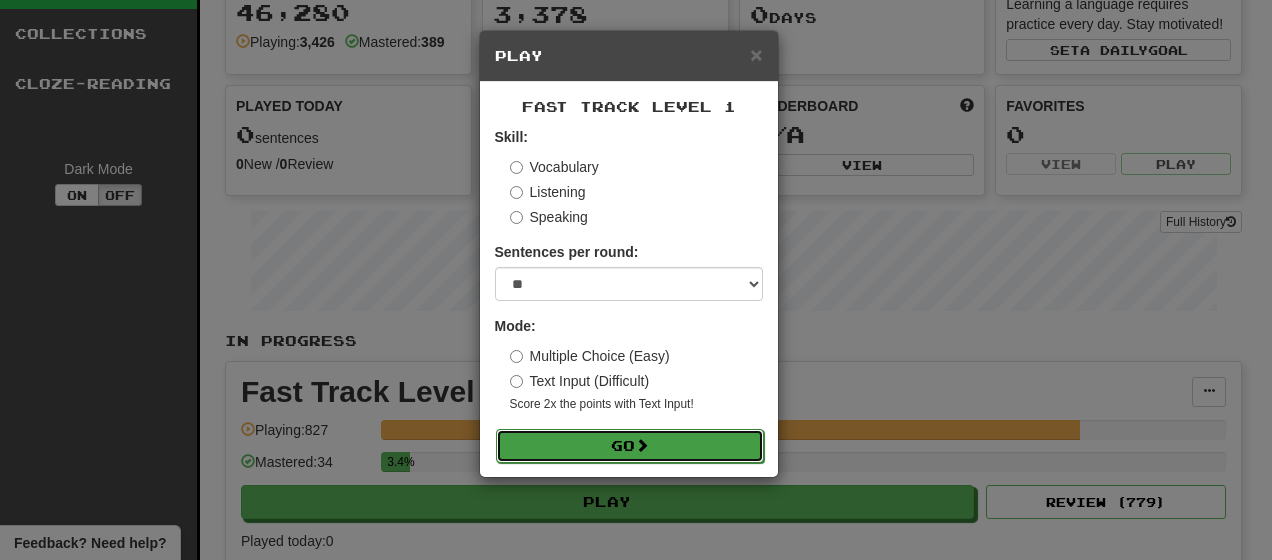 click on "Go" at bounding box center (630, 446) 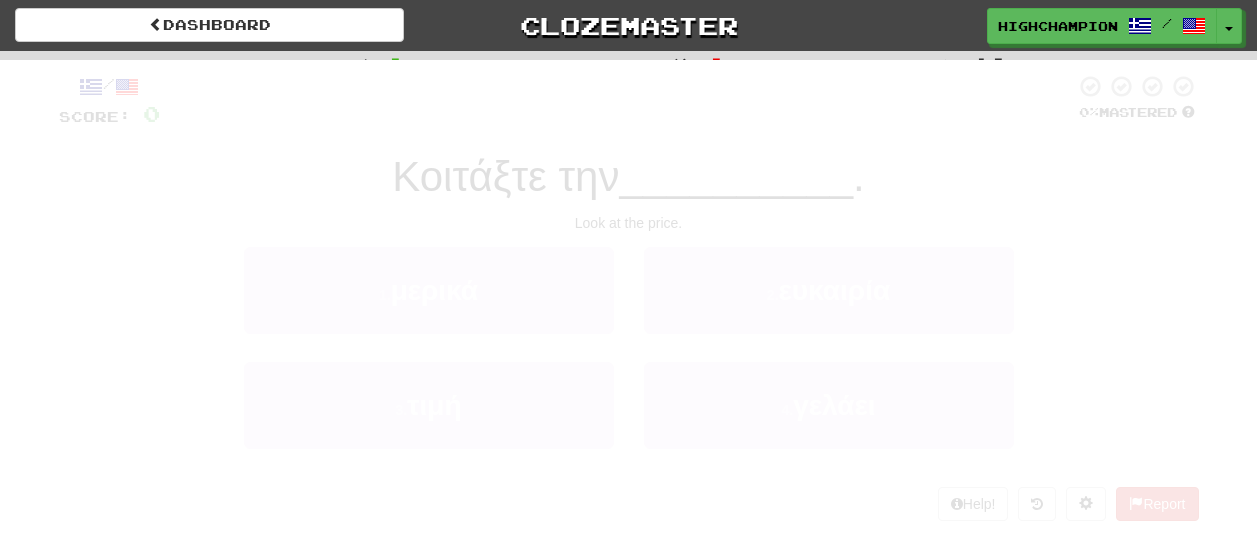 scroll, scrollTop: 0, scrollLeft: 0, axis: both 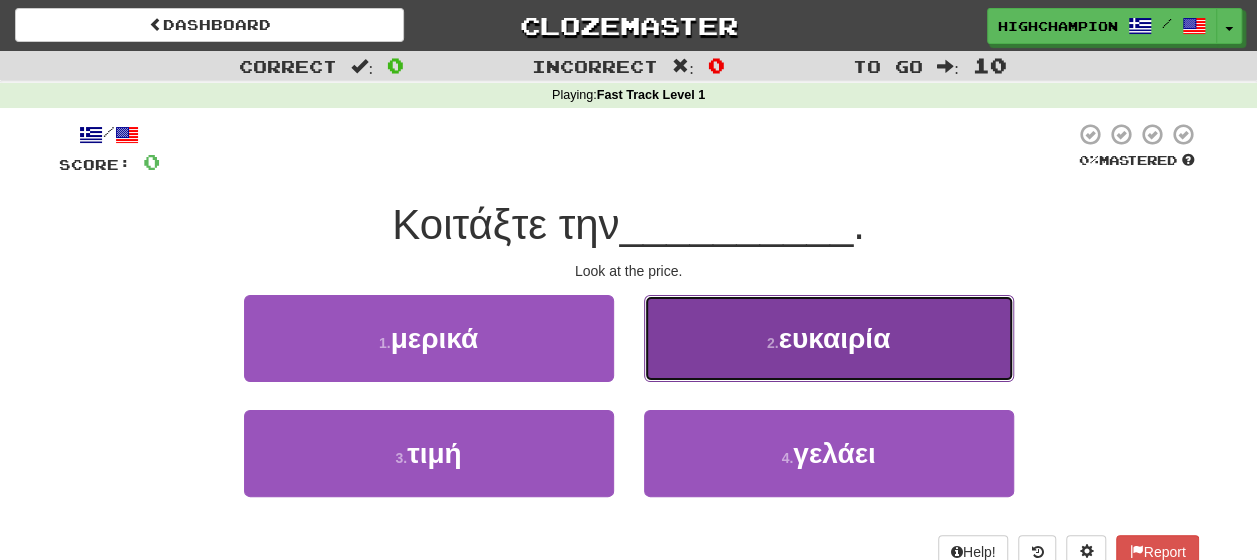 click on "ευκαιρία" at bounding box center [835, 338] 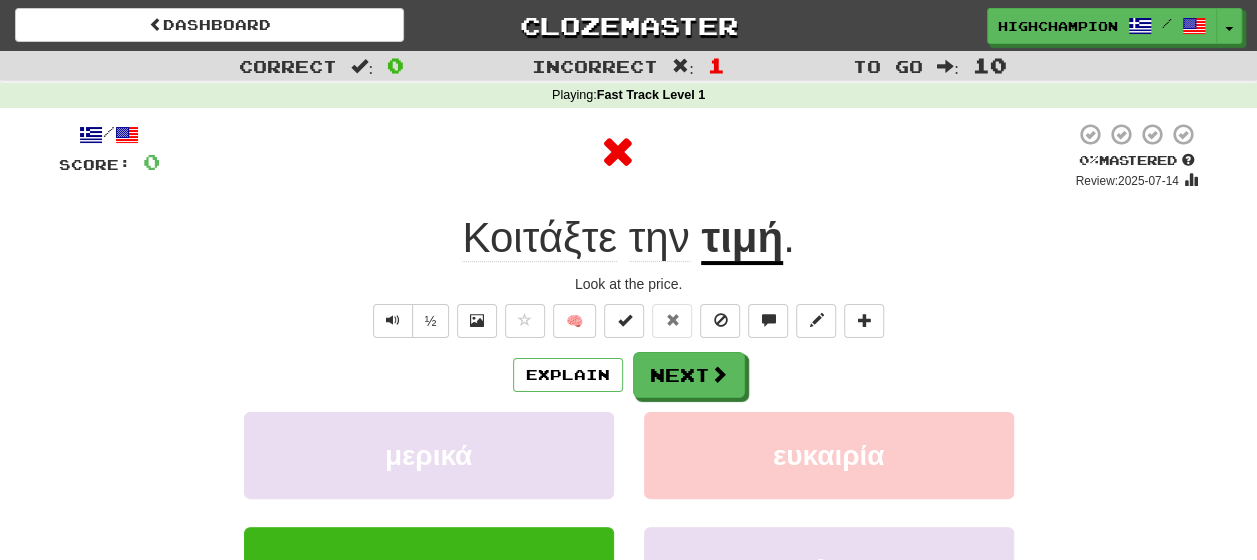 click on "Explain Next" at bounding box center [629, 375] 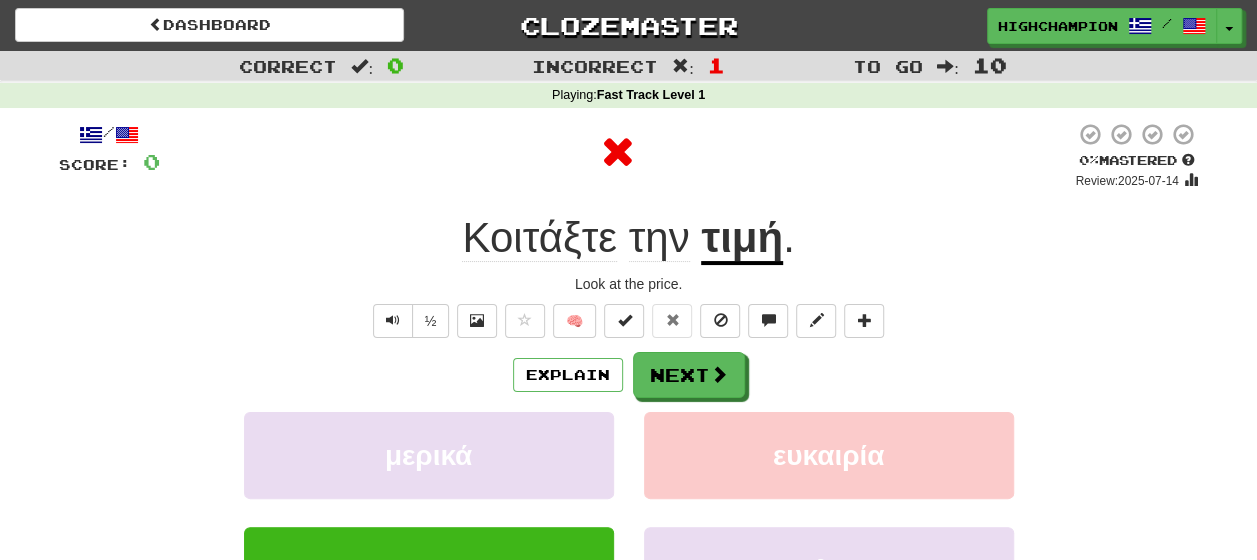 click on "τιμή" at bounding box center (742, 239) 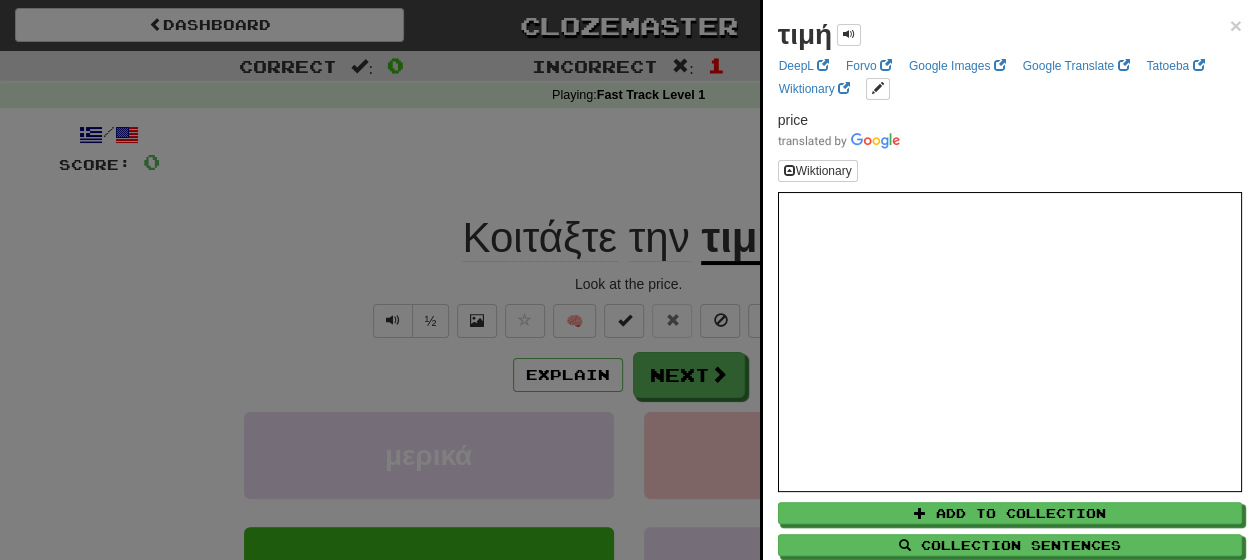click at bounding box center [628, 280] 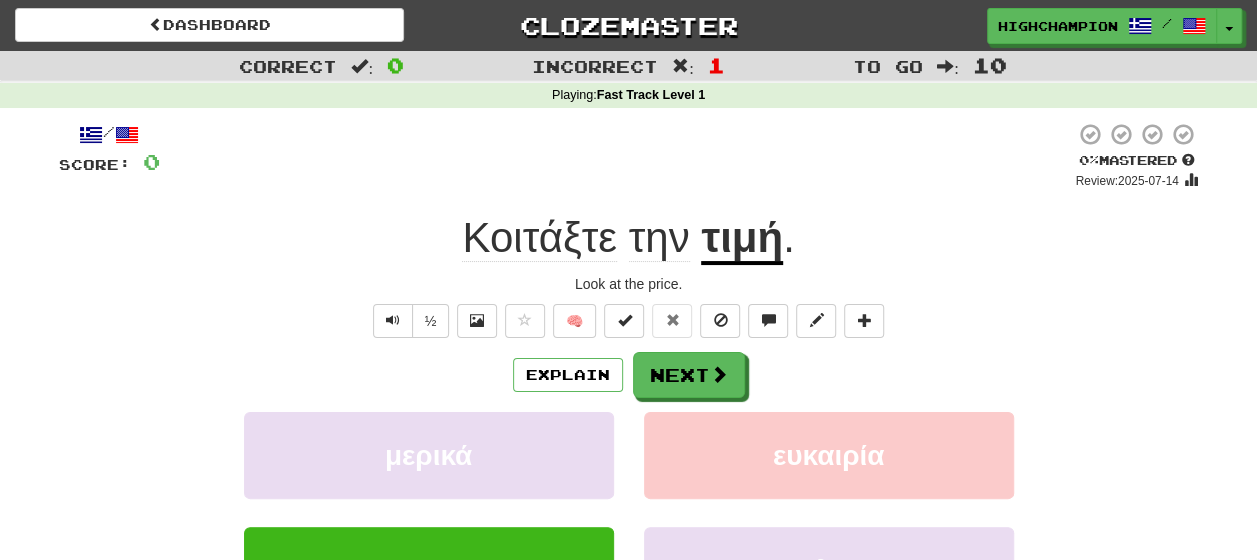 click on "Κοιτάξτε" 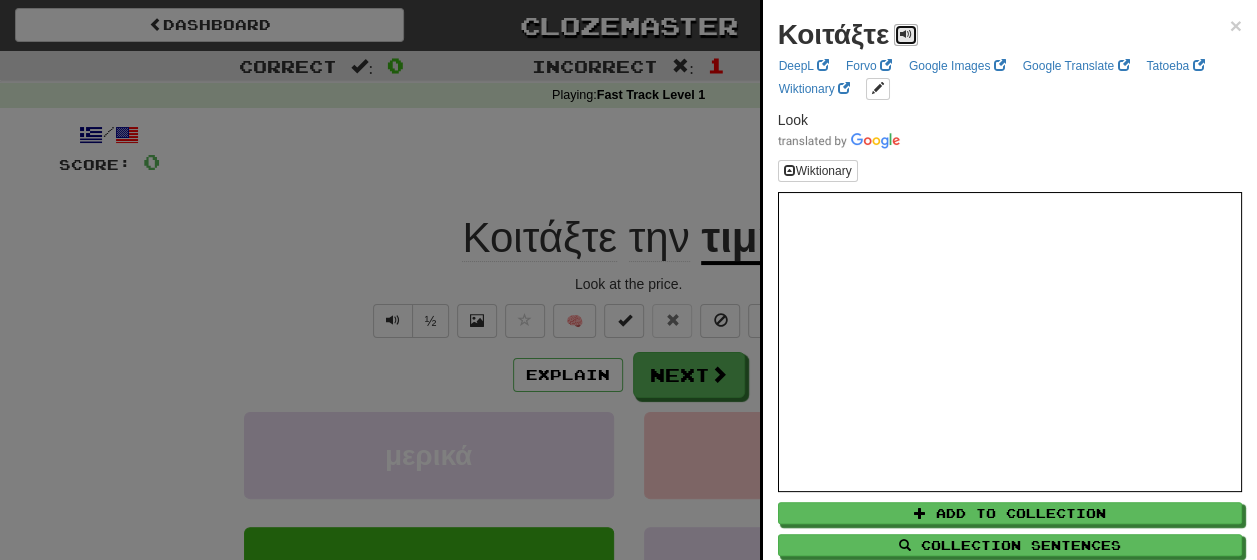click at bounding box center [906, 35] 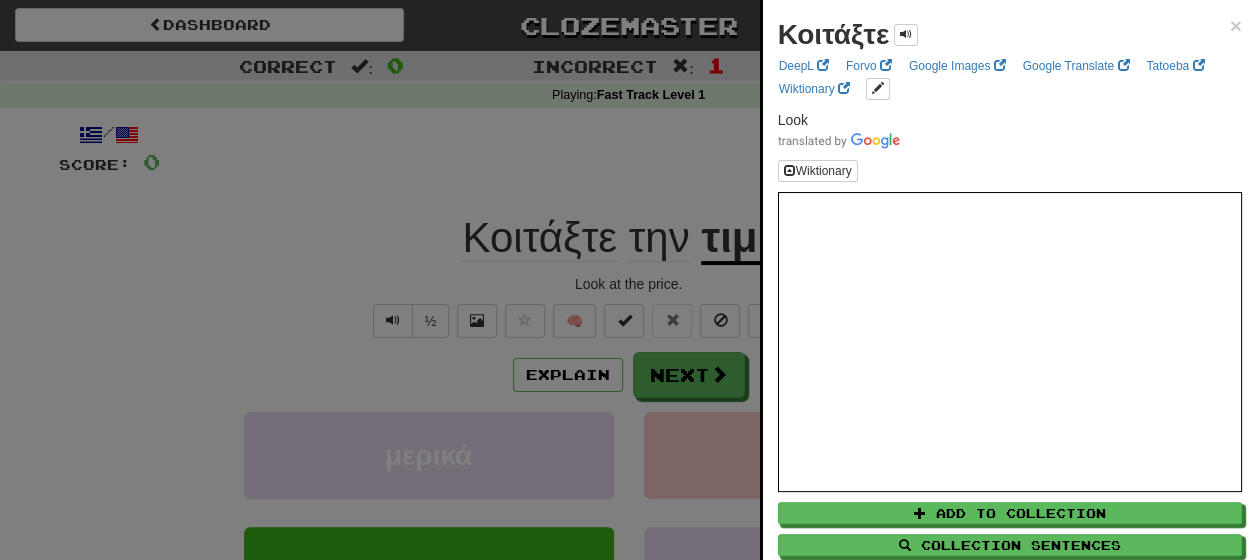 click at bounding box center [628, 280] 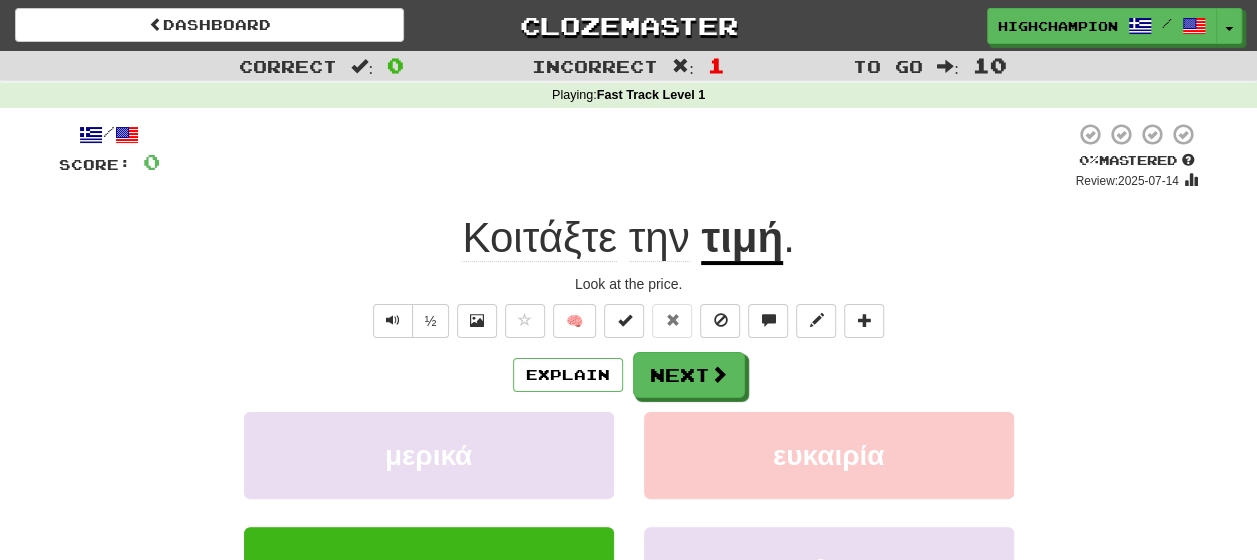 click on "τιμή" at bounding box center [742, 239] 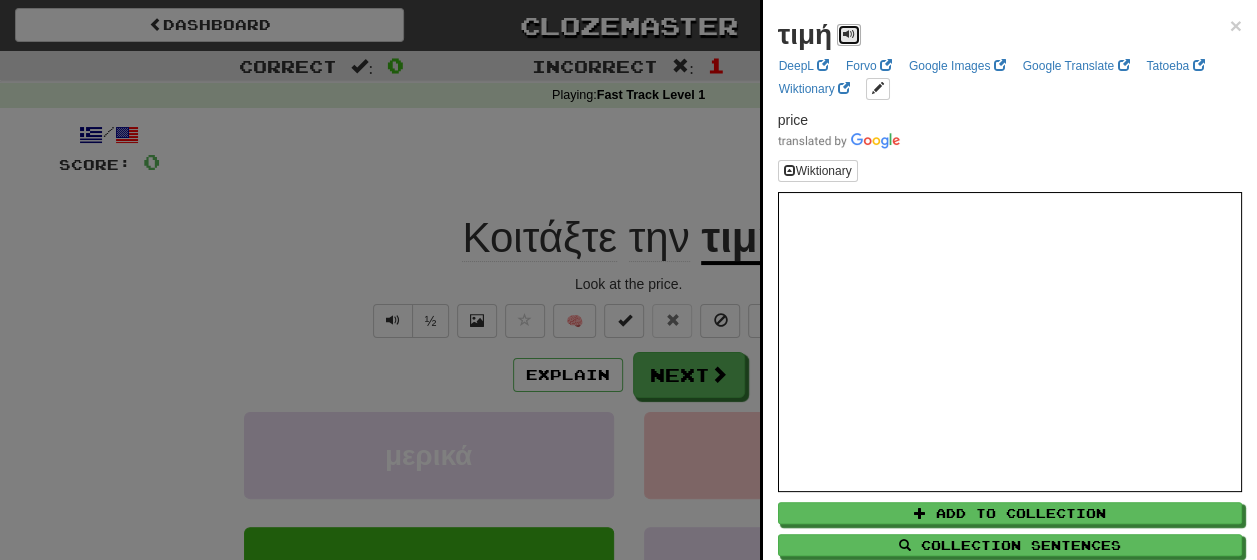 click at bounding box center (849, 34) 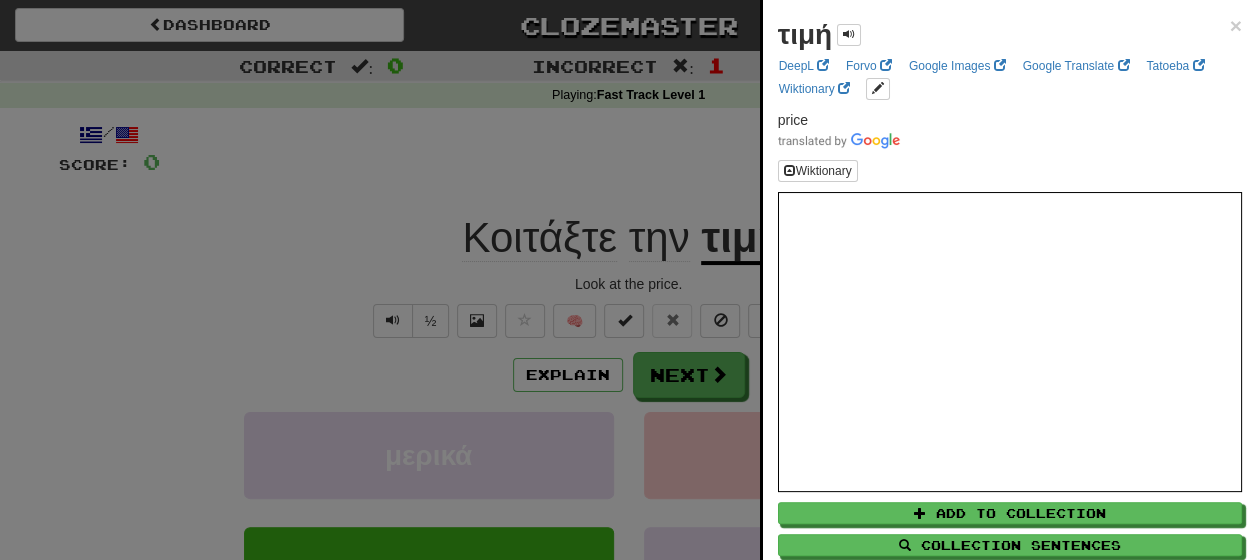 click at bounding box center (628, 280) 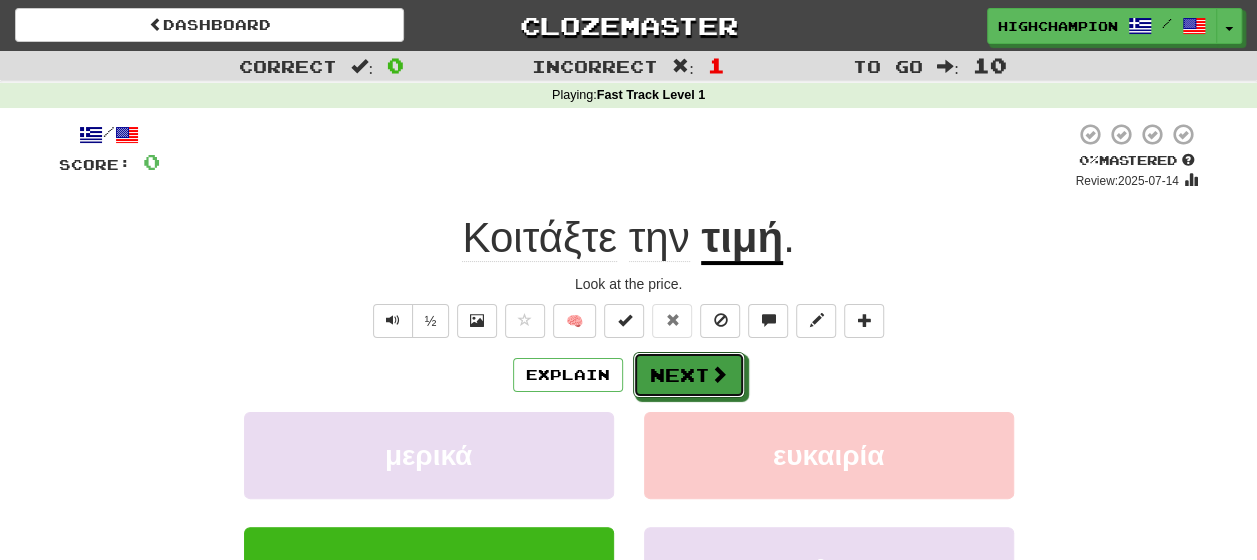 click on "Next" at bounding box center (689, 375) 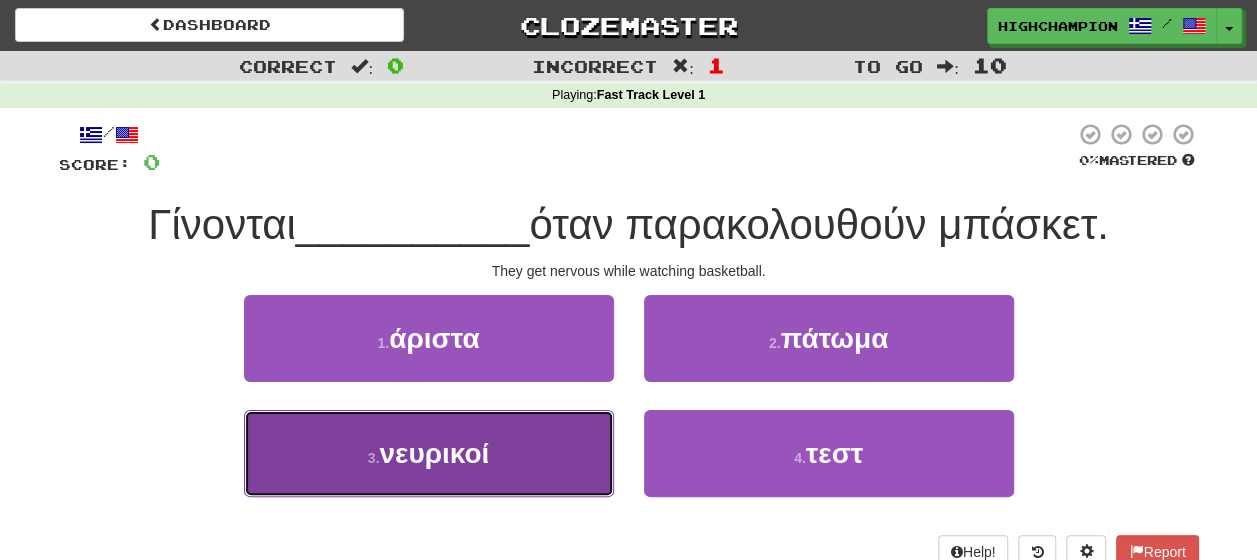 click on "3 .  νευρικοί" at bounding box center [429, 453] 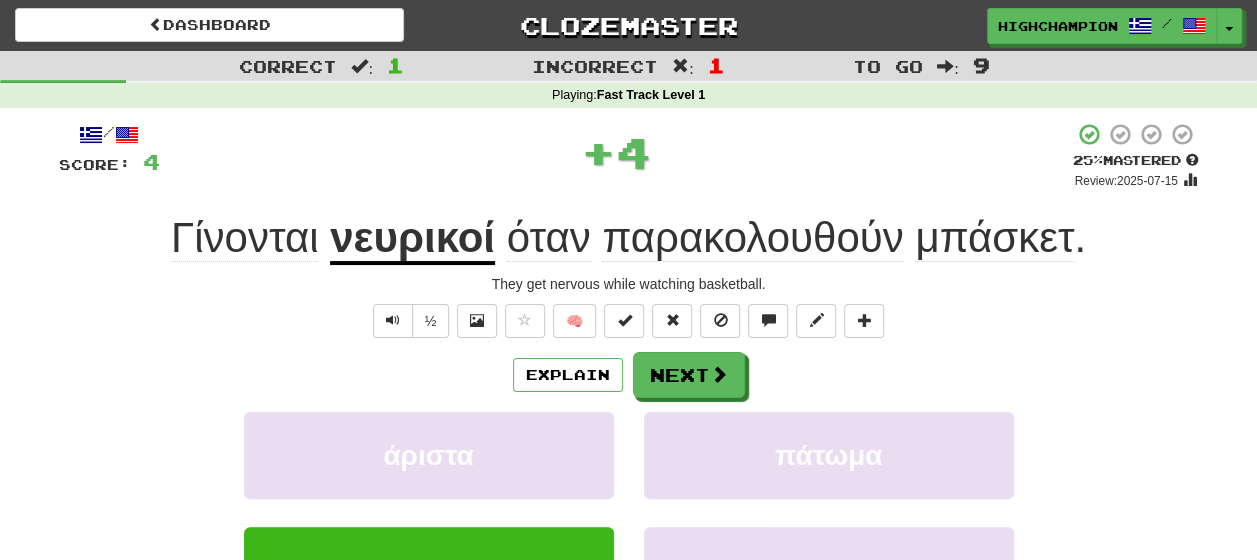 click on "Explain Next" at bounding box center [629, 375] 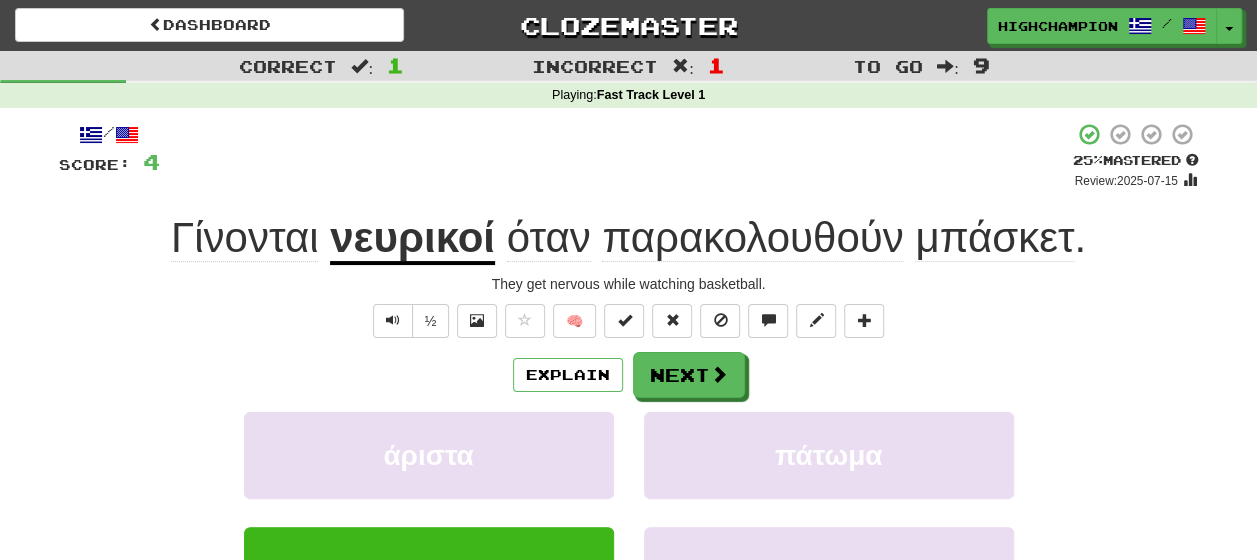 click on "Γίνονται" 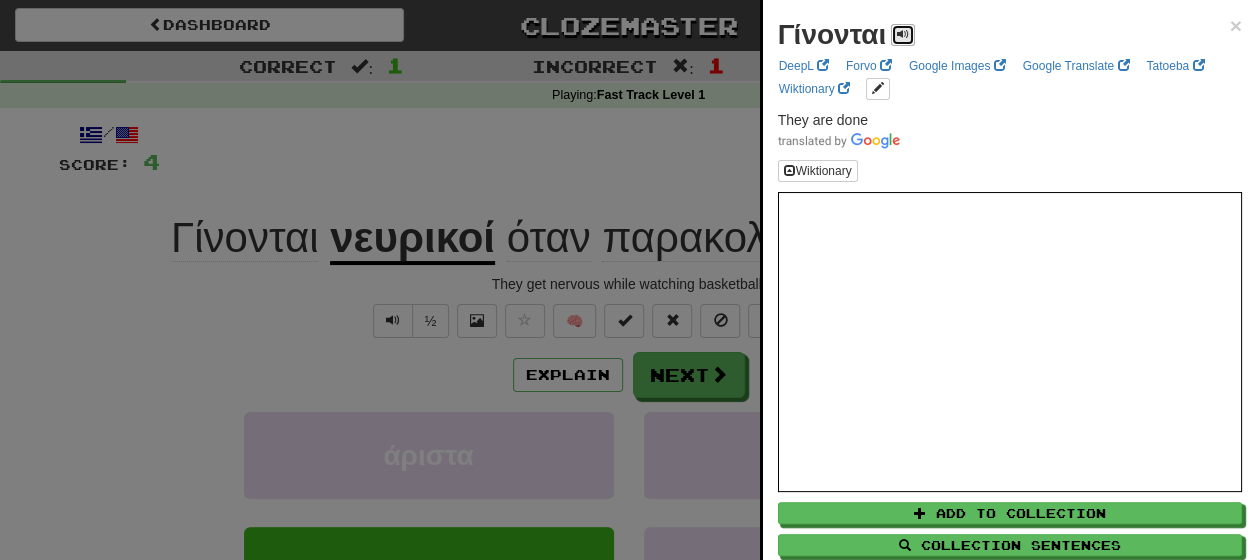 click at bounding box center (903, 34) 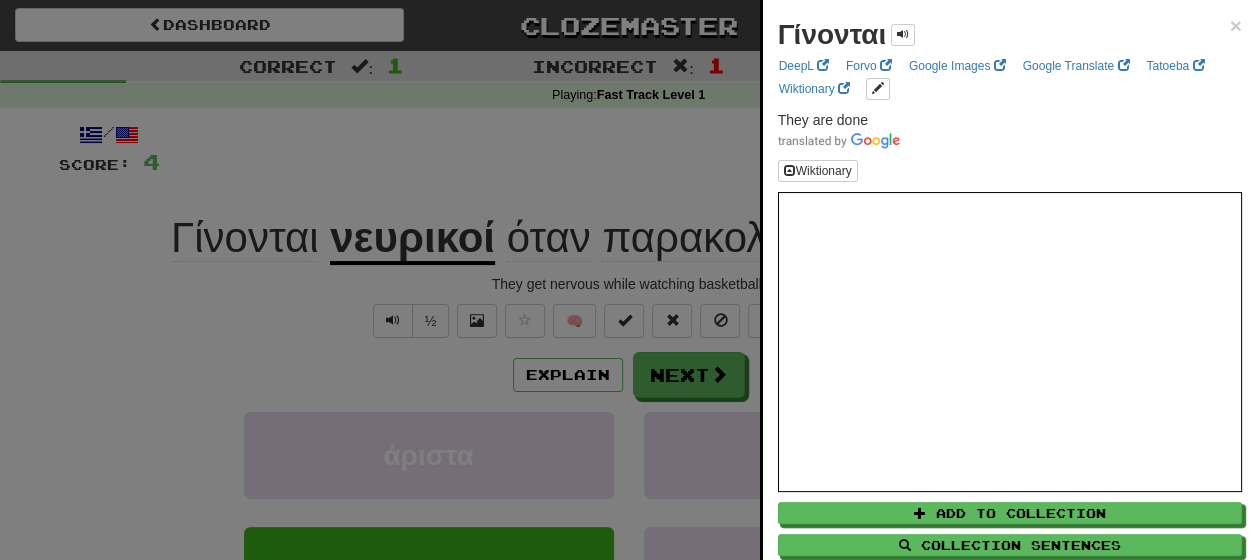 click at bounding box center (628, 280) 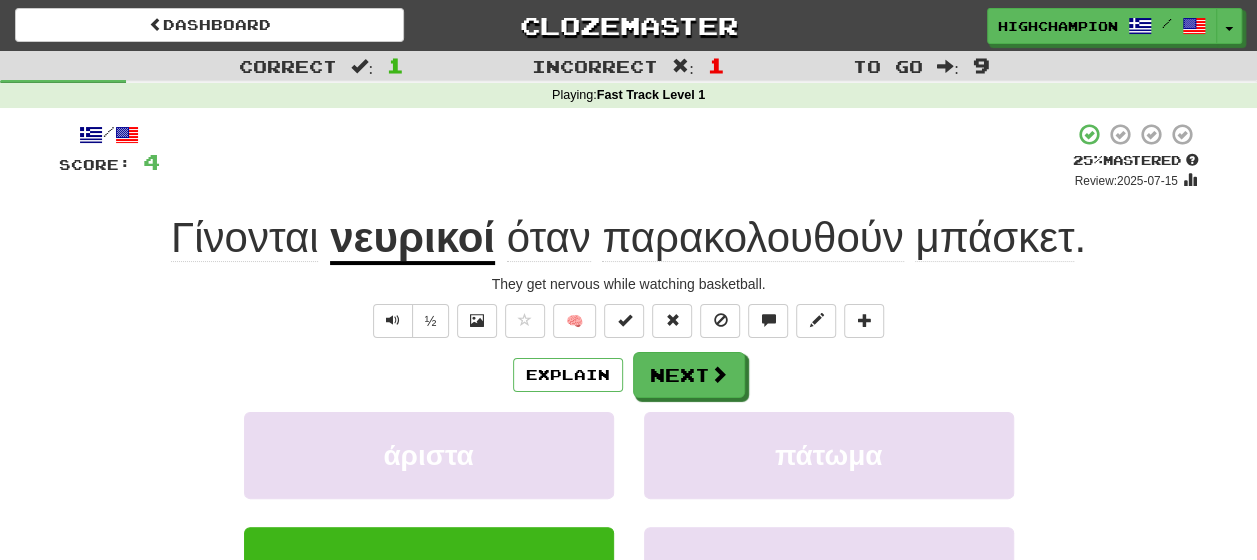 click on "νευρικοί" at bounding box center [412, 239] 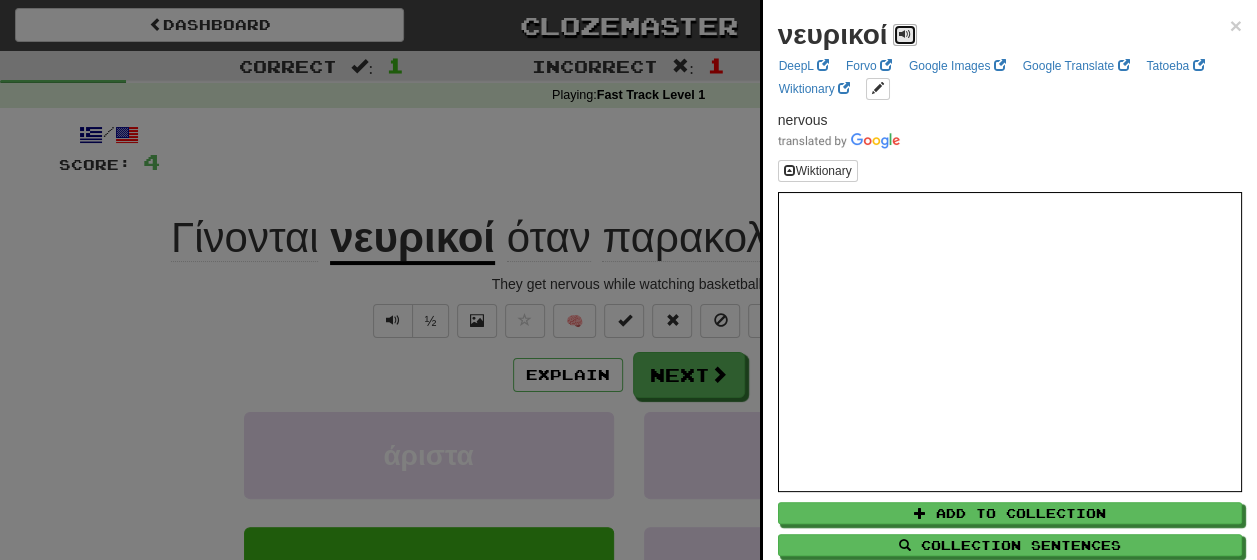 click at bounding box center (905, 34) 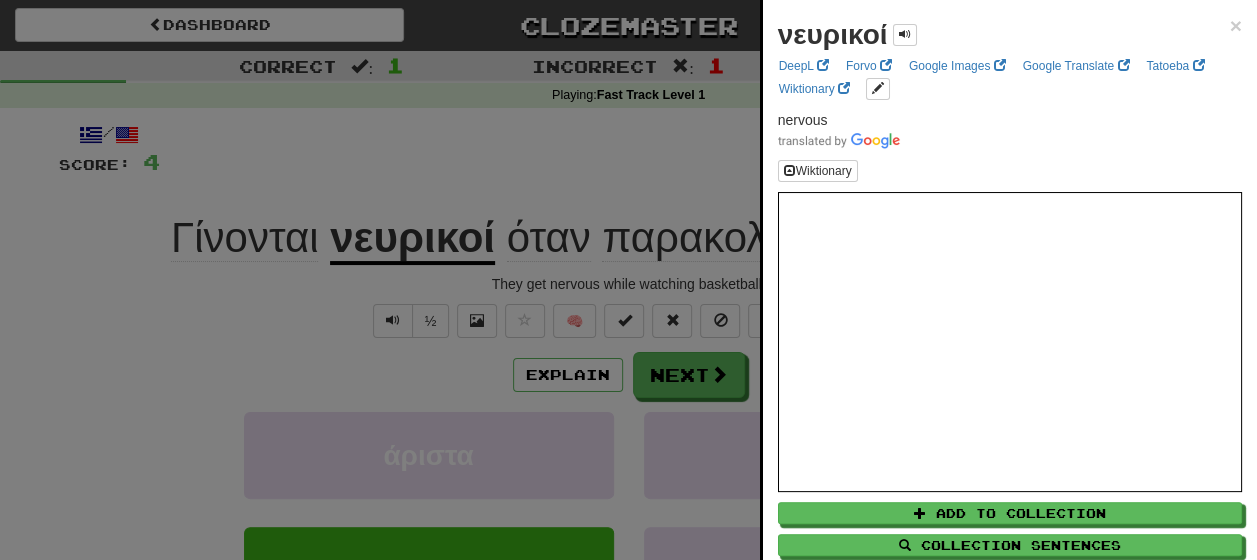 click at bounding box center [628, 280] 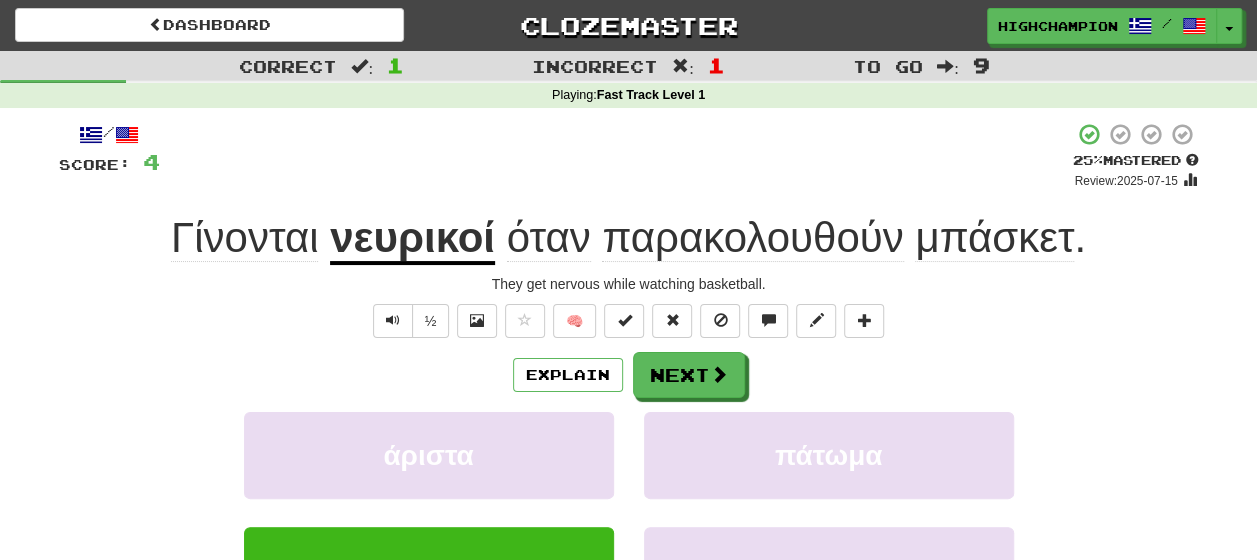 click on "όταν" at bounding box center [549, 238] 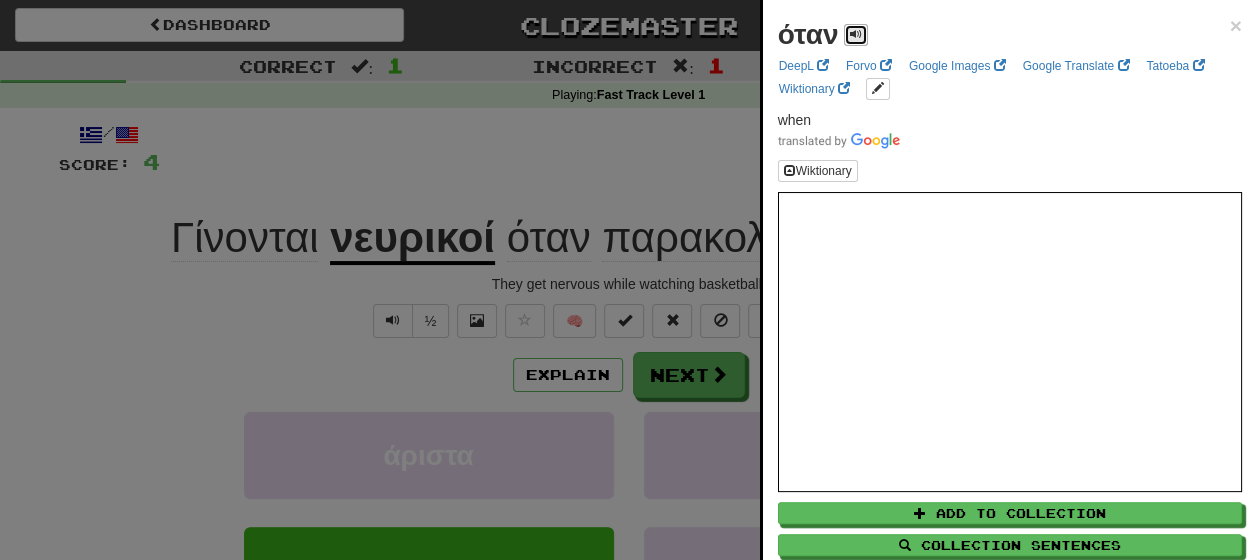 click at bounding box center [856, 34] 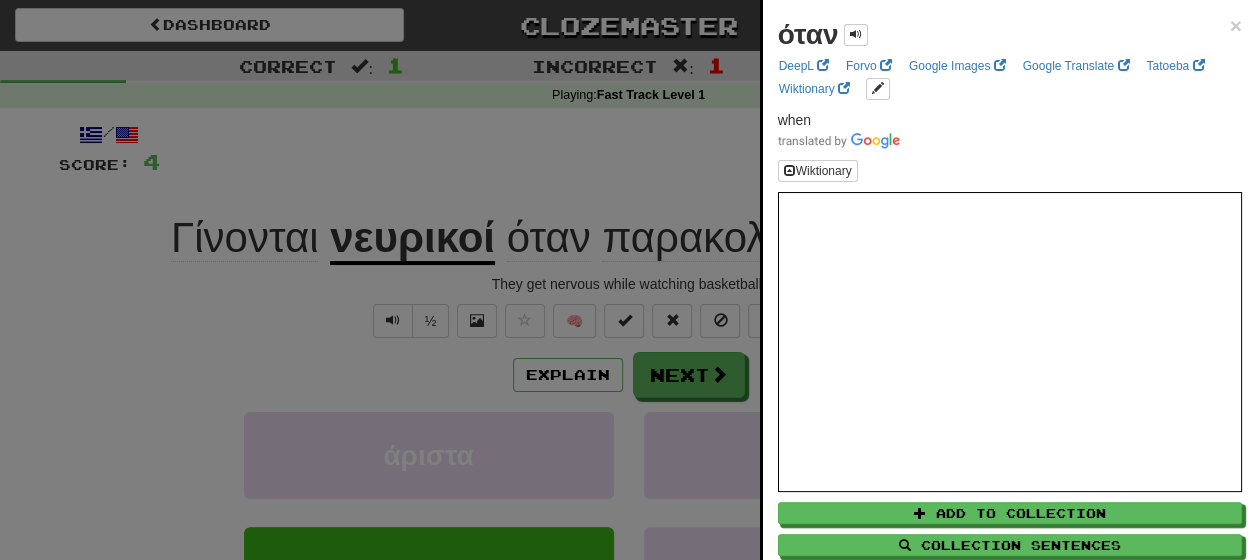 drag, startPoint x: 616, startPoint y: 280, endPoint x: 706, endPoint y: 278, distance: 90.02222 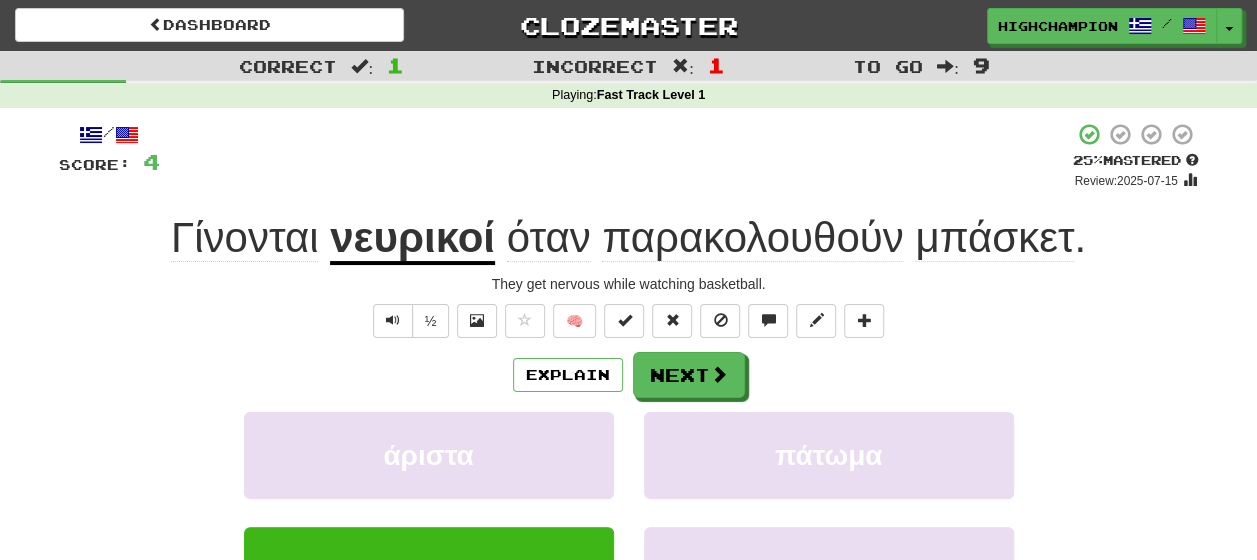 click on "παρακολουθούν" at bounding box center (752, 238) 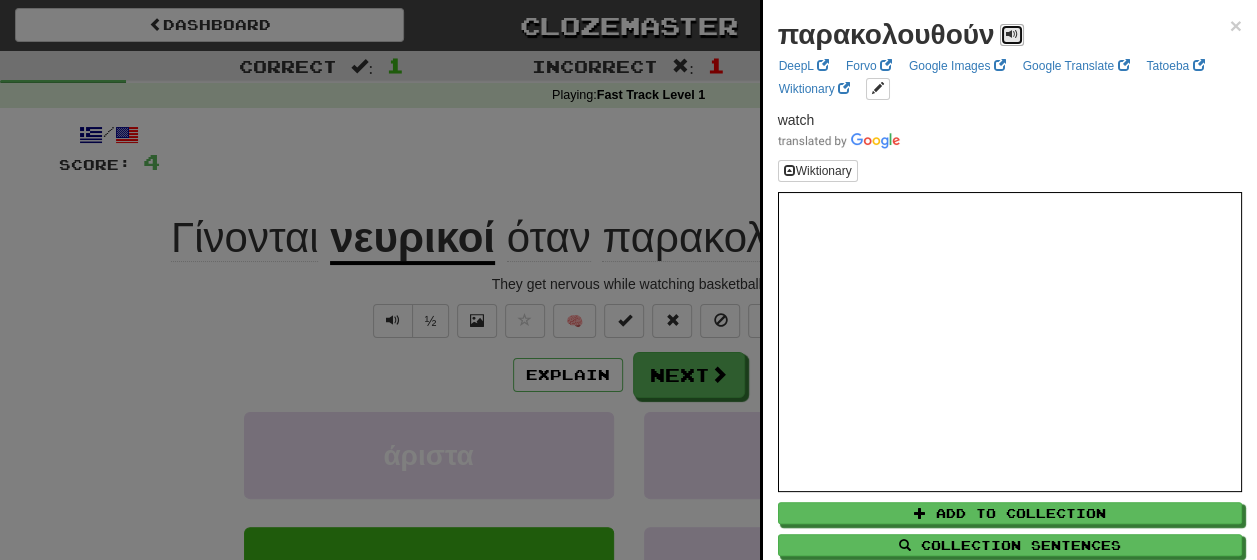 click at bounding box center [1012, 34] 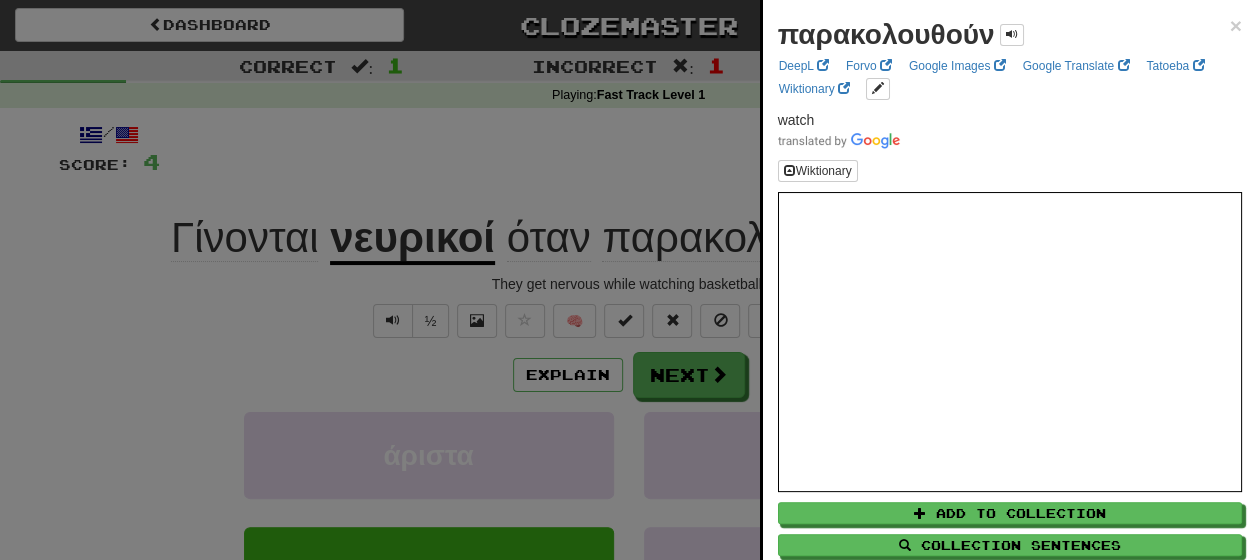 click at bounding box center [628, 280] 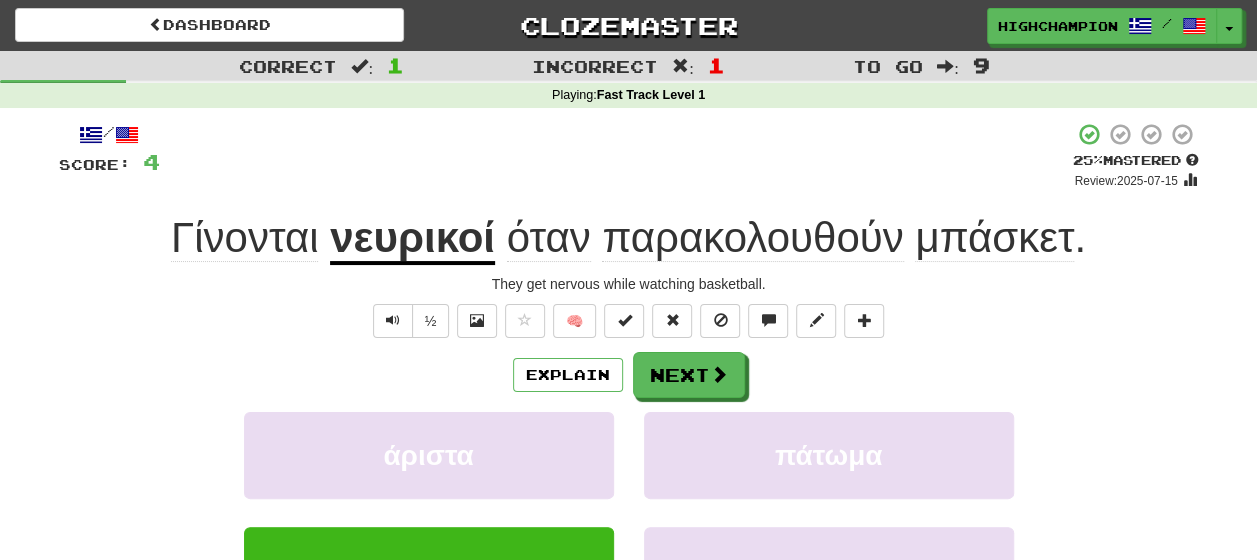click on "μπάσκετ" at bounding box center (994, 238) 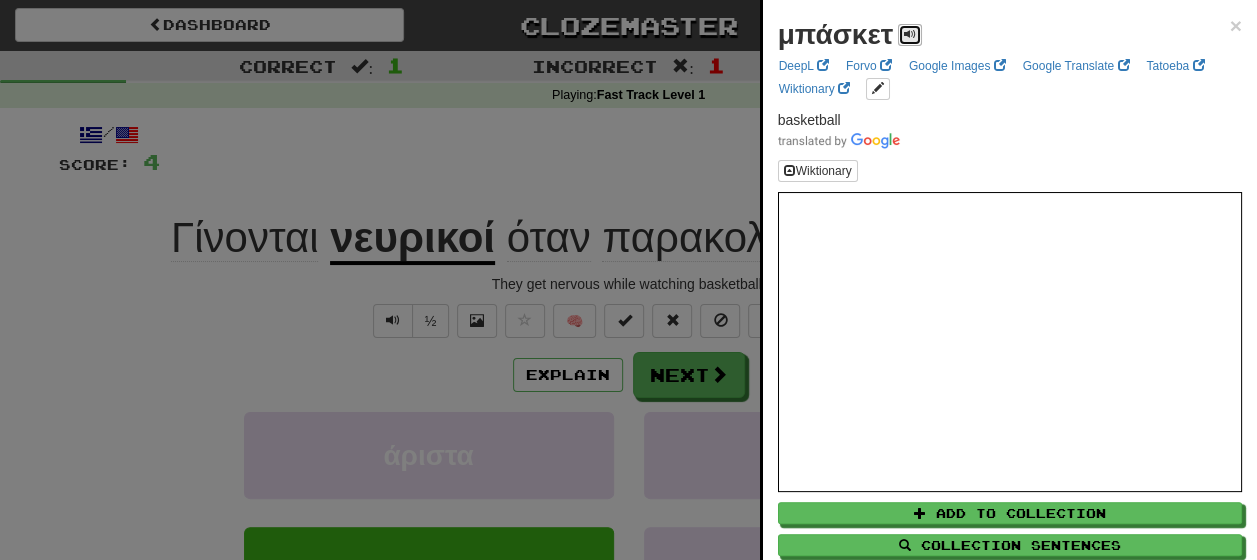 click at bounding box center [910, 35] 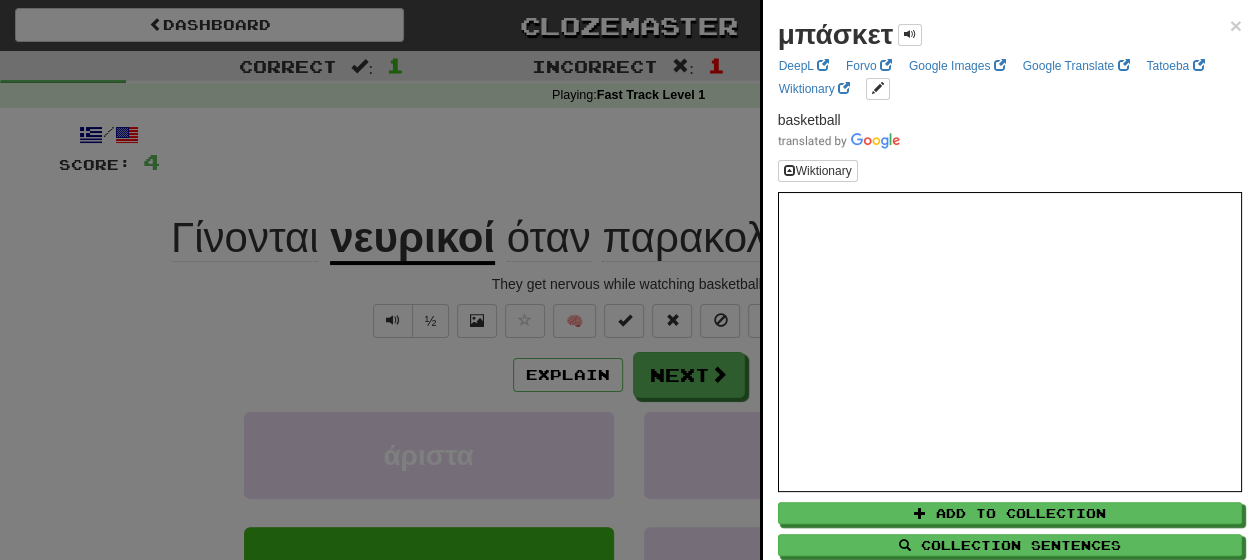 click at bounding box center (628, 280) 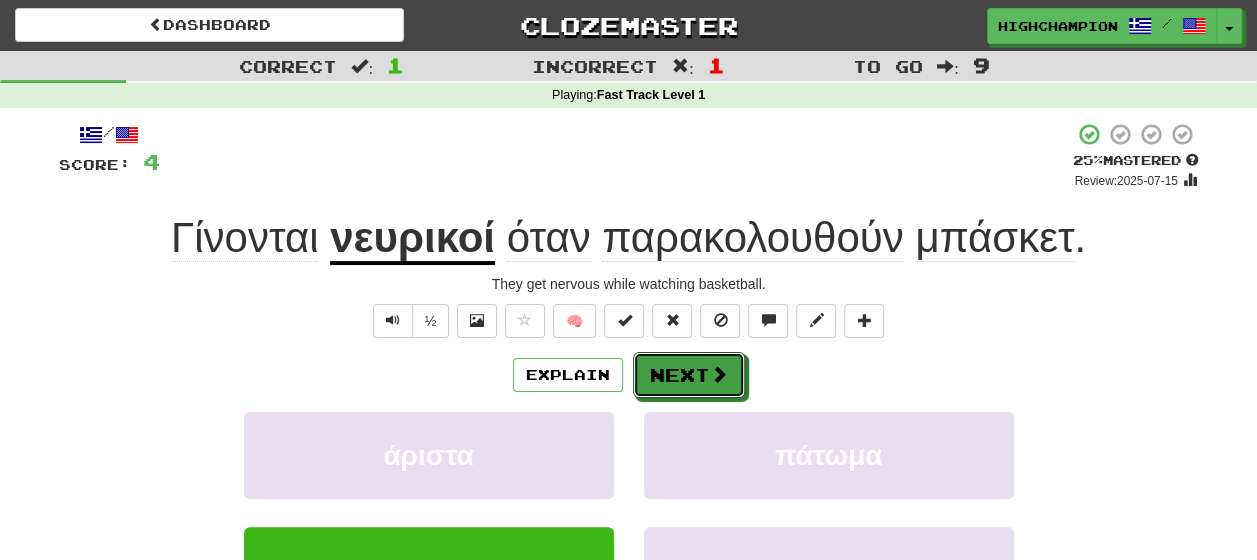 click on "Next" at bounding box center [689, 375] 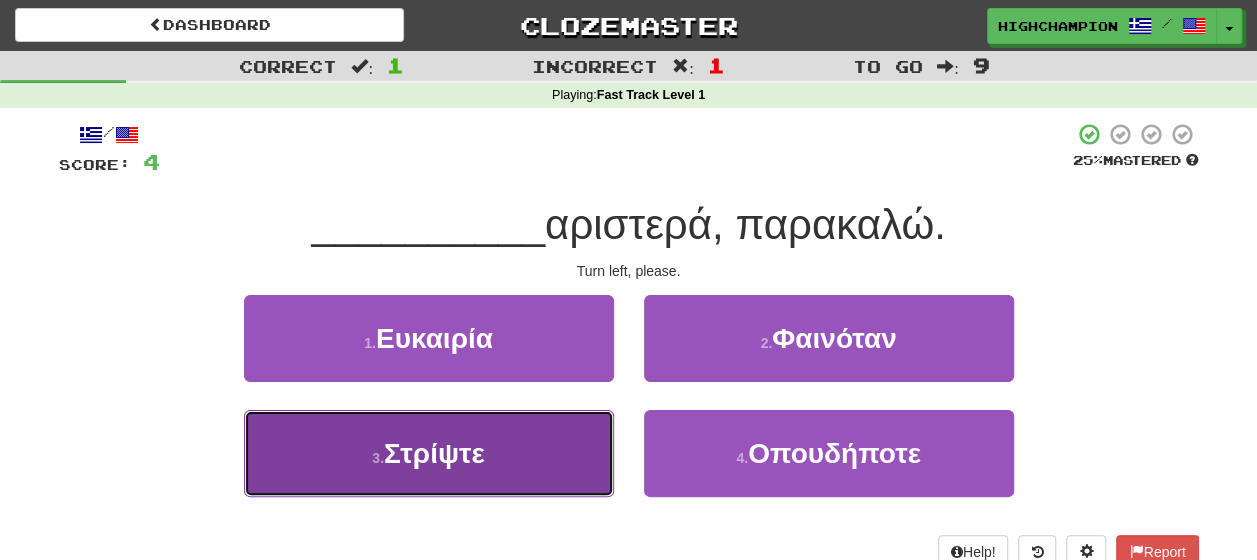 click on "Στρίψτε" at bounding box center [434, 453] 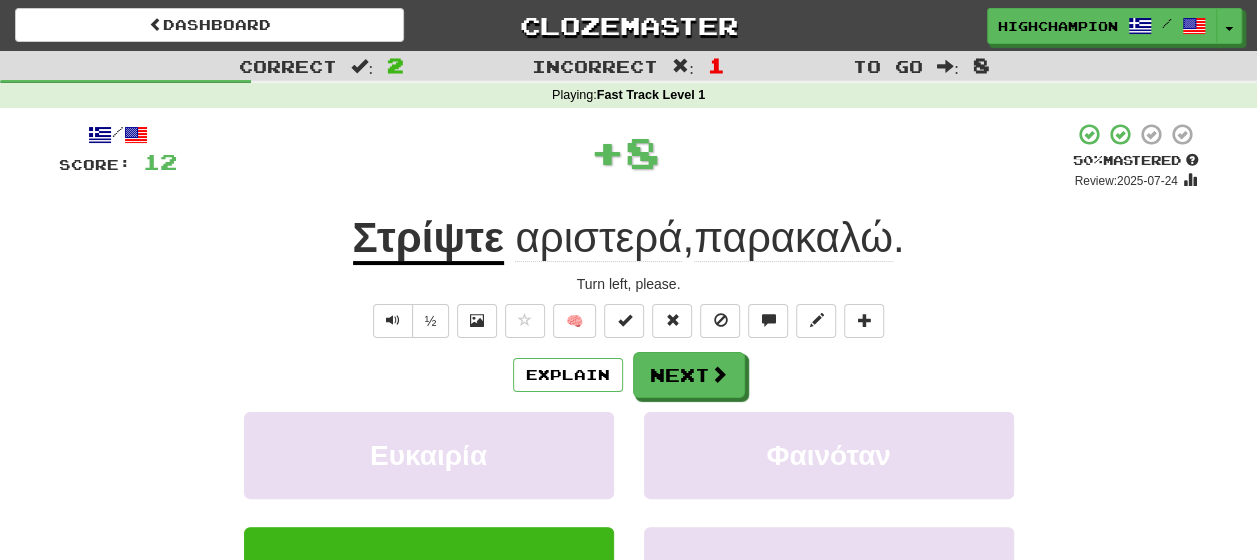 click on "Explain Next" at bounding box center (629, 375) 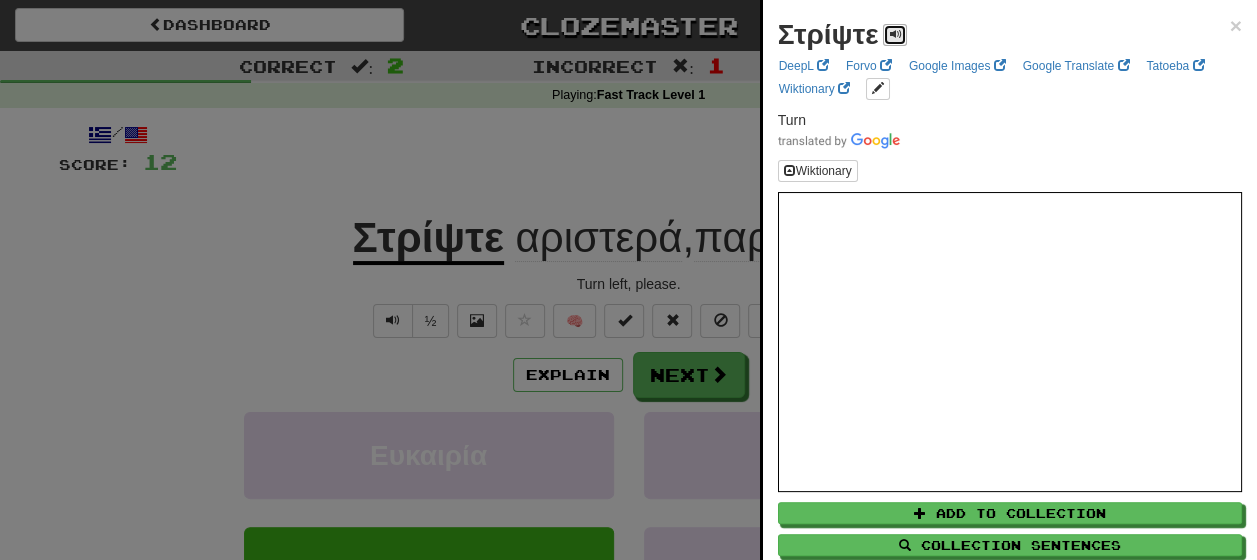 click at bounding box center (895, 34) 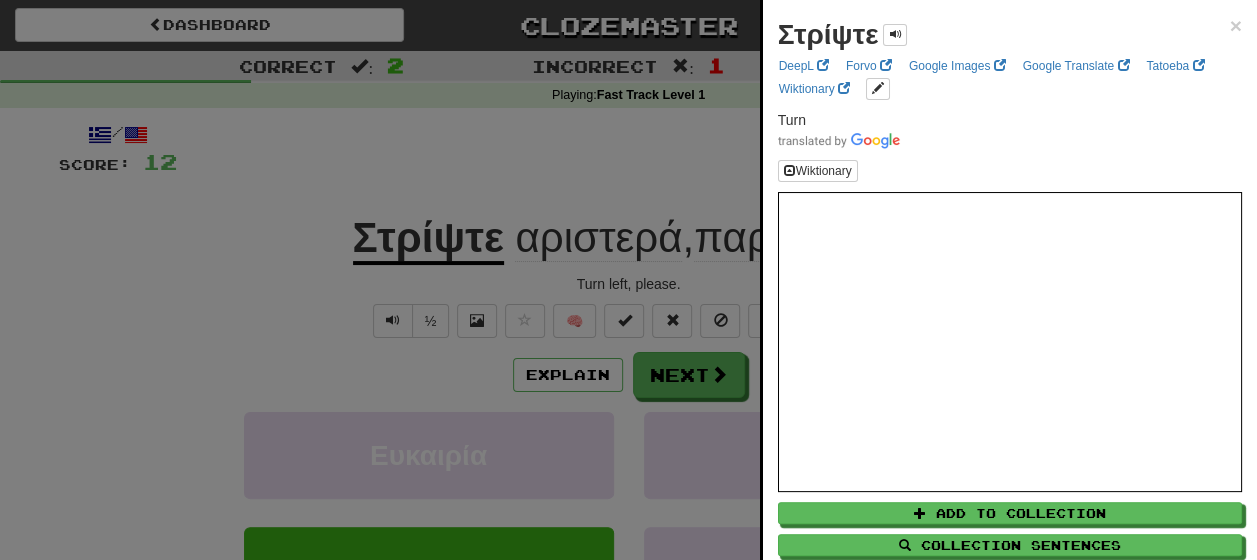click at bounding box center (628, 280) 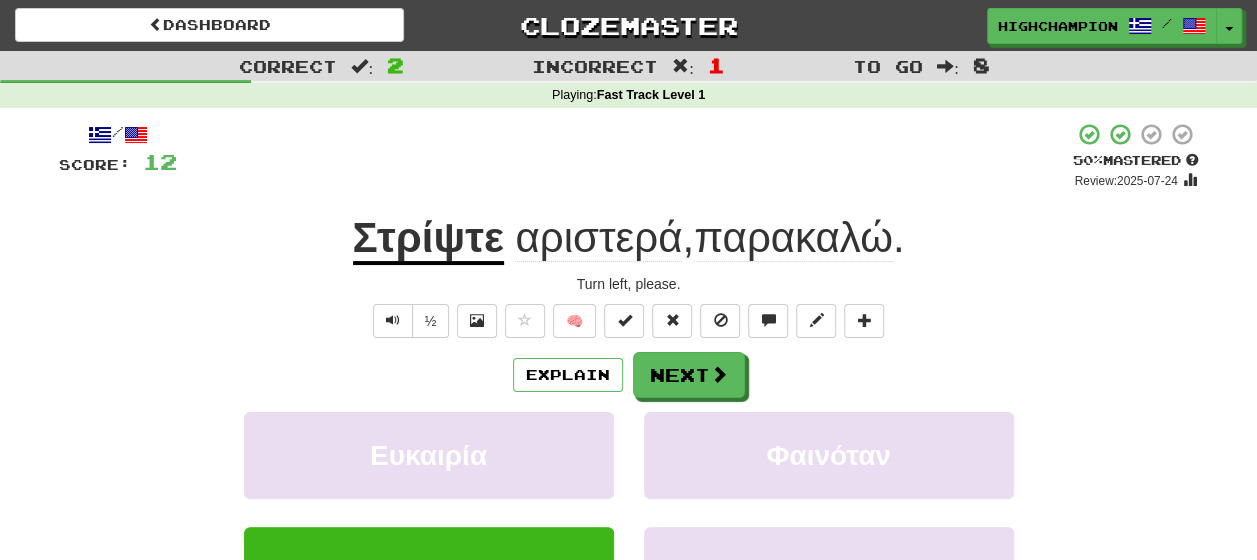 click on "αριστερά" at bounding box center (598, 238) 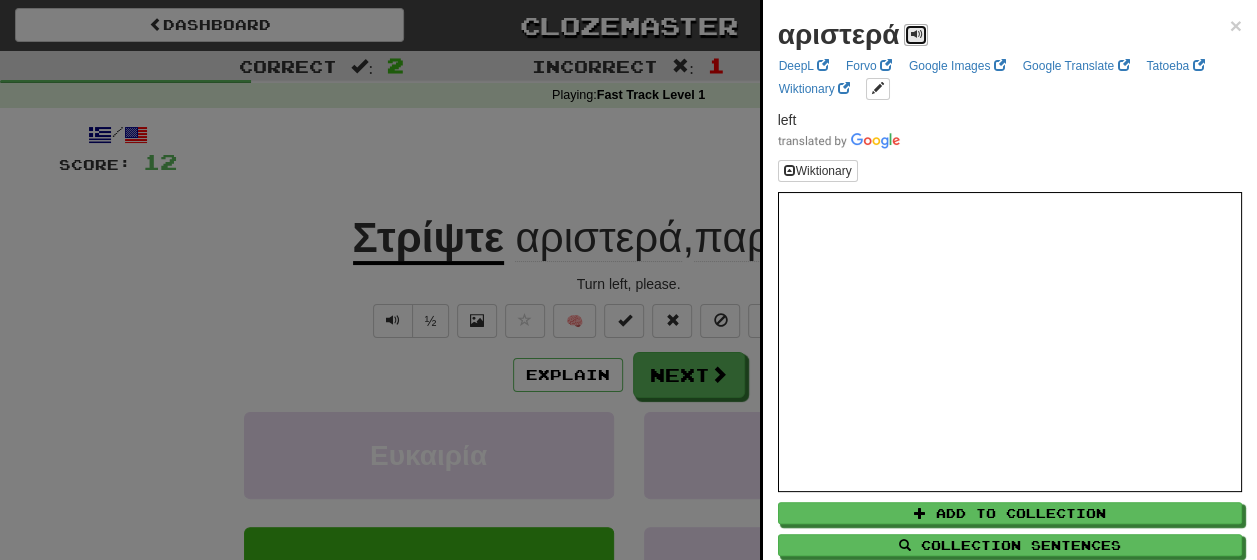 click at bounding box center [916, 35] 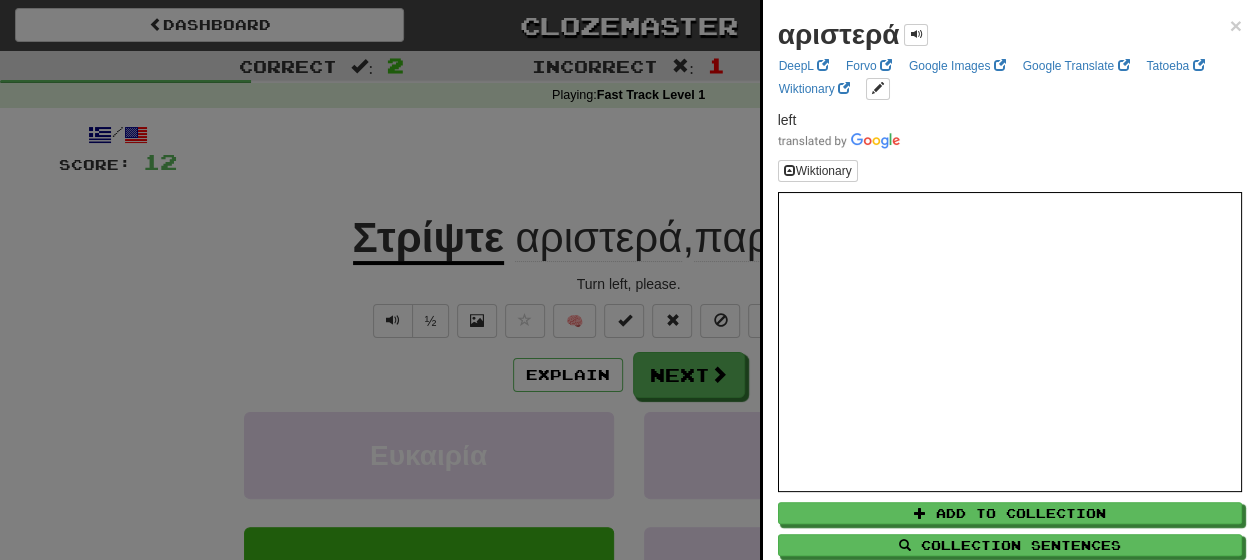 click at bounding box center [628, 280] 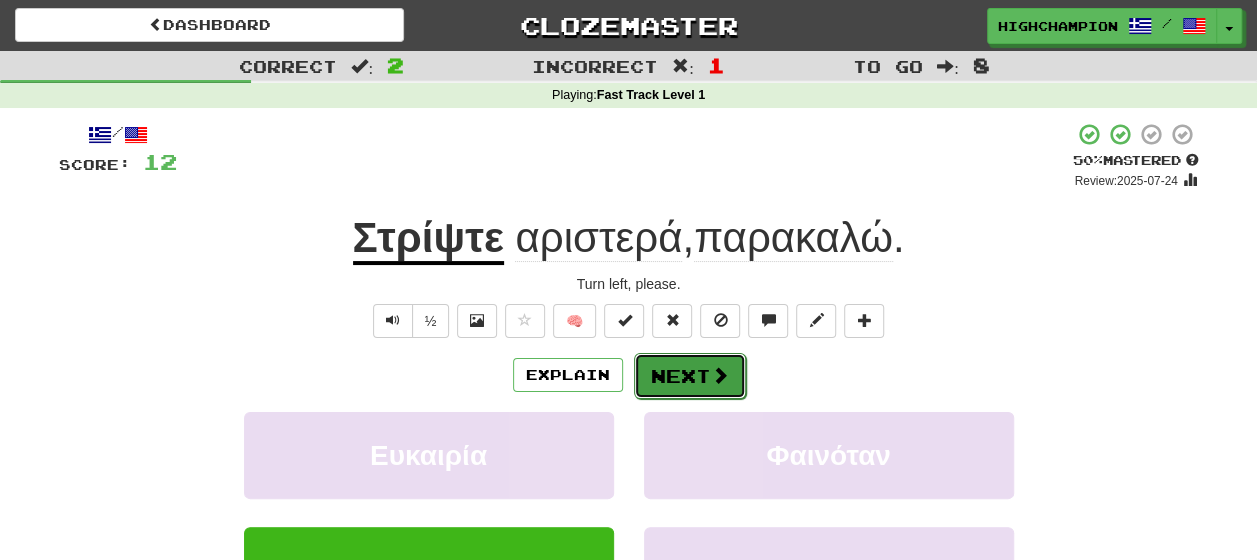 click at bounding box center (720, 375) 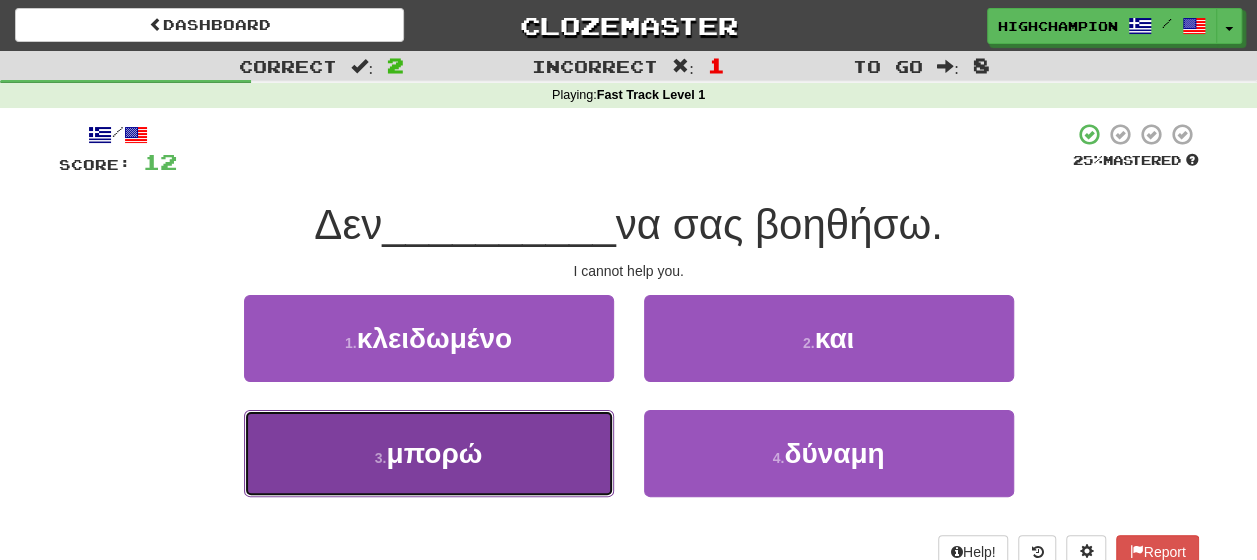 click on "3 .  μπορώ" at bounding box center (429, 453) 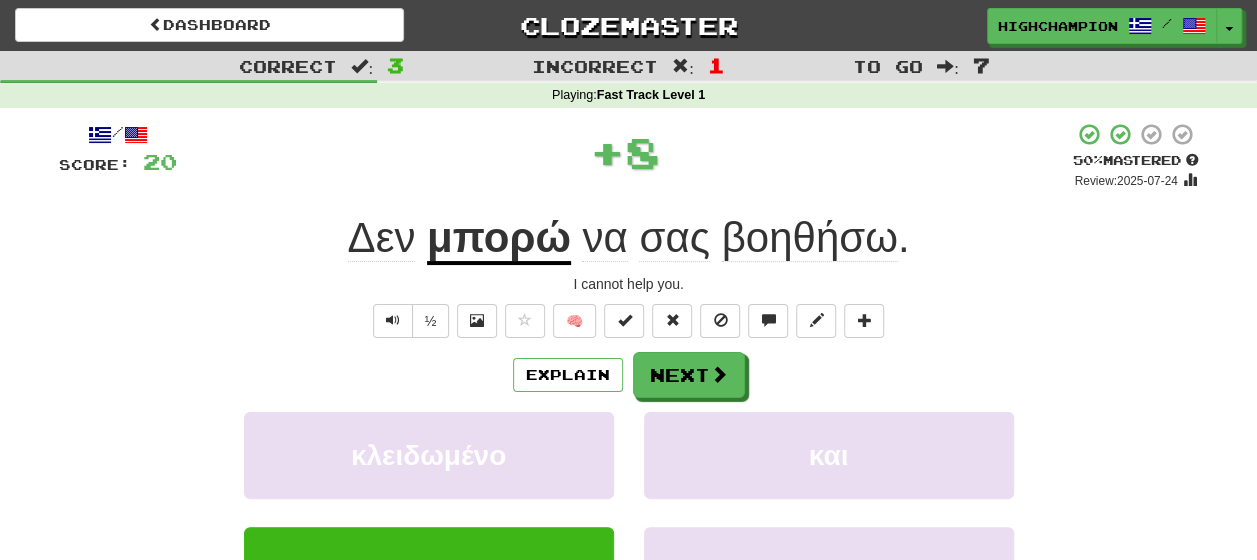 click on "Explain Next" at bounding box center (629, 375) 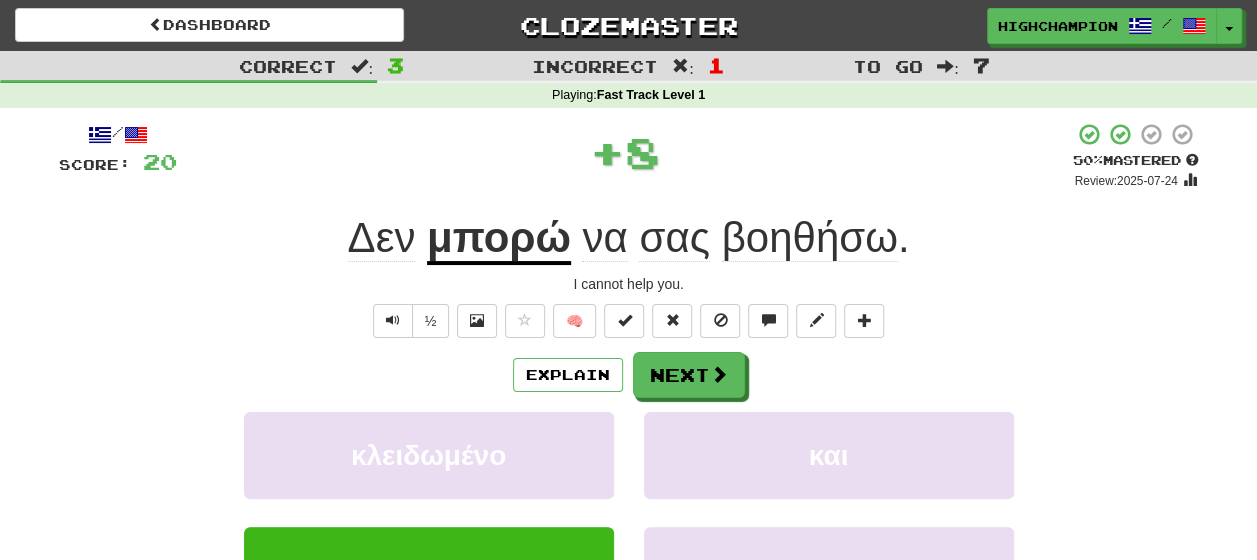 click on "μπορώ" at bounding box center (499, 239) 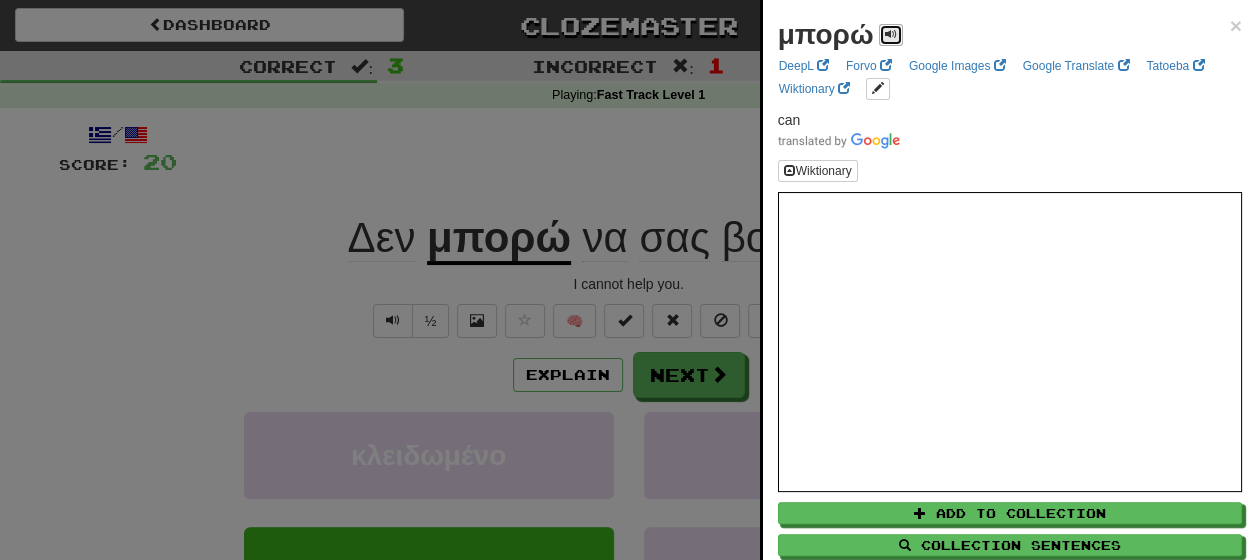 click at bounding box center [891, 34] 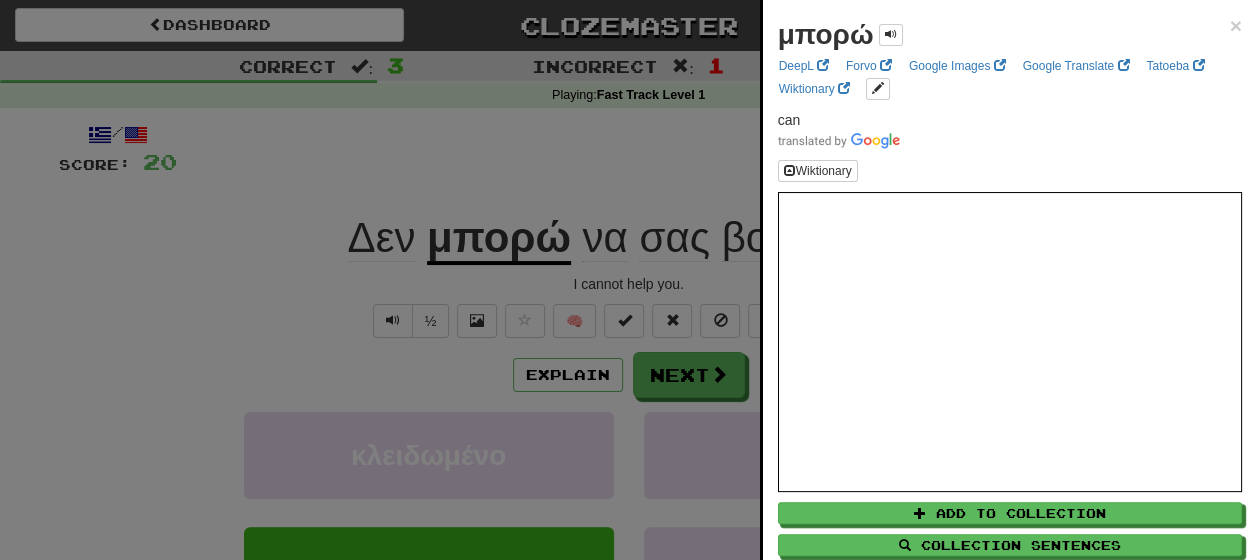 click at bounding box center (628, 280) 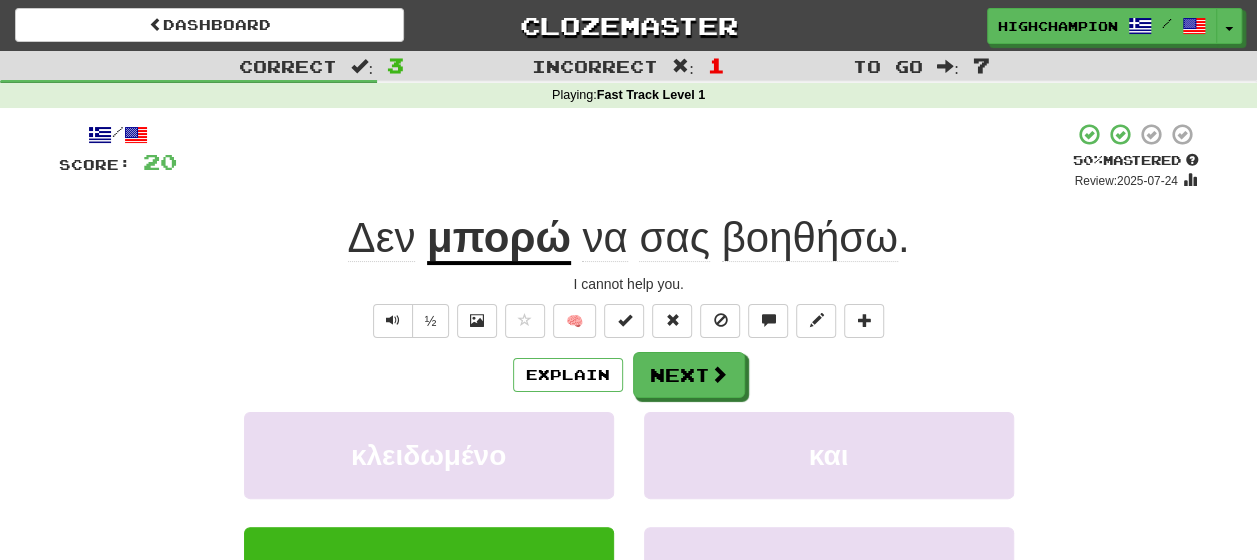 click on "σας" at bounding box center (674, 238) 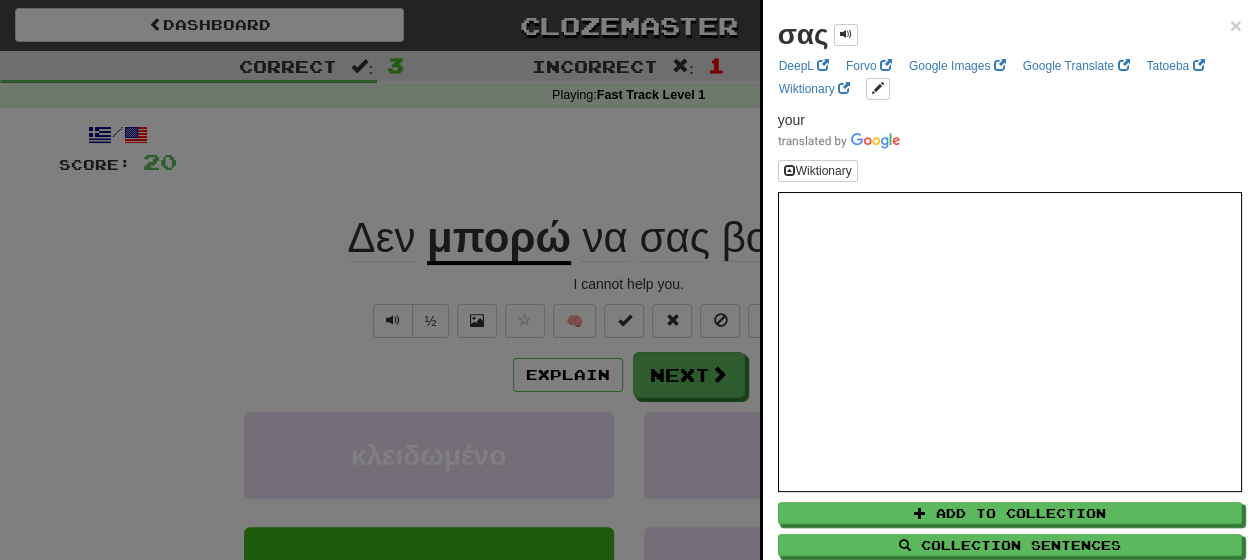 click at bounding box center (628, 280) 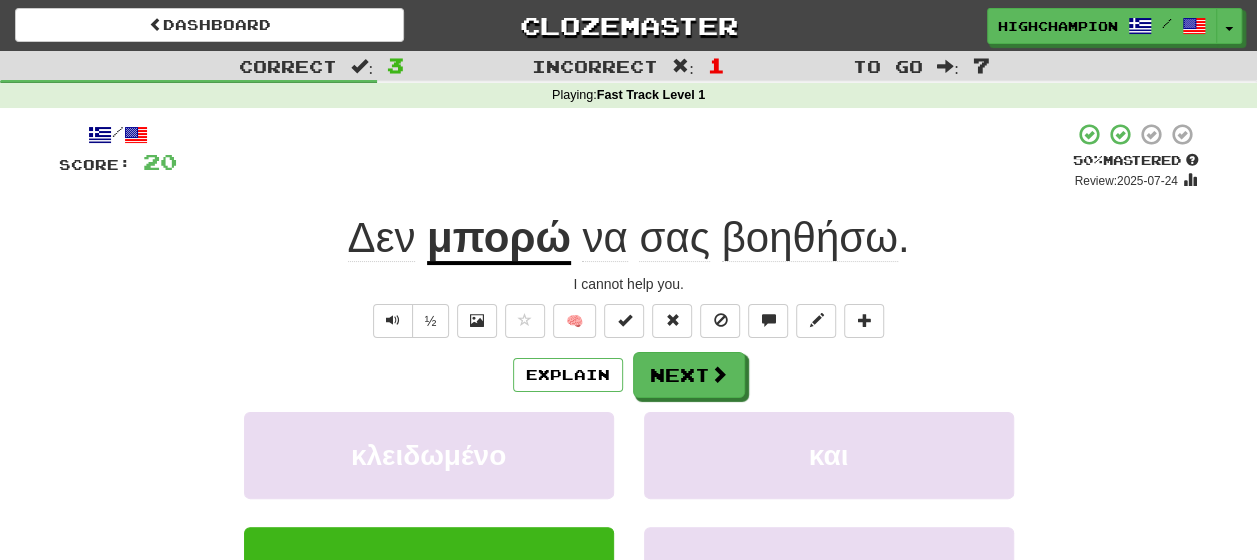 click on "βοηθήσω" at bounding box center [810, 238] 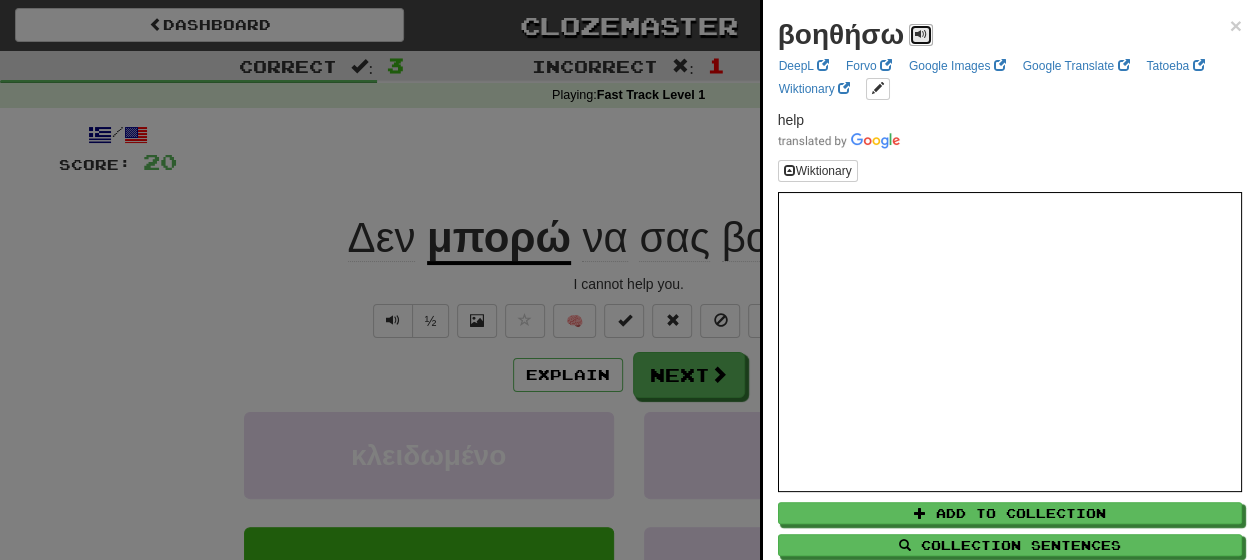 click at bounding box center (921, 34) 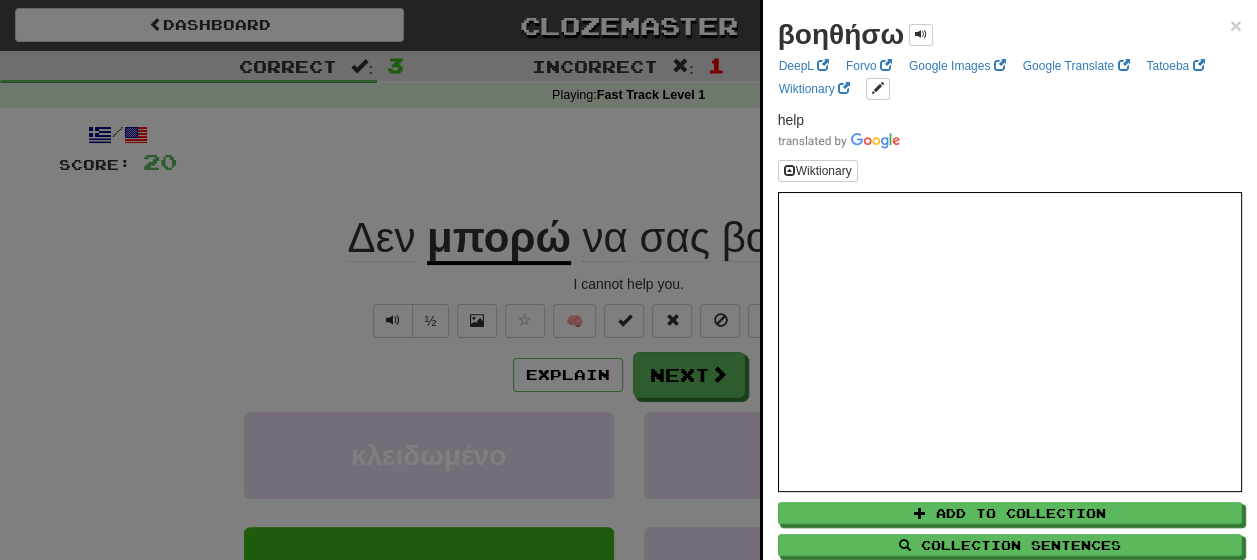 click at bounding box center [628, 280] 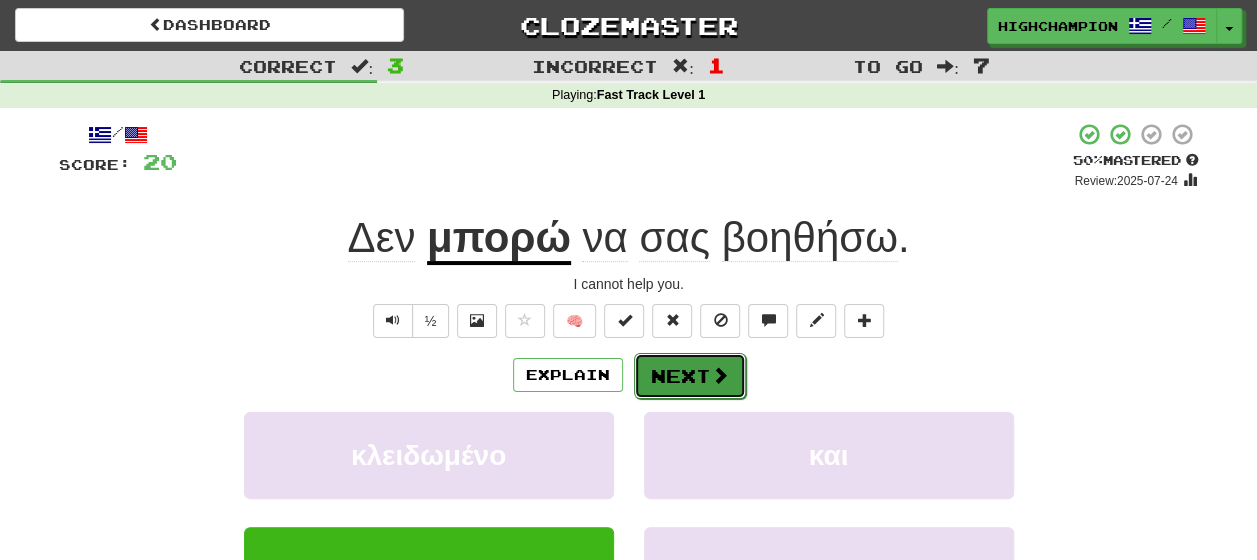 click on "Next" at bounding box center [690, 376] 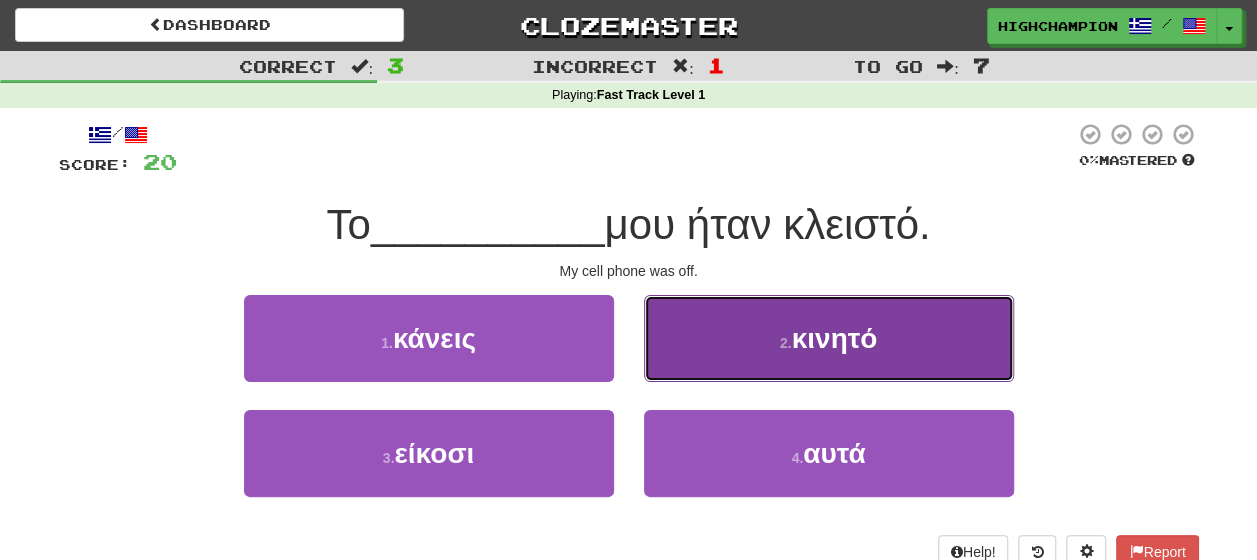 click on "2 .  κινητό" at bounding box center [829, 338] 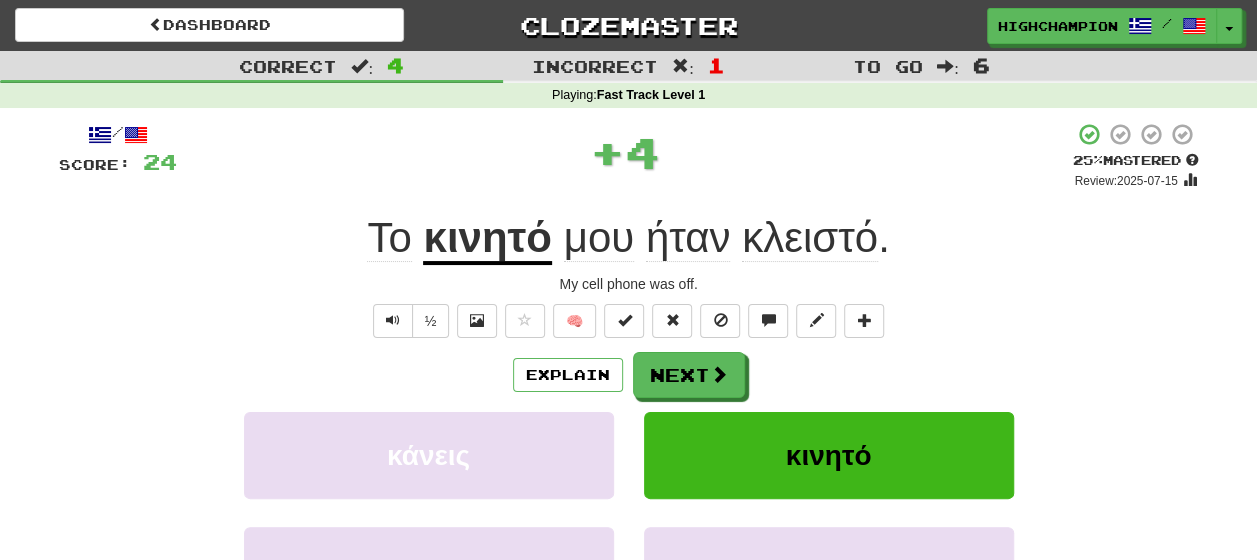 click on "Explain Next" at bounding box center [629, 375] 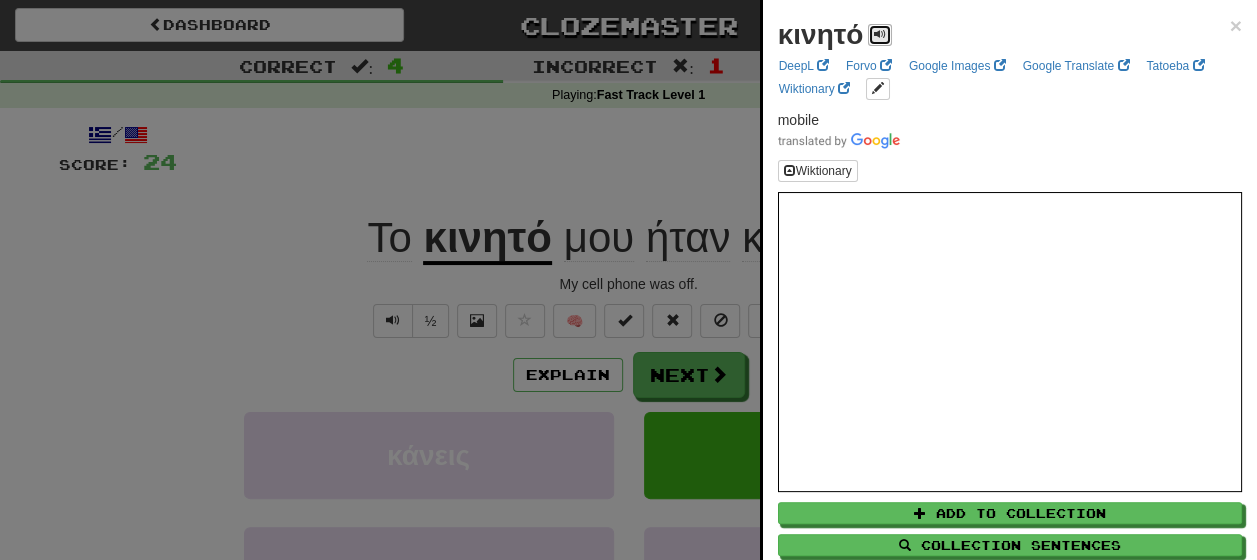 click at bounding box center (880, 34) 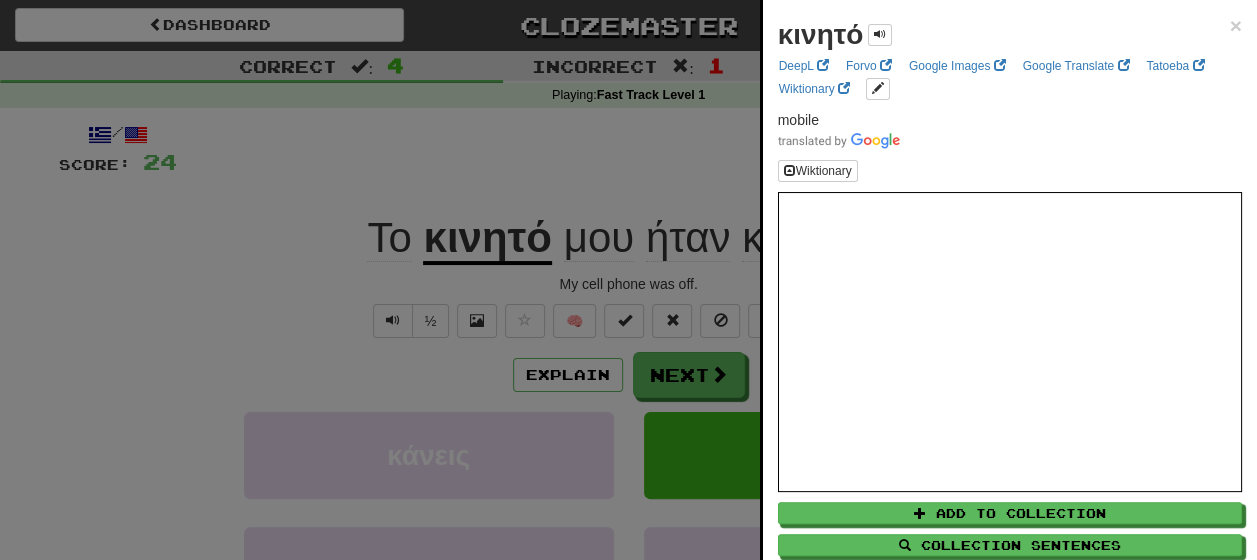 click at bounding box center [628, 280] 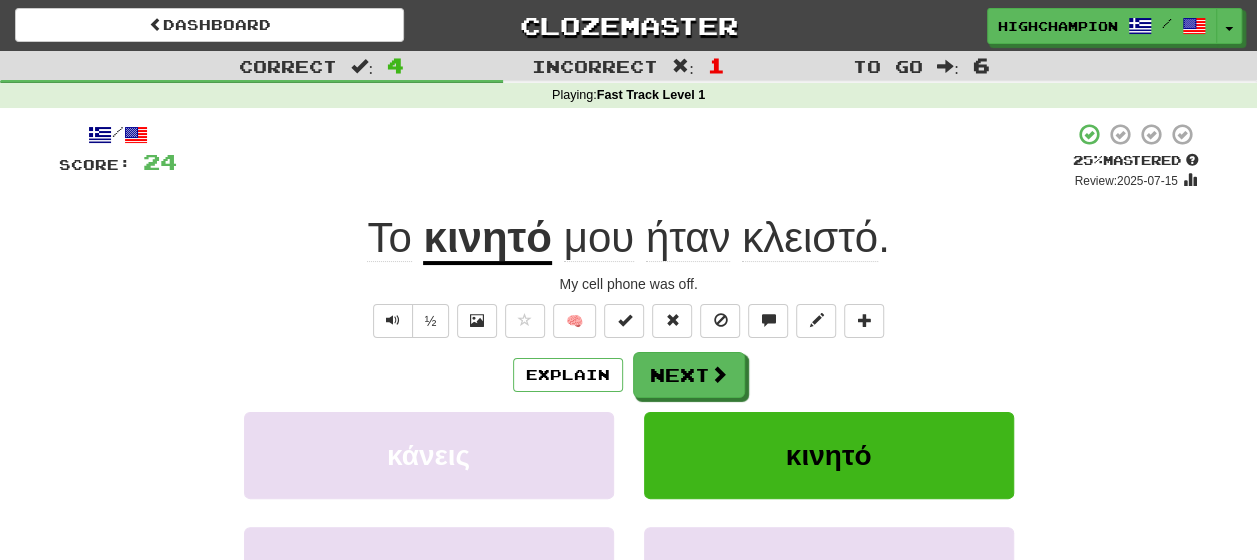 click on "ήταν" at bounding box center (688, 238) 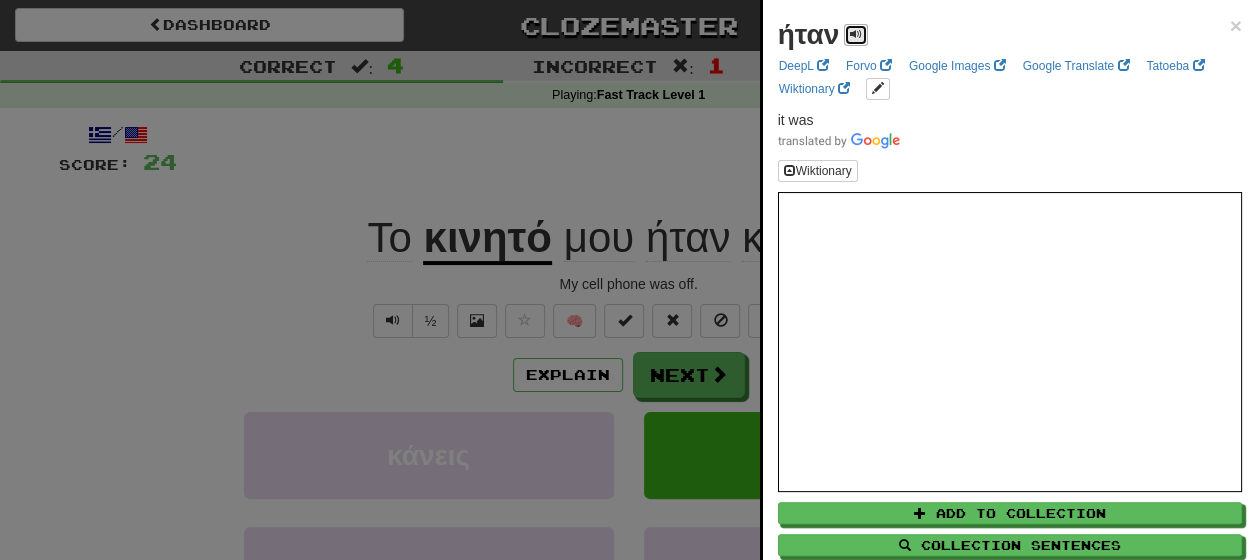 click at bounding box center [856, 35] 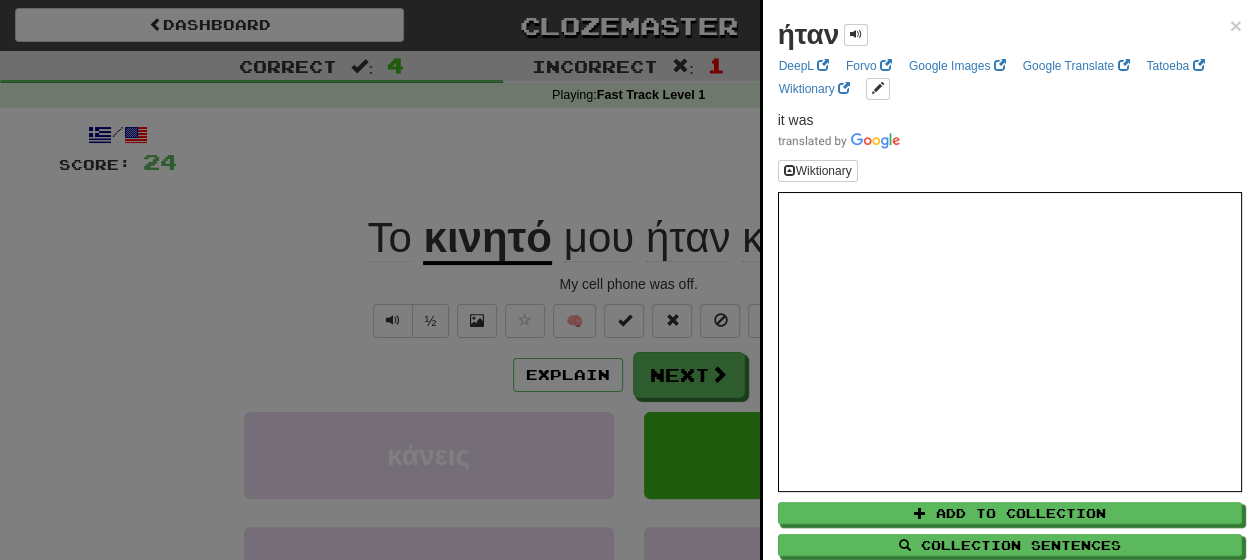 click at bounding box center (628, 280) 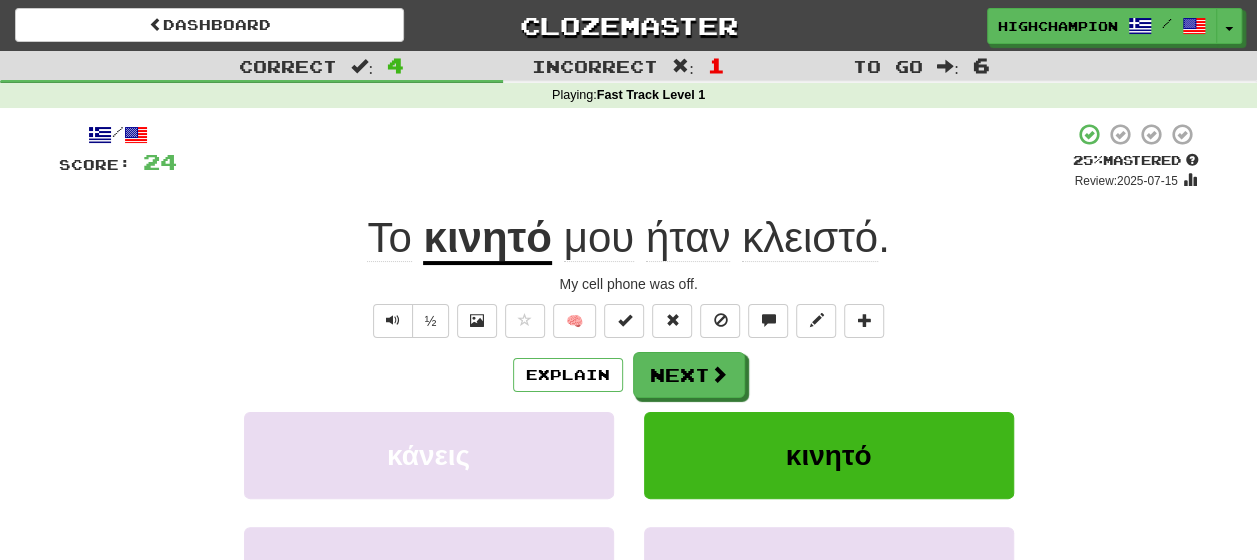 click on "κλειστό" at bounding box center (810, 238) 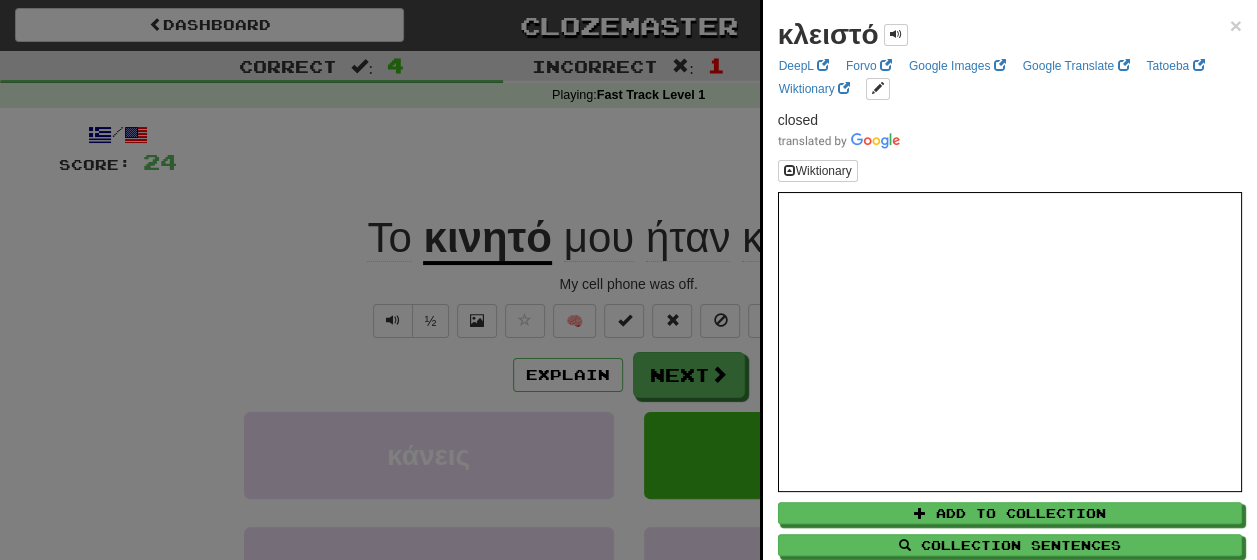 click on "κλειστό" at bounding box center (843, 35) 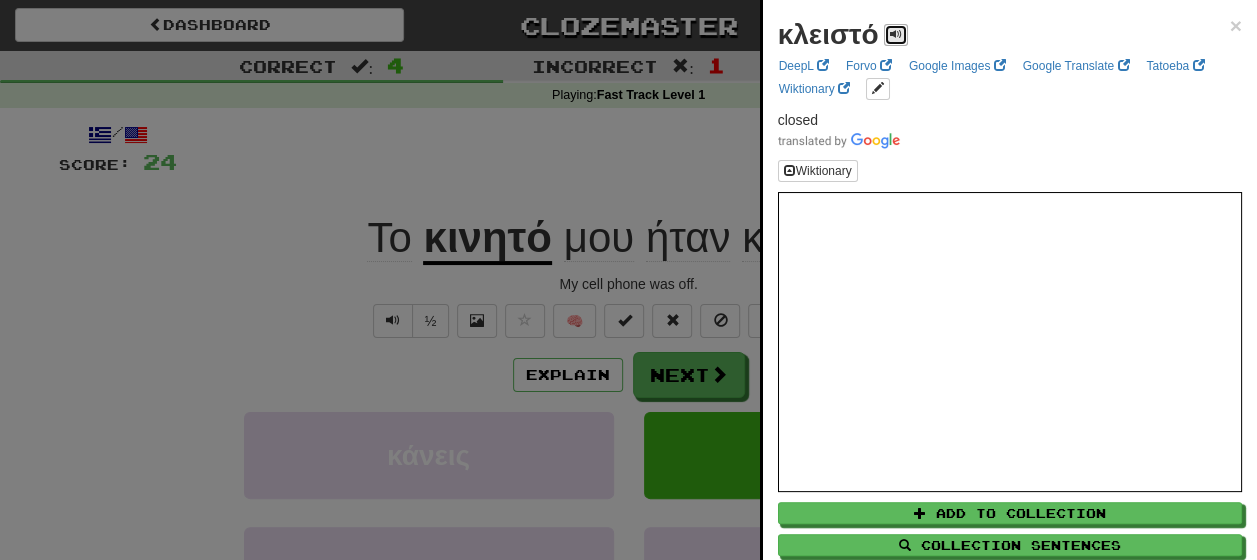click at bounding box center [896, 34] 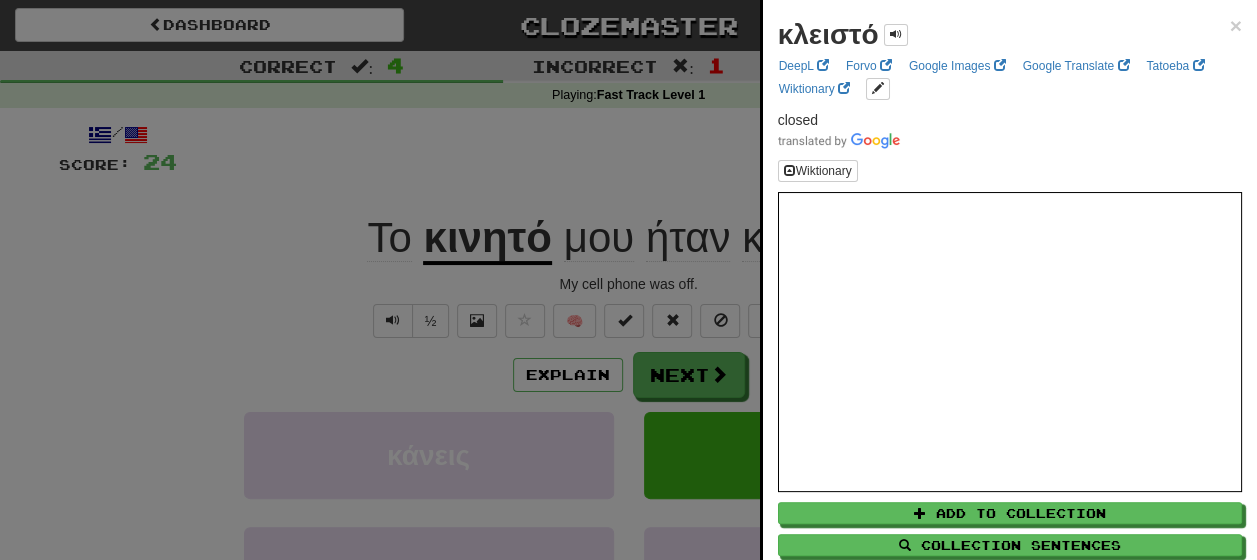 click at bounding box center [628, 280] 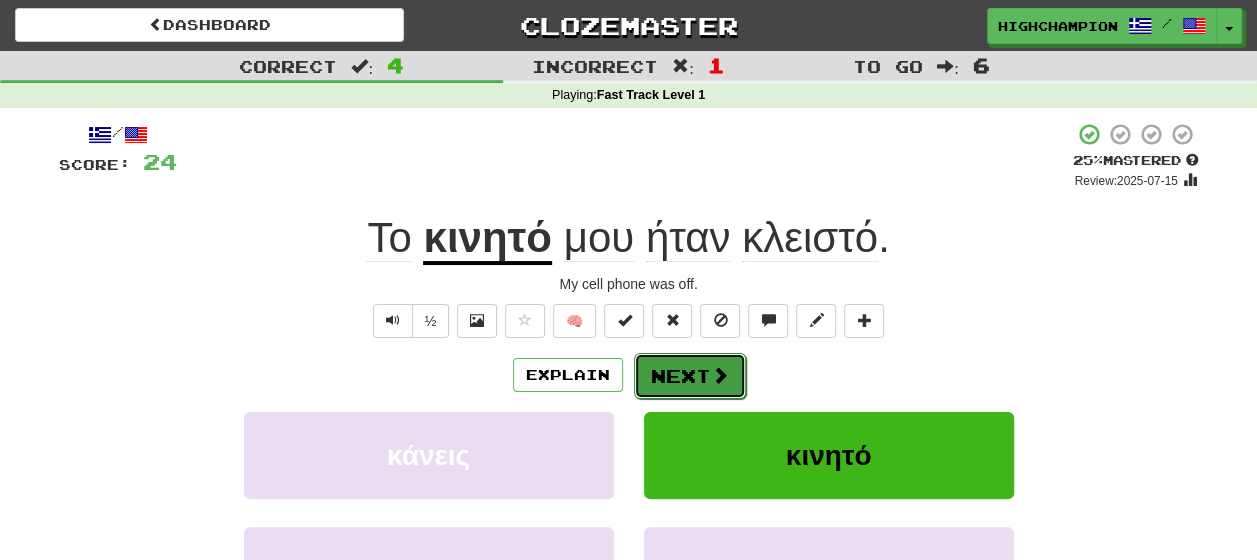 click on "Next" at bounding box center [690, 376] 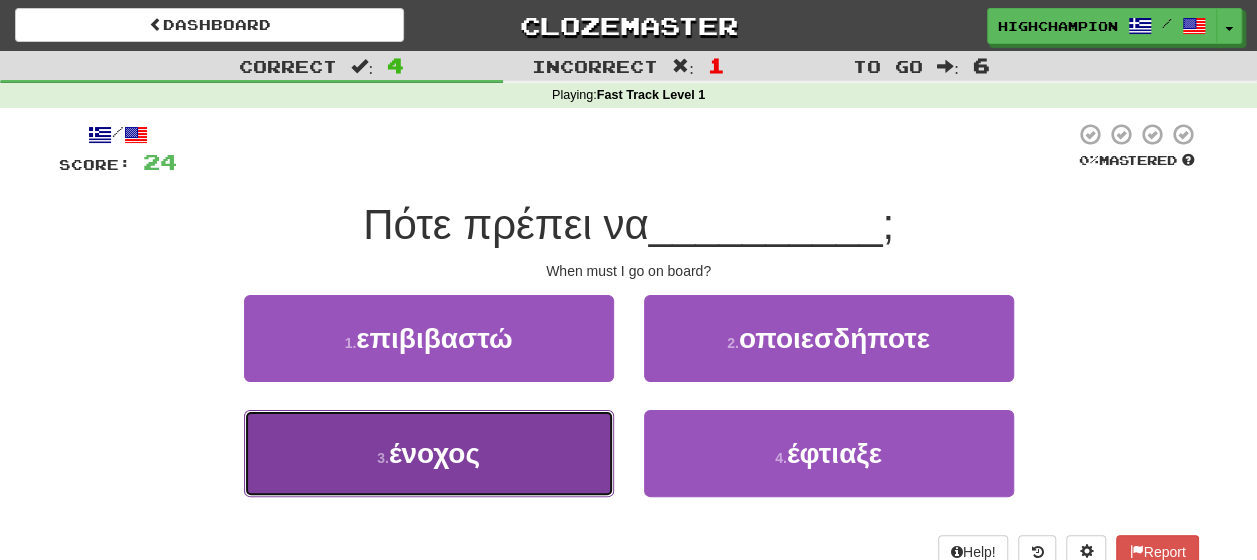 click on "3 .  ένοχος" at bounding box center [429, 453] 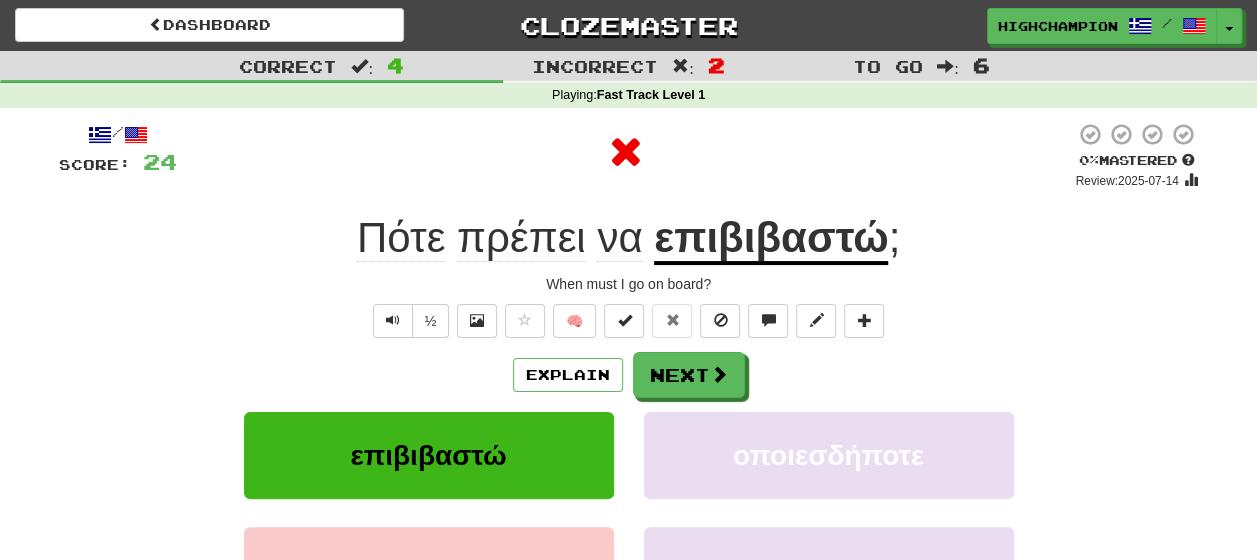 click on "Explain Next" at bounding box center [629, 375] 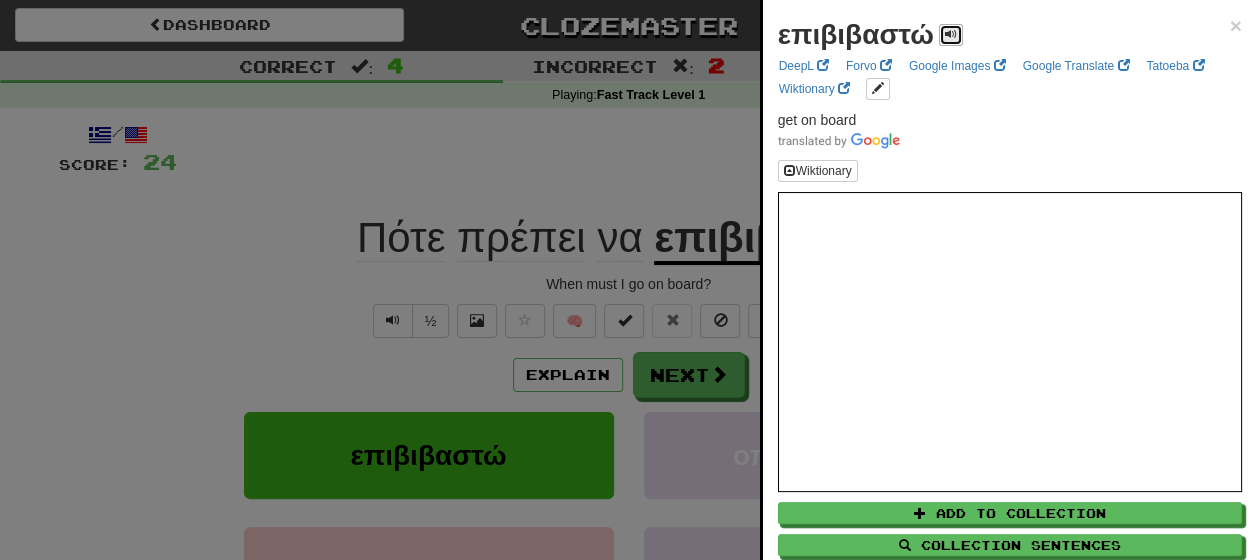 click at bounding box center (951, 34) 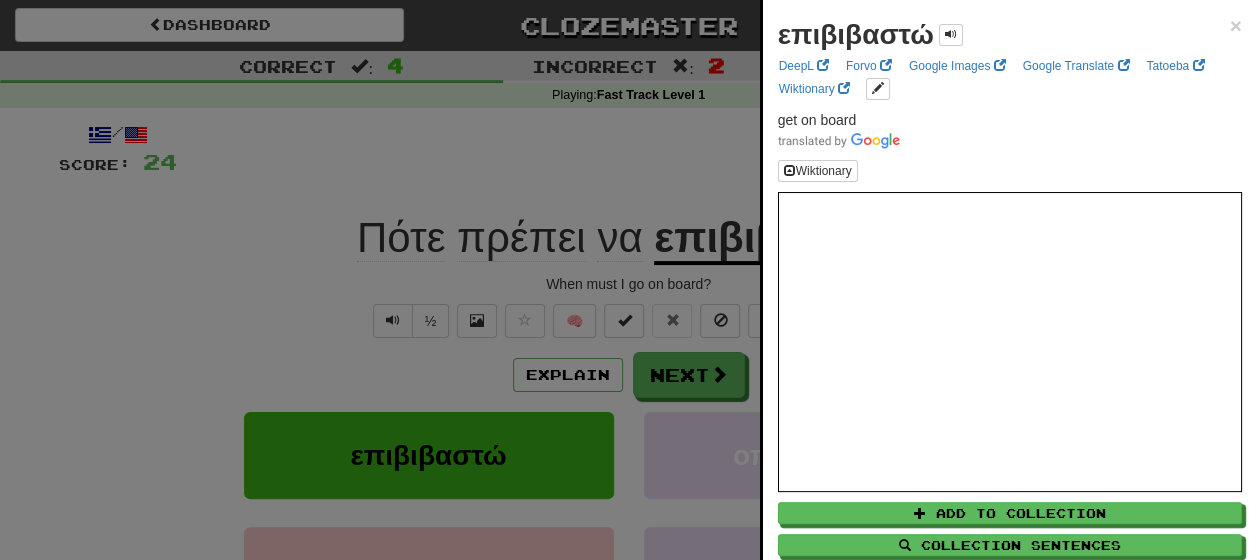 click at bounding box center (628, 280) 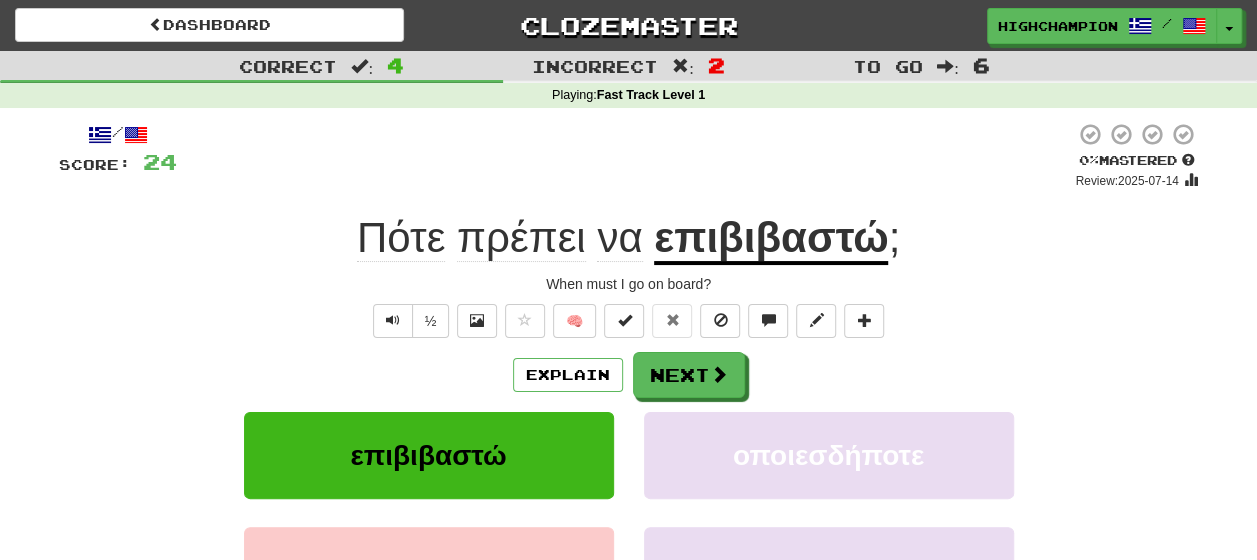 click on "Πότε" 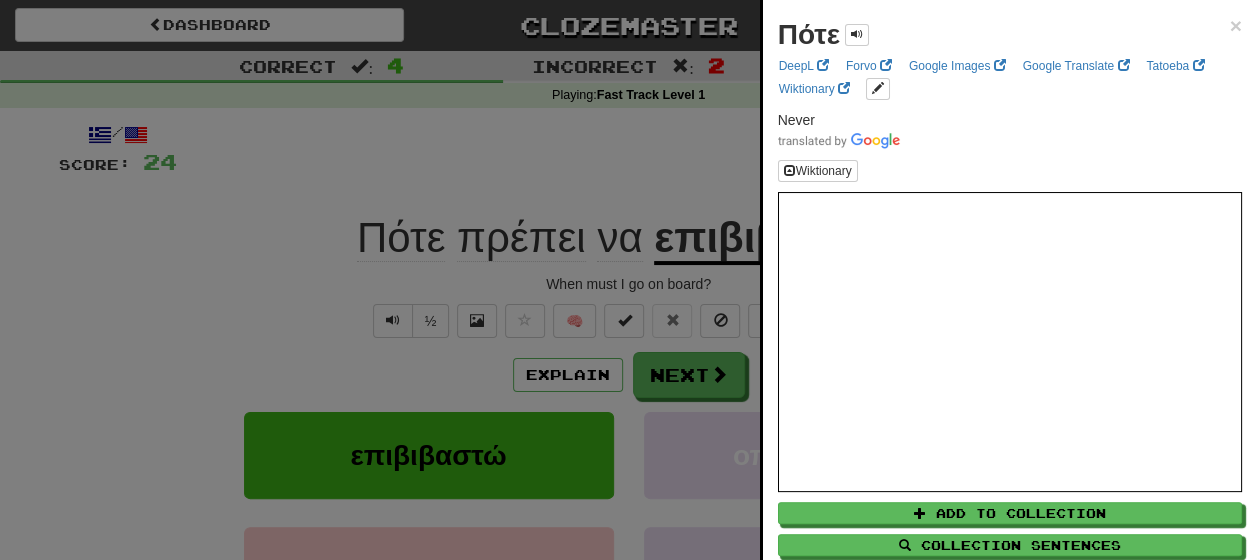 click at bounding box center (628, 280) 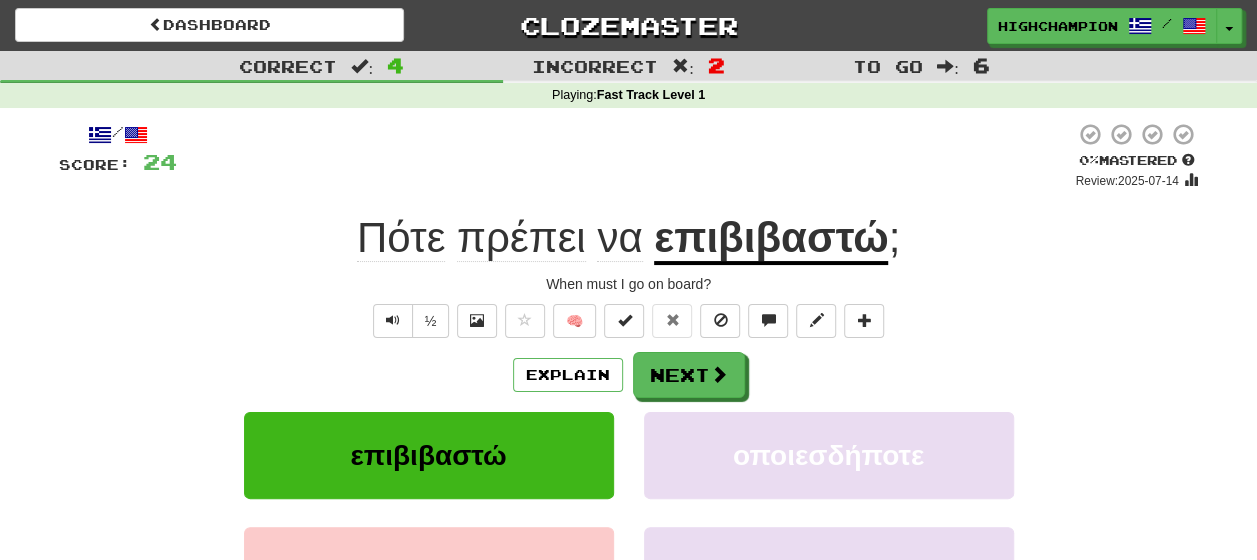 click on "πρέπει" 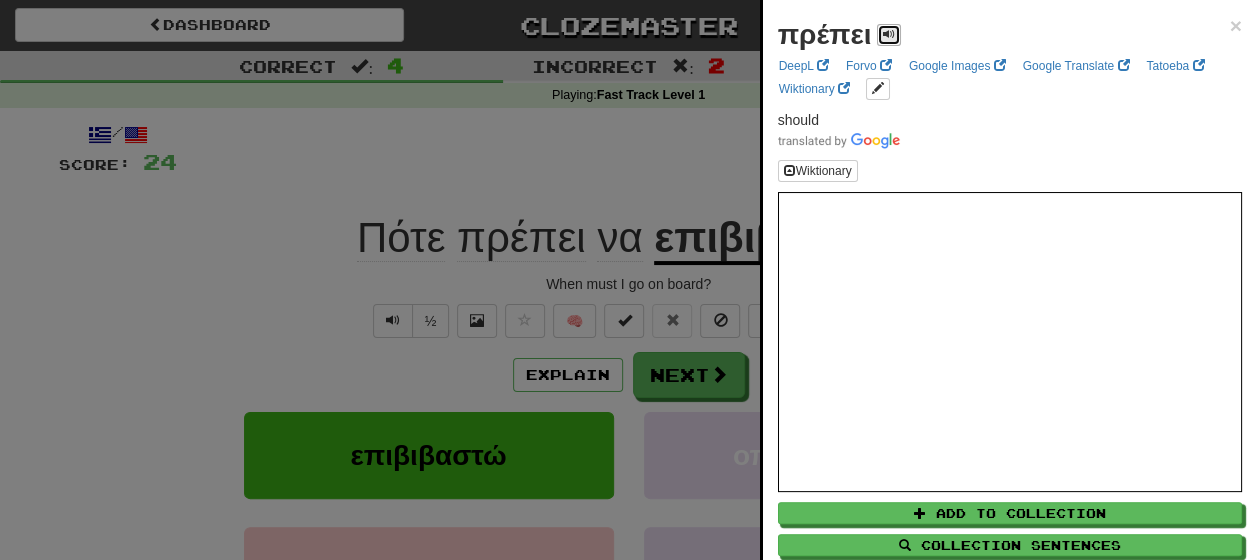 click at bounding box center [889, 34] 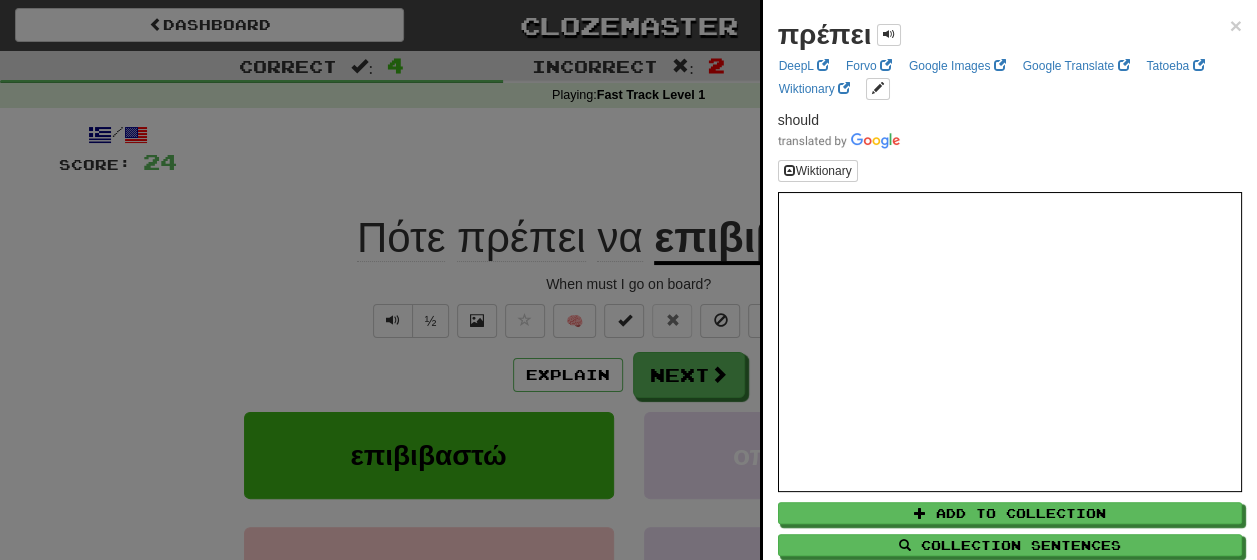 click at bounding box center (628, 280) 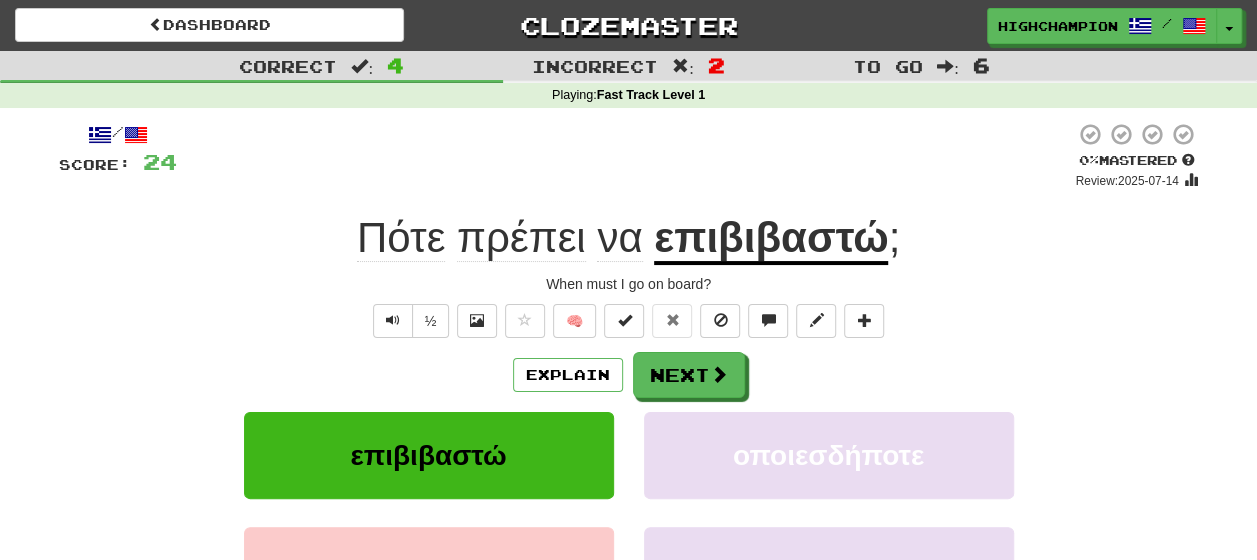 click on "να" 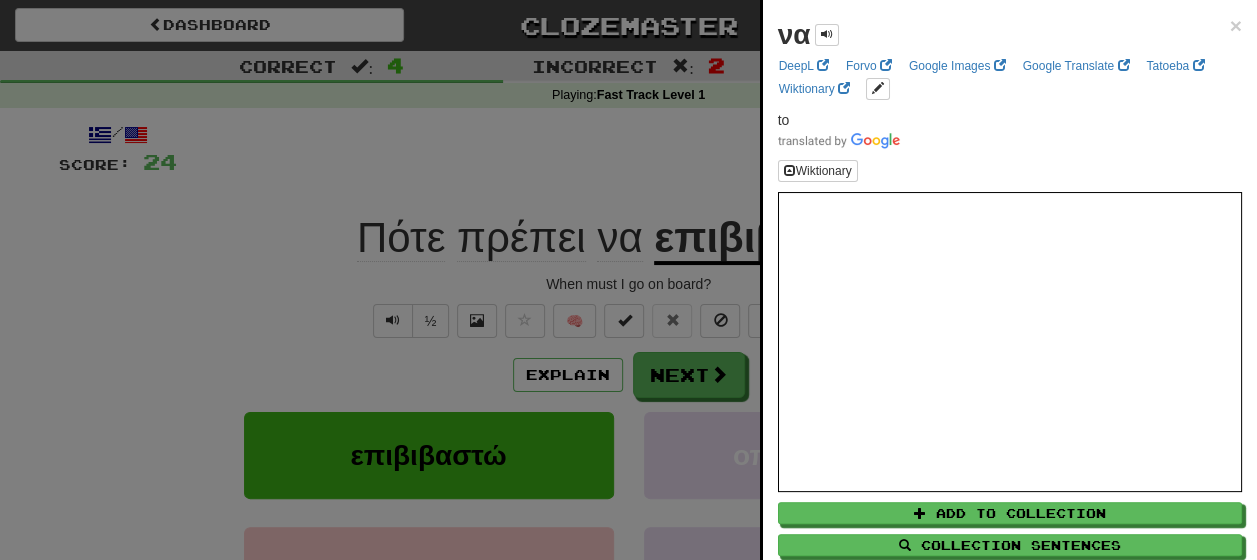 click at bounding box center [628, 280] 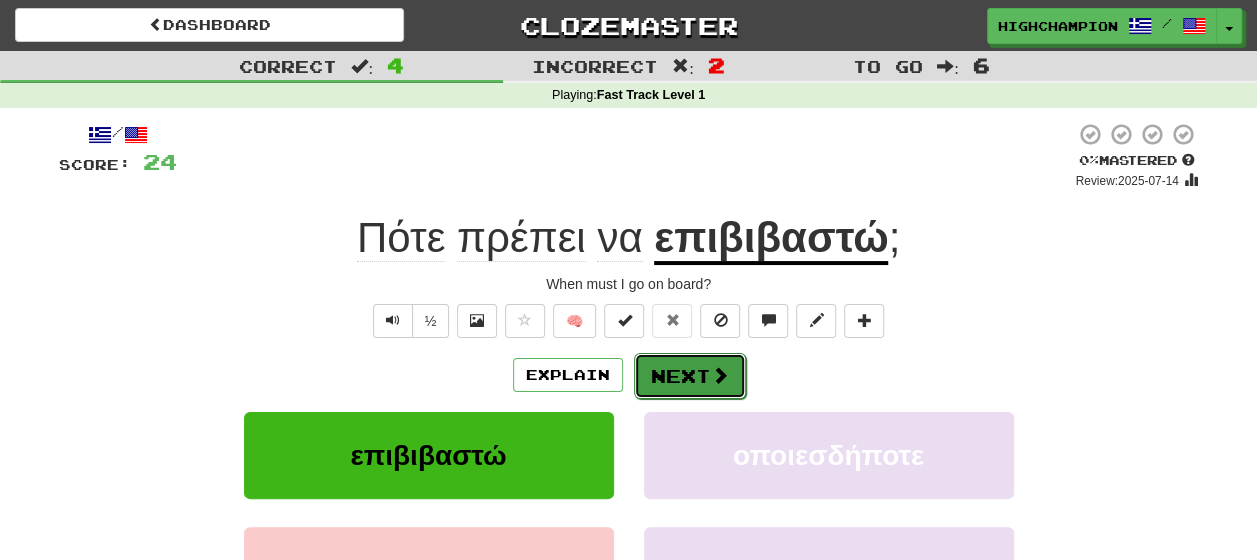 click on "Next" at bounding box center (690, 376) 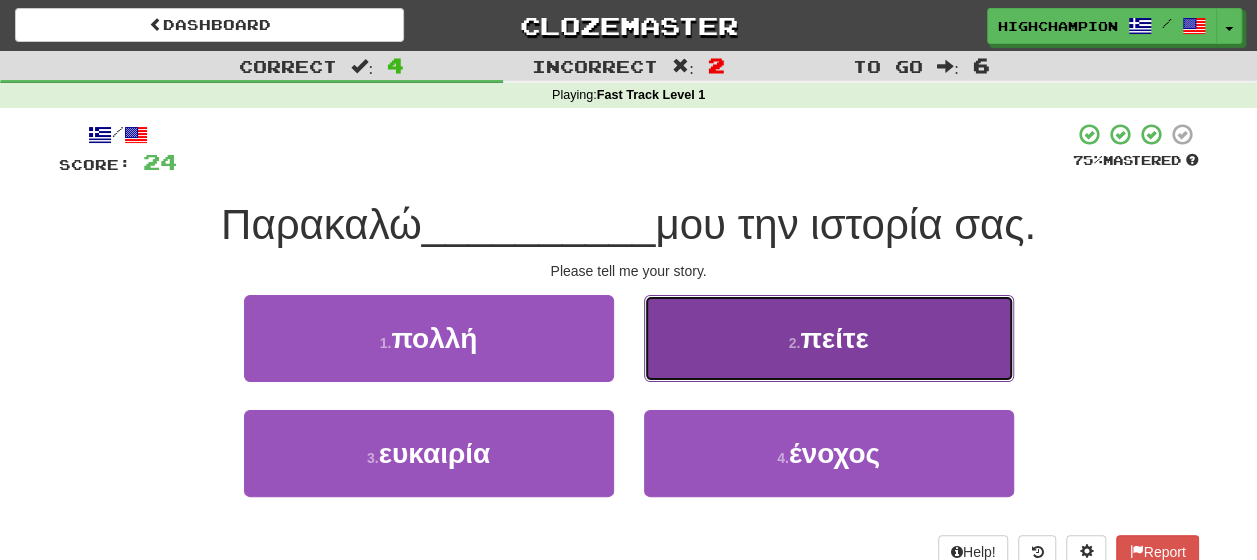 click on "2 .  πείτε" at bounding box center (829, 338) 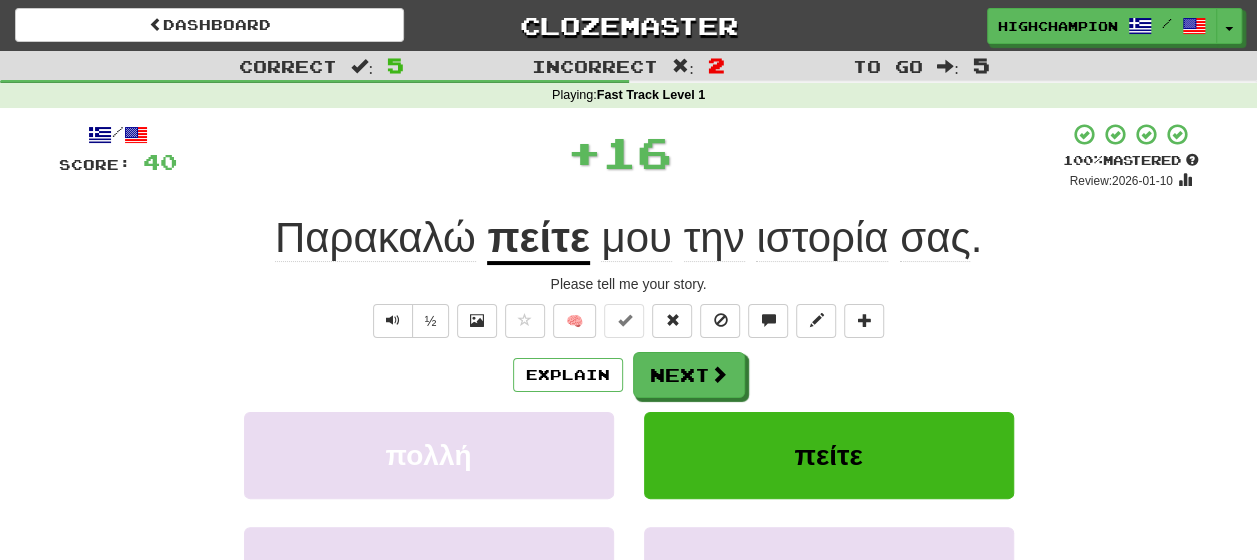 click on "Explain Next" at bounding box center [629, 375] 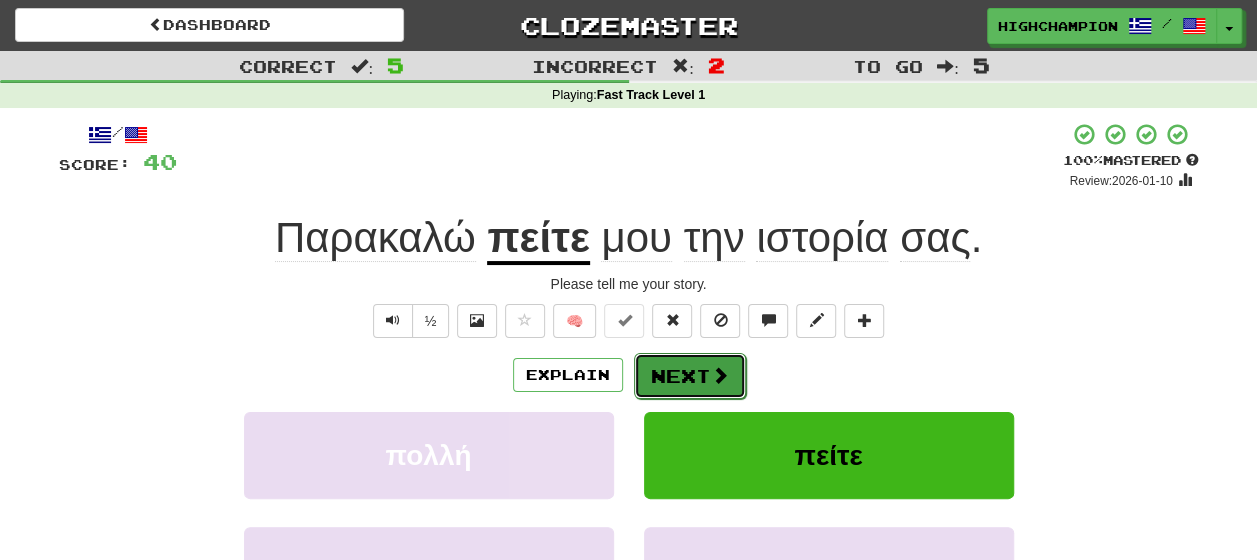 click on "Next" at bounding box center [690, 376] 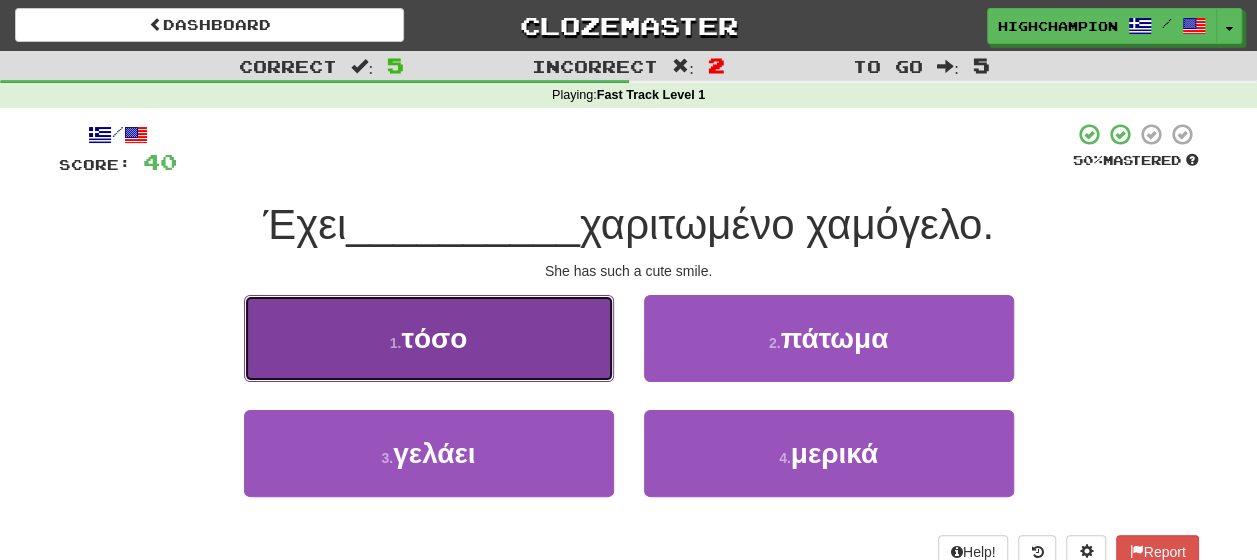 click on "1 .  τόσο" at bounding box center (429, 338) 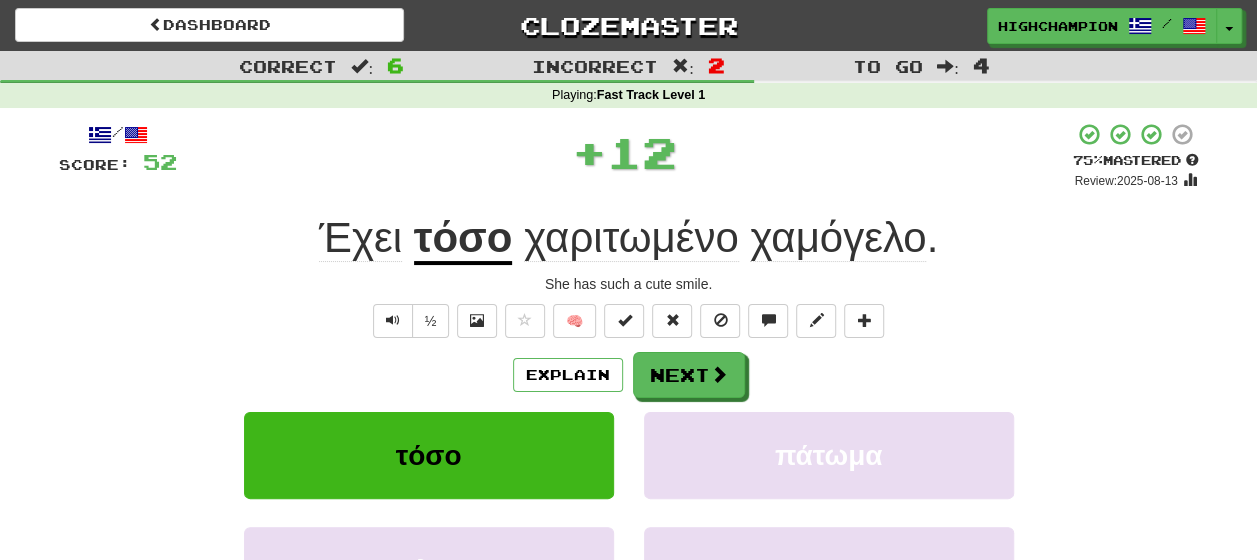 click on "Explain Next" at bounding box center [629, 375] 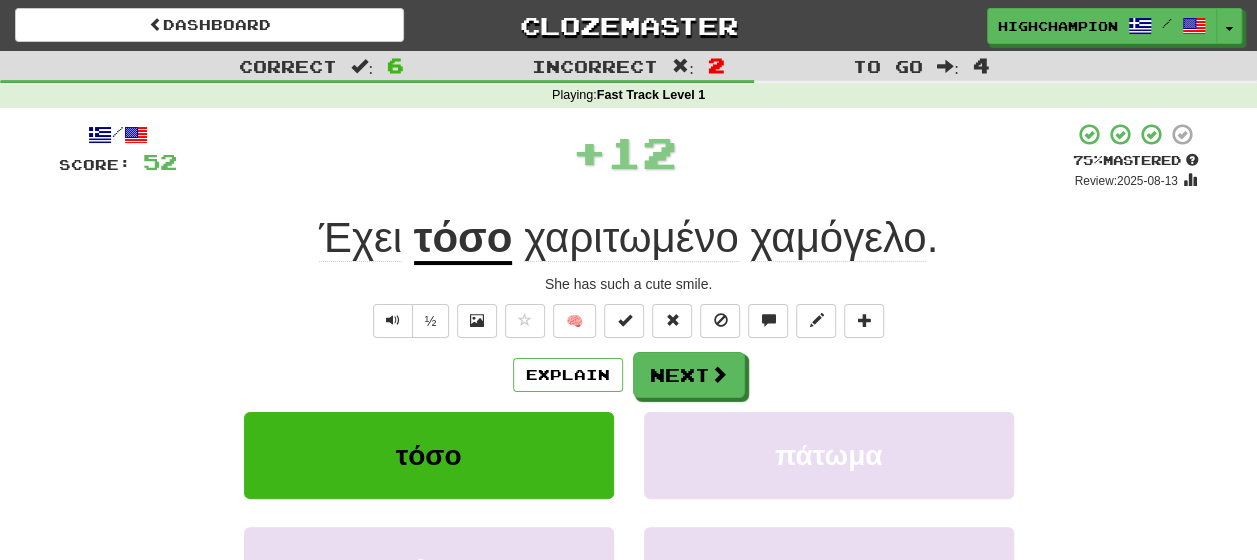 click on "Έχει" 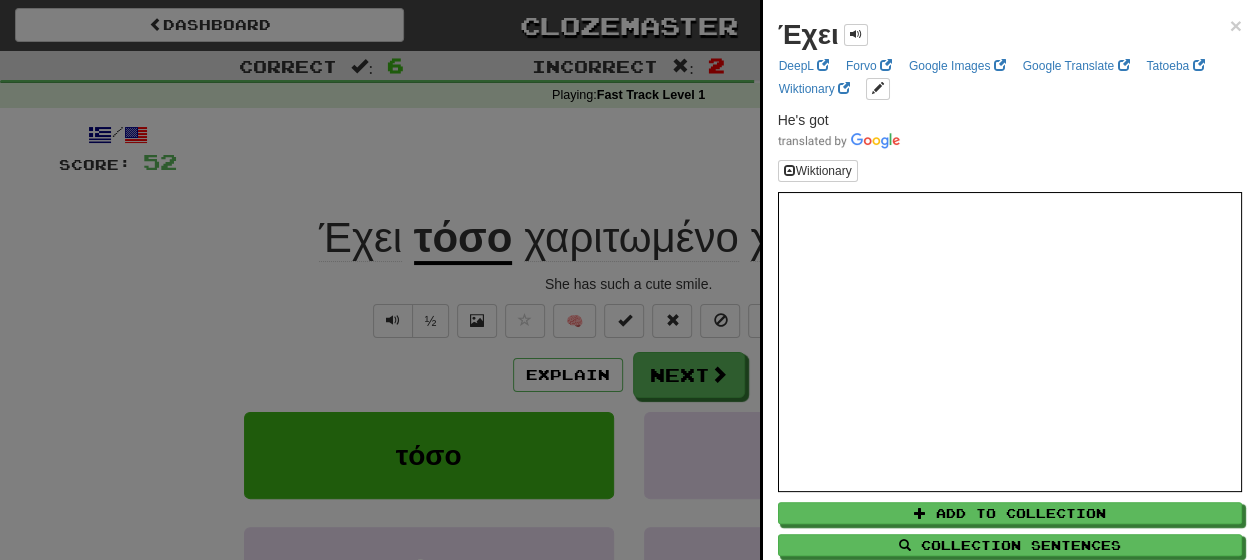 click at bounding box center (628, 280) 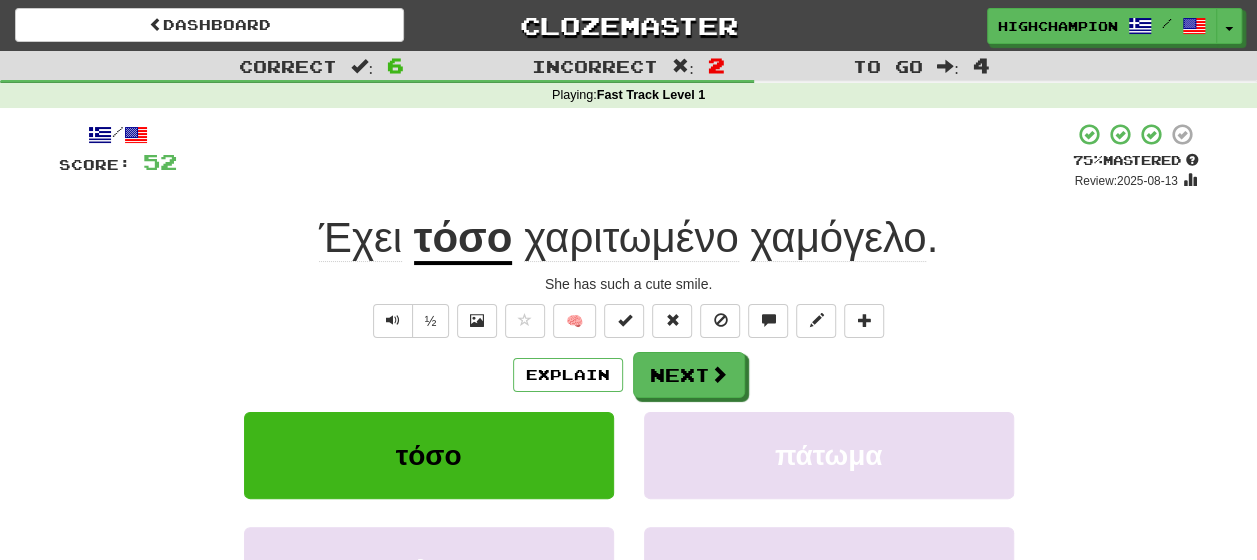 click on "τόσο" at bounding box center [463, 239] 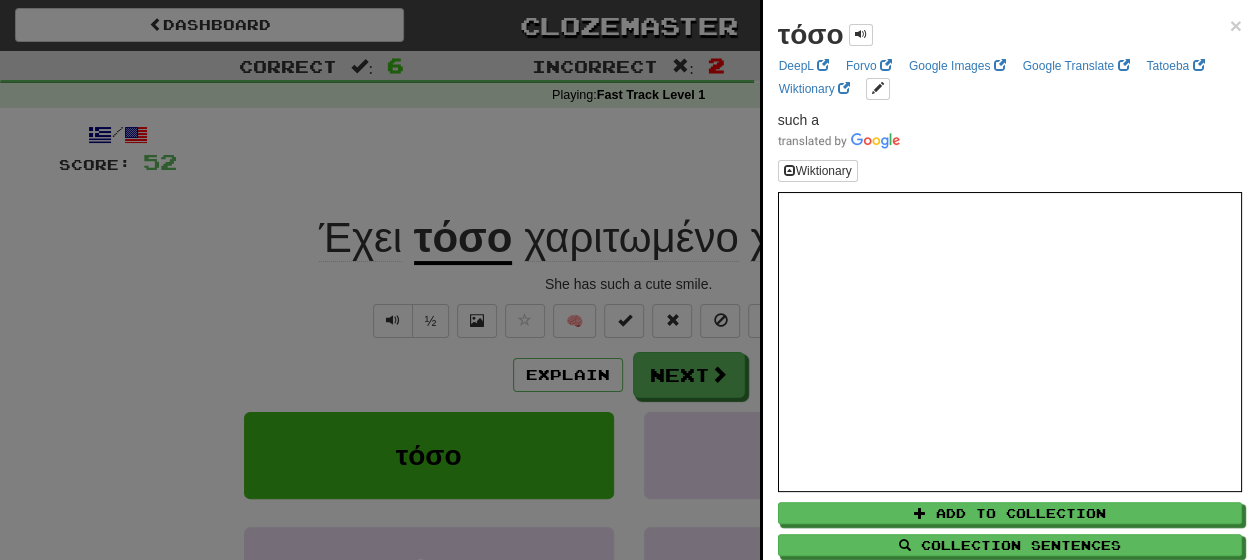 click on "τόσο ×" at bounding box center [1010, 35] 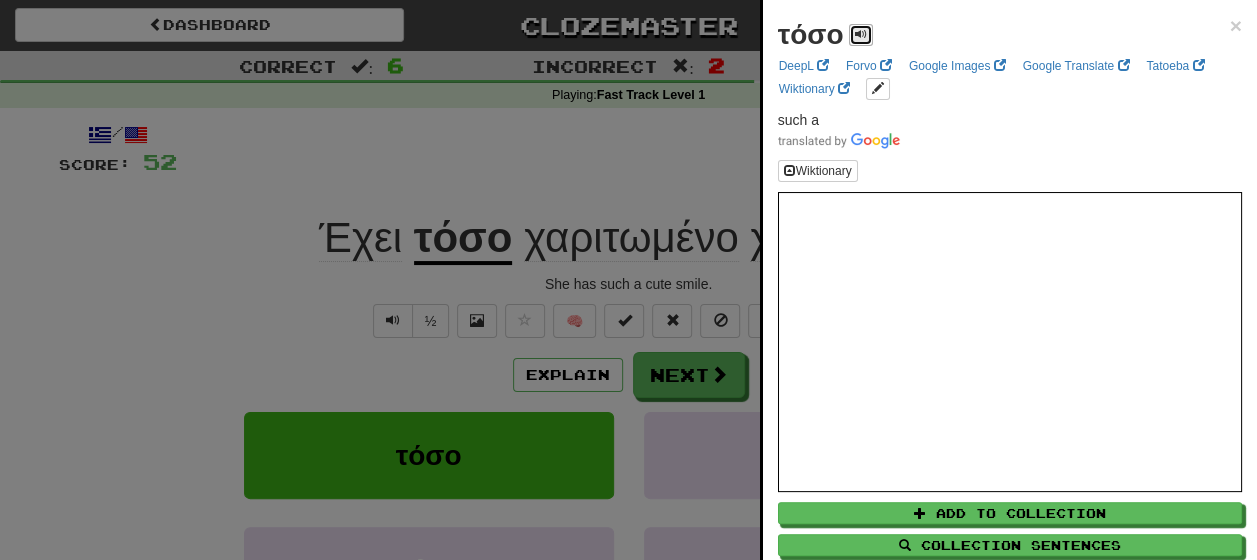 click at bounding box center [861, 35] 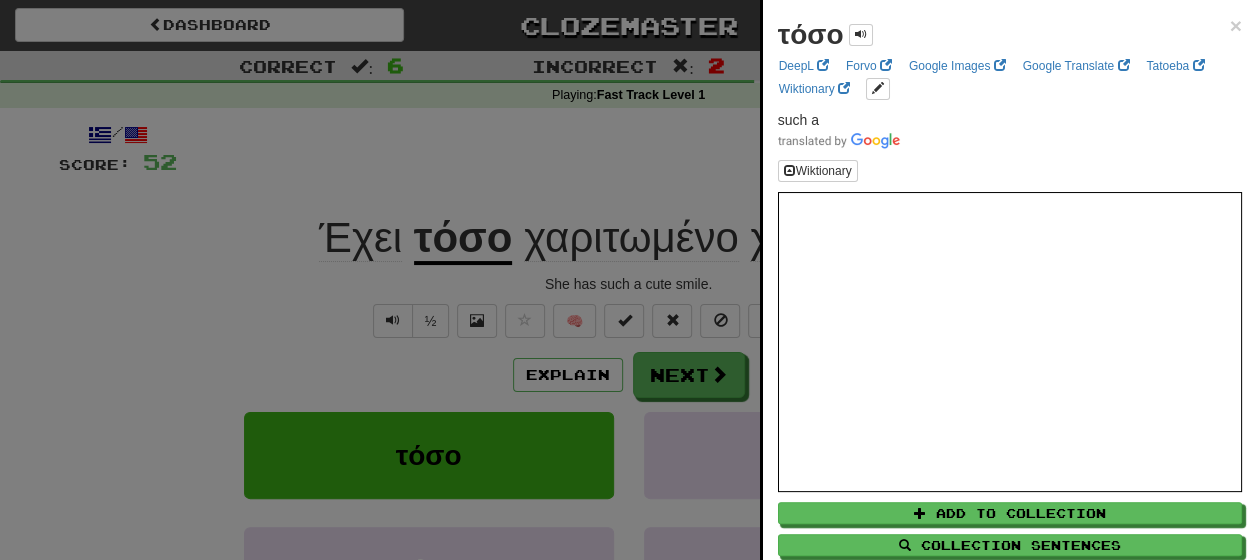 click at bounding box center [628, 280] 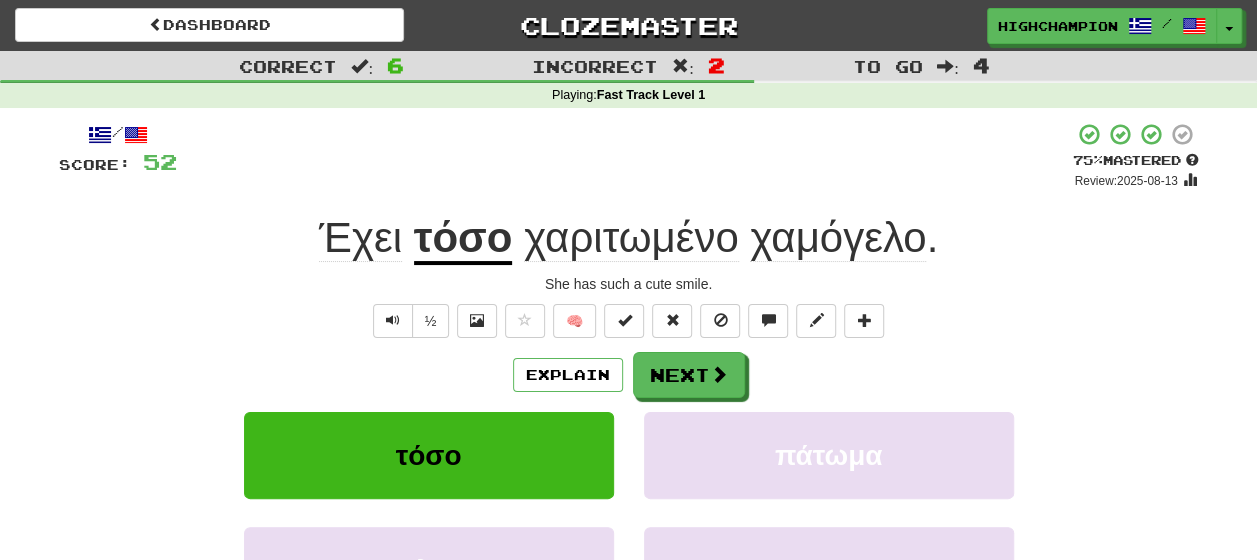 click on "χαριτωμένο" at bounding box center [631, 238] 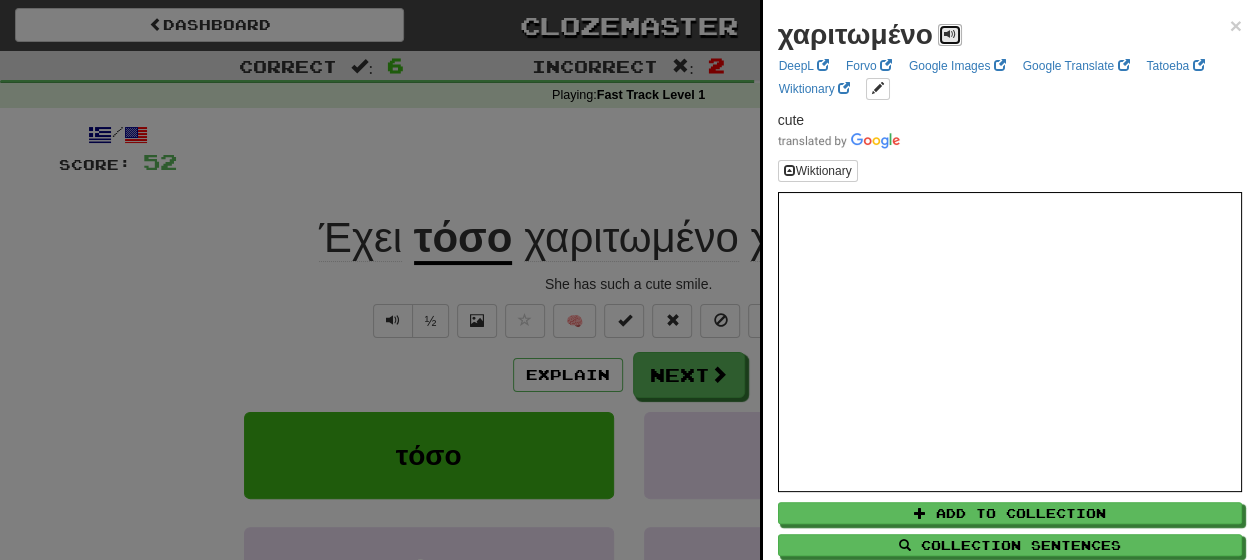 click at bounding box center [950, 34] 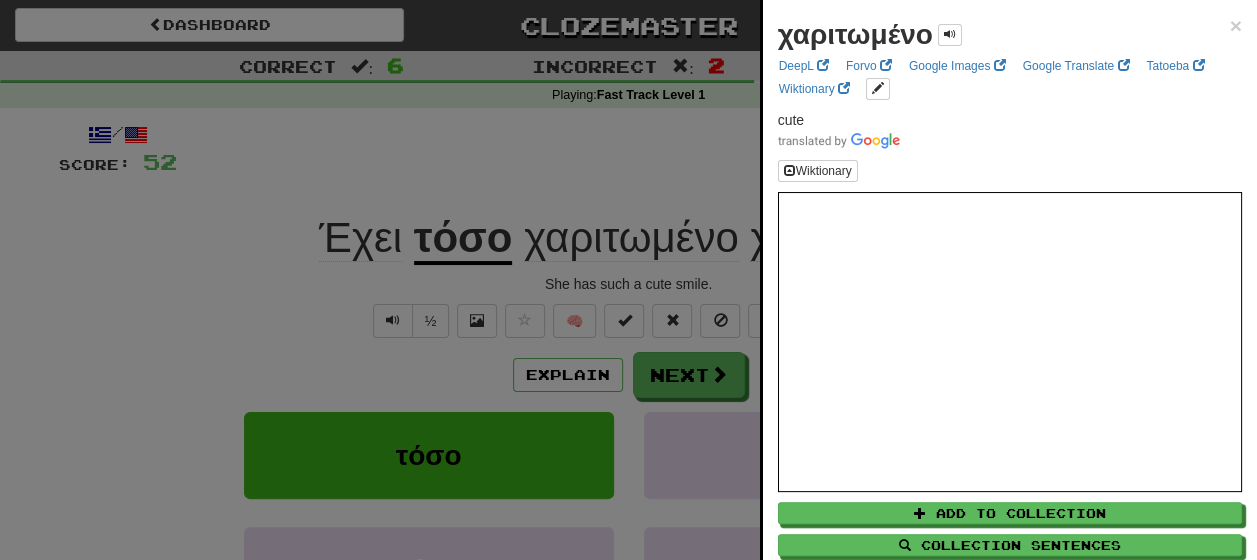 click at bounding box center [628, 280] 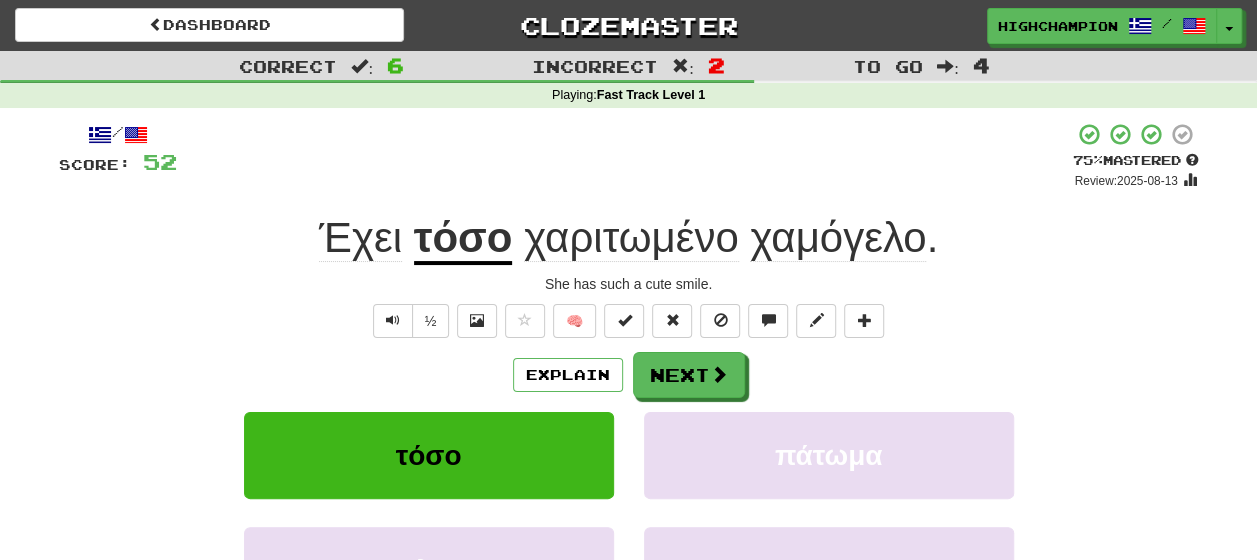 click on "χαμόγελο" at bounding box center [838, 238] 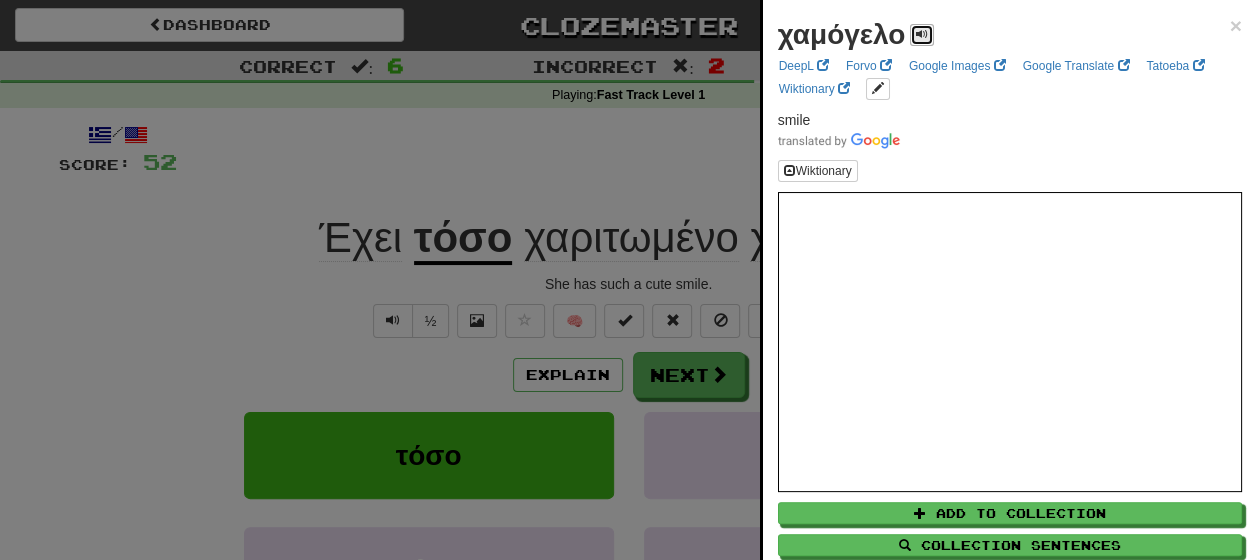 click at bounding box center [922, 34] 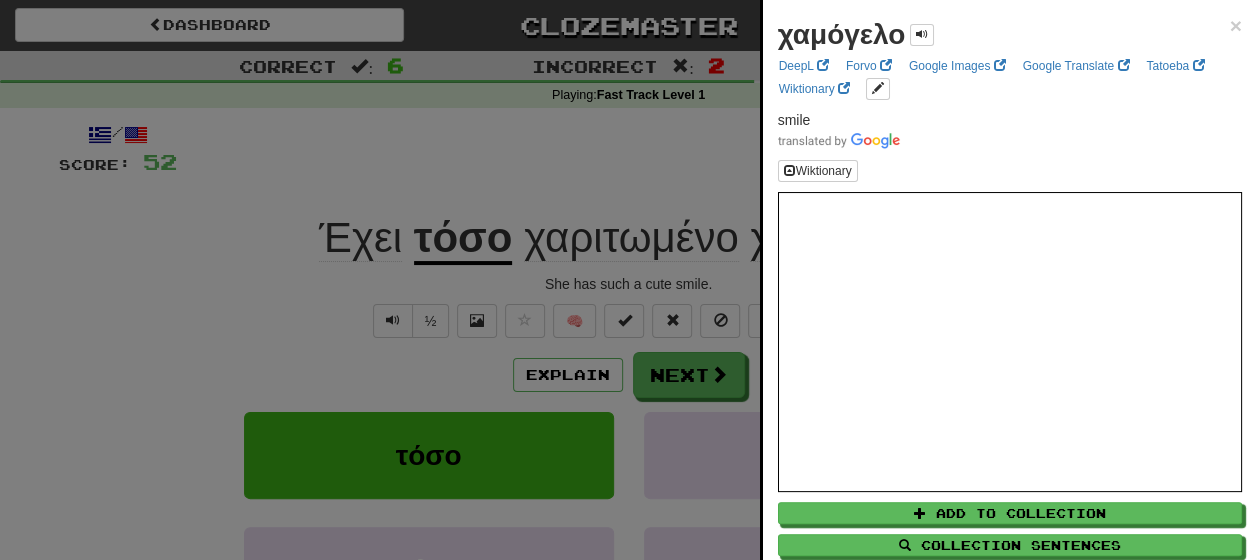 click at bounding box center [628, 280] 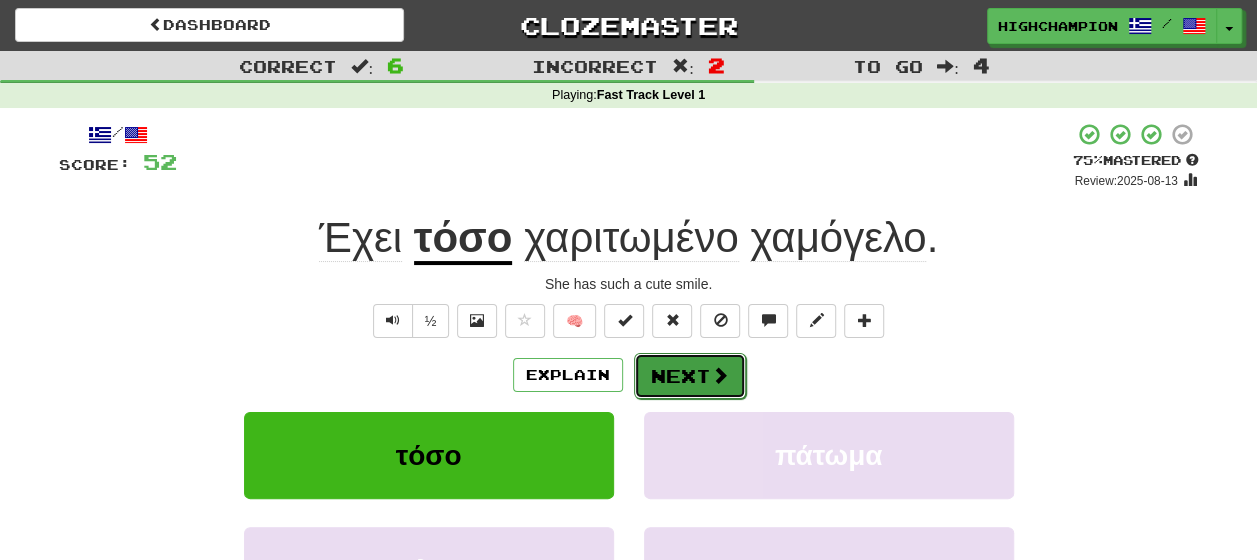 click on "Next" at bounding box center [690, 376] 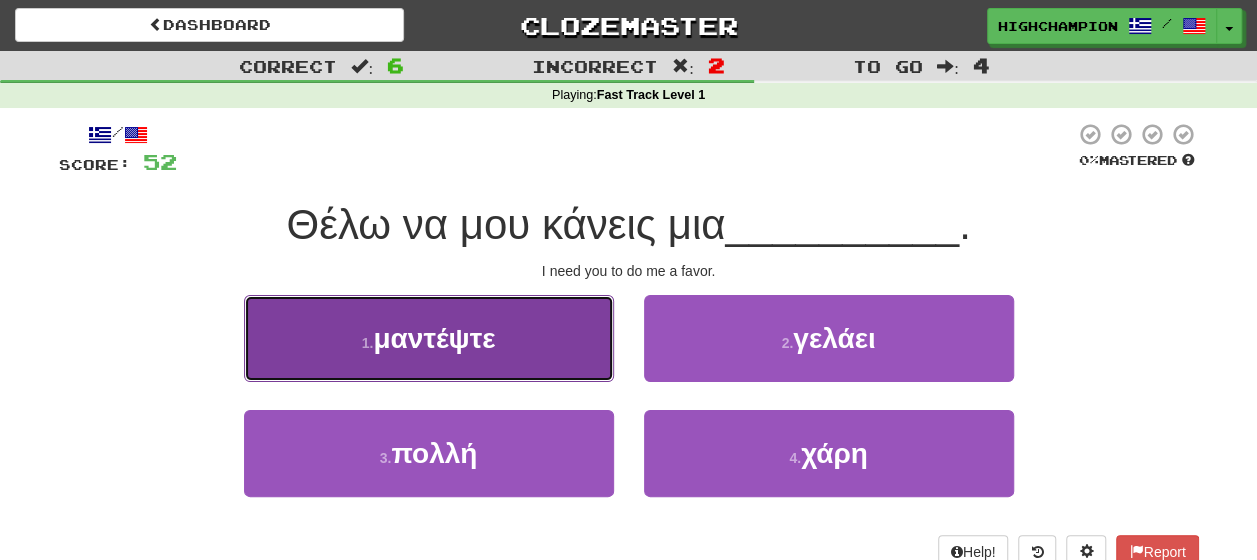 click on "1 .  μαντέψτε" at bounding box center [429, 338] 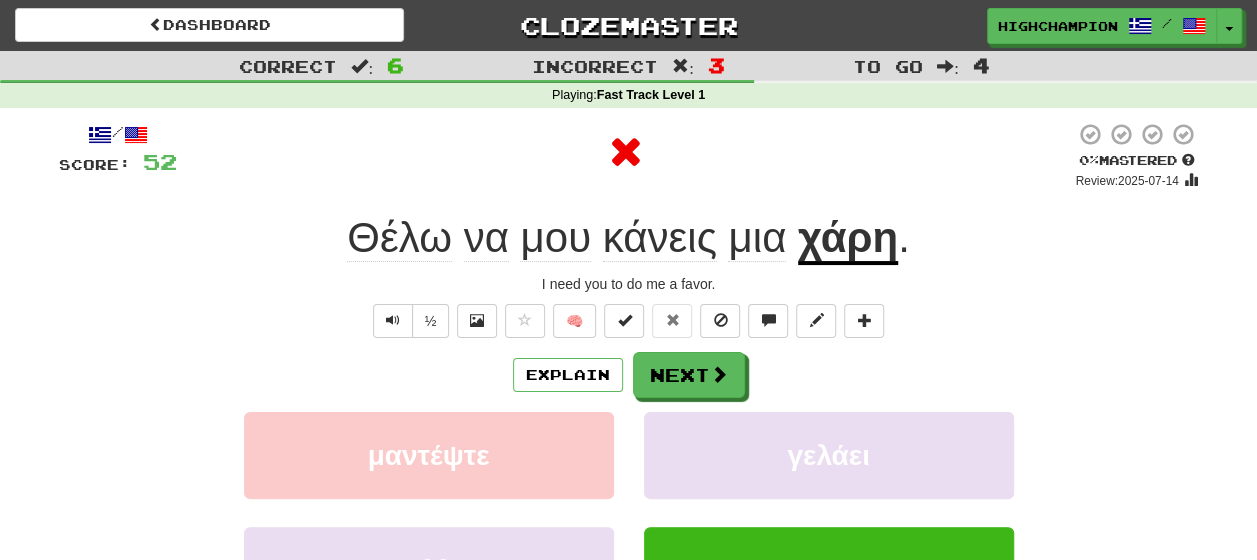 click on "Explain Next" at bounding box center [629, 375] 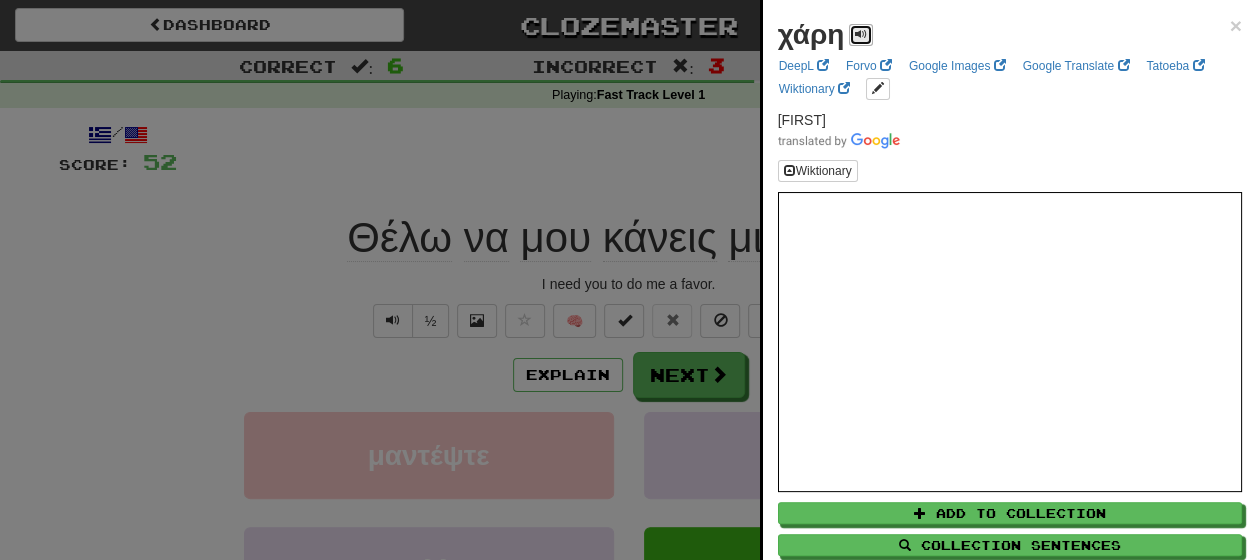 click at bounding box center [861, 35] 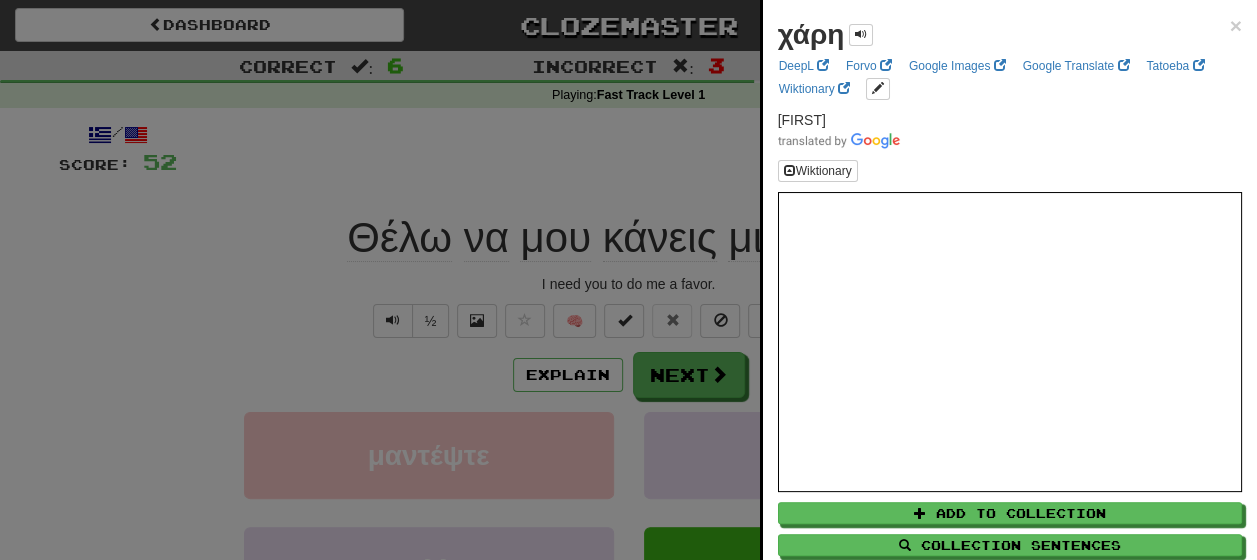 click at bounding box center (628, 280) 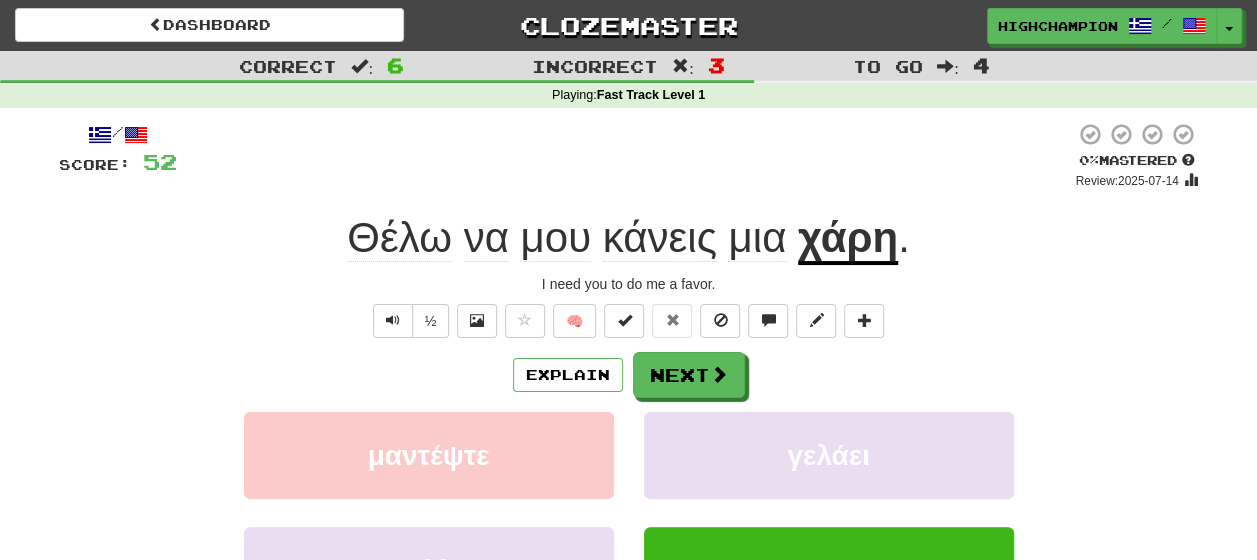 click on "κάνεις" 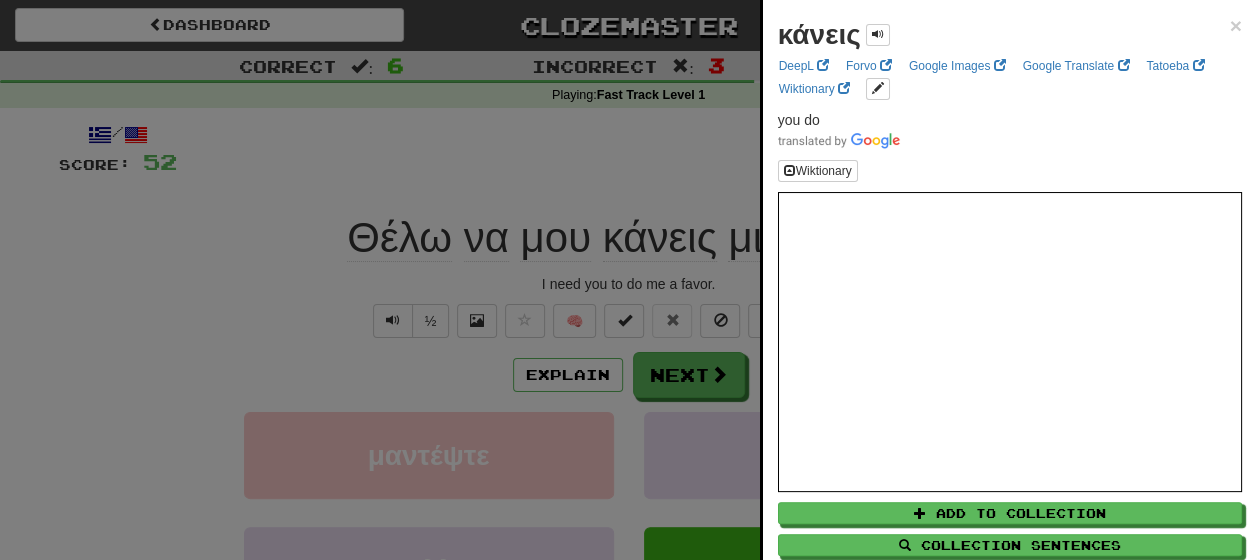 click at bounding box center [628, 280] 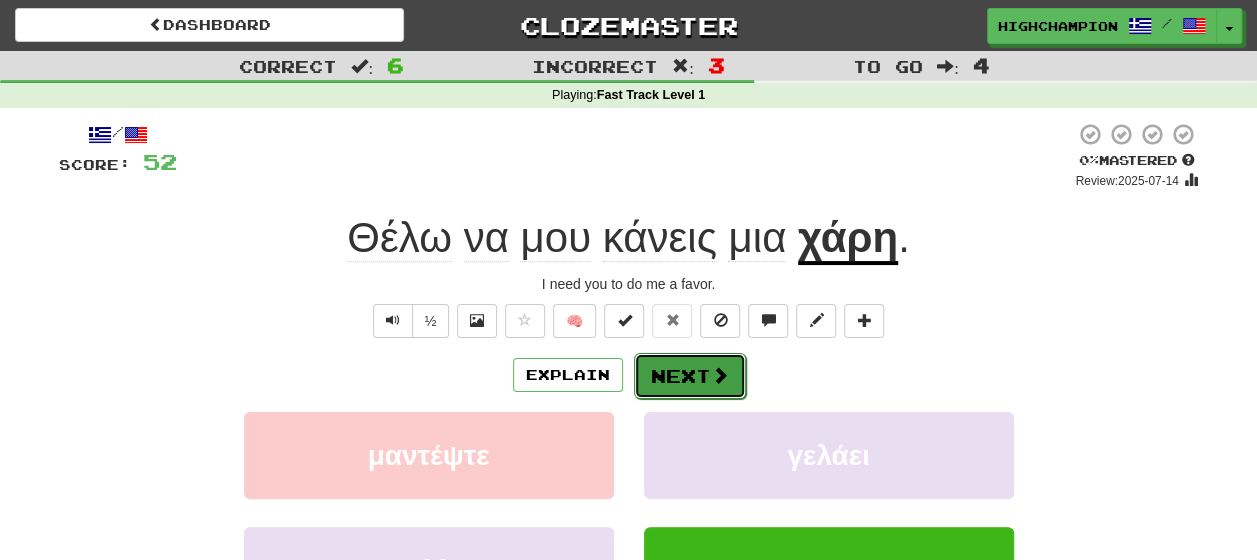 click on "Next" at bounding box center [690, 376] 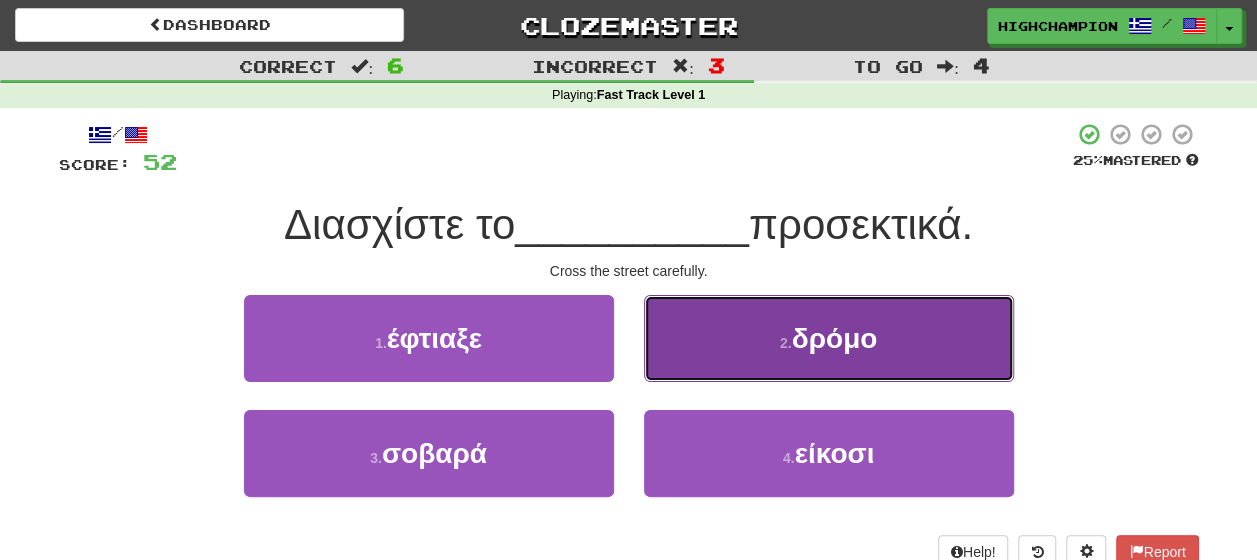 click on "2 .  δρόμο" at bounding box center [829, 338] 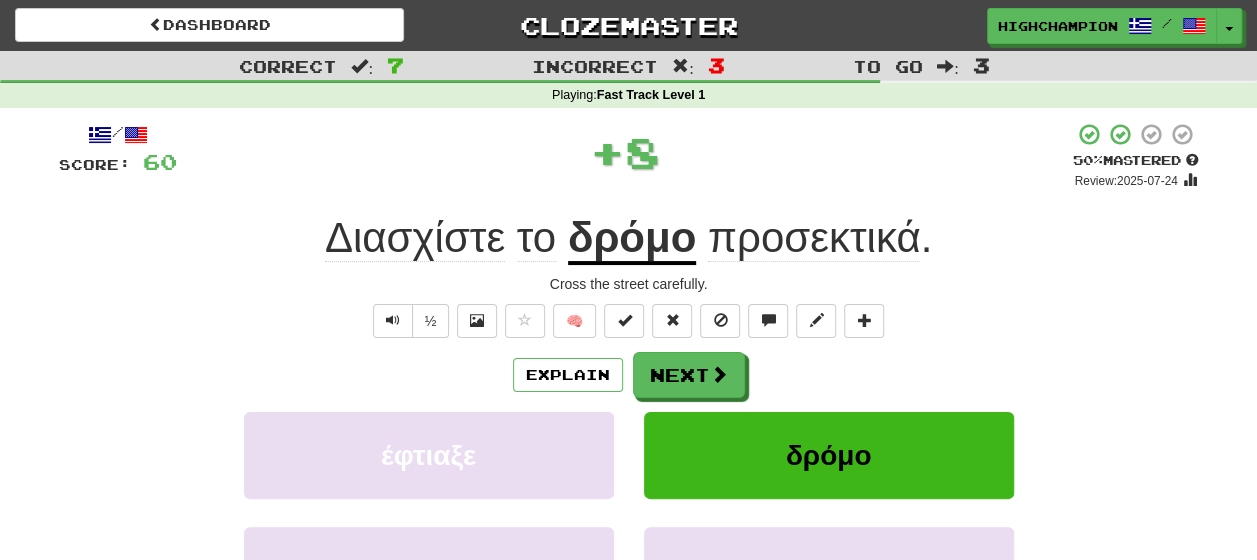 click on "Explain Next" at bounding box center (629, 375) 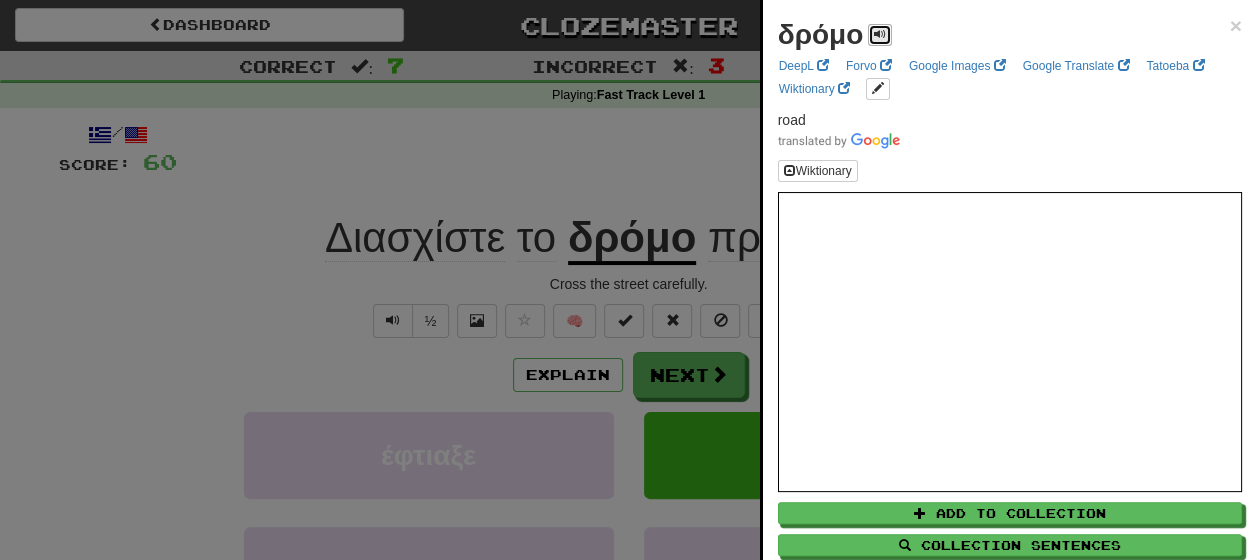 click at bounding box center (880, 34) 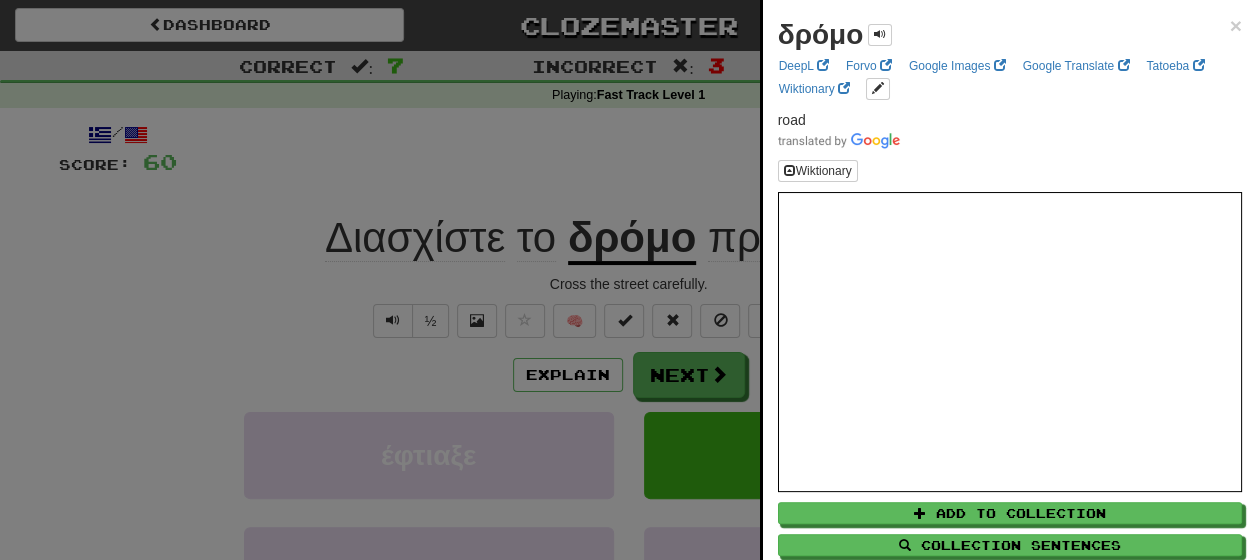 click at bounding box center [628, 280] 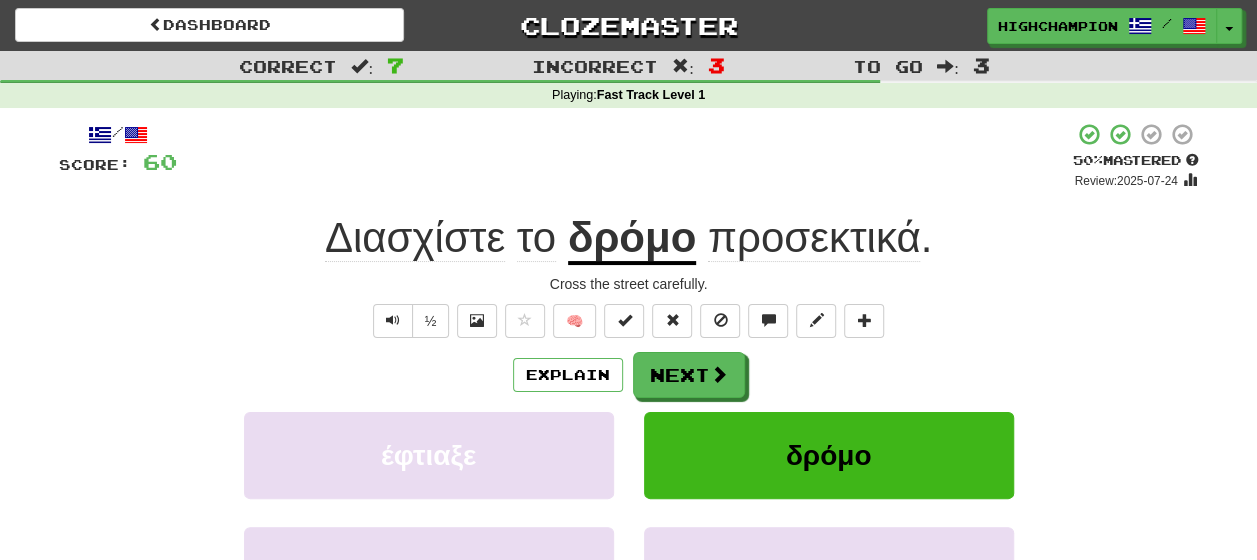 click on "Διασχίστε" 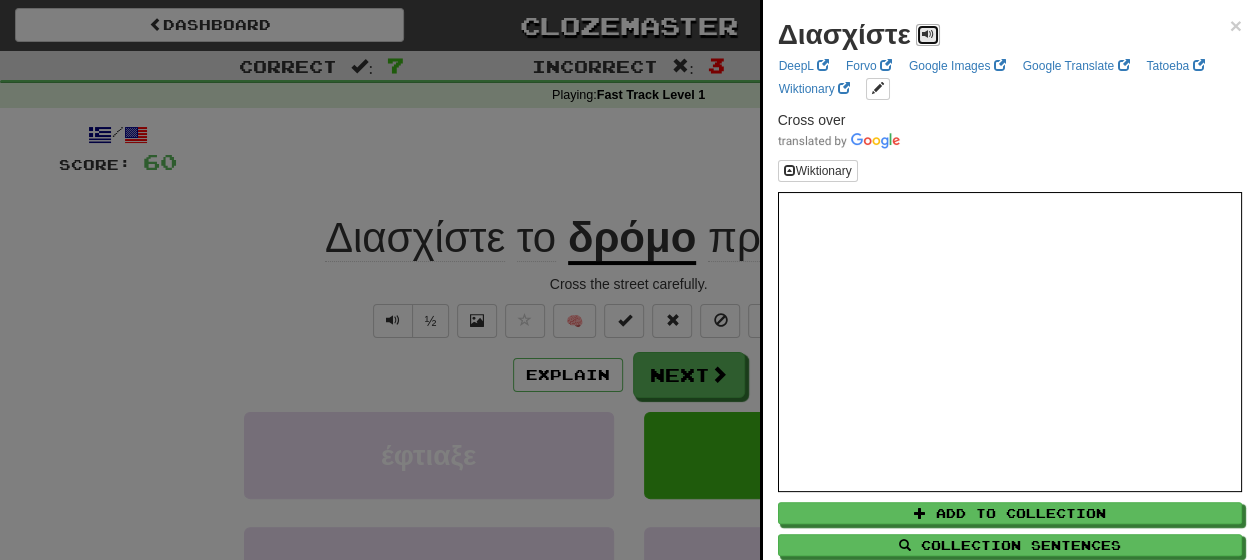 click at bounding box center (928, 34) 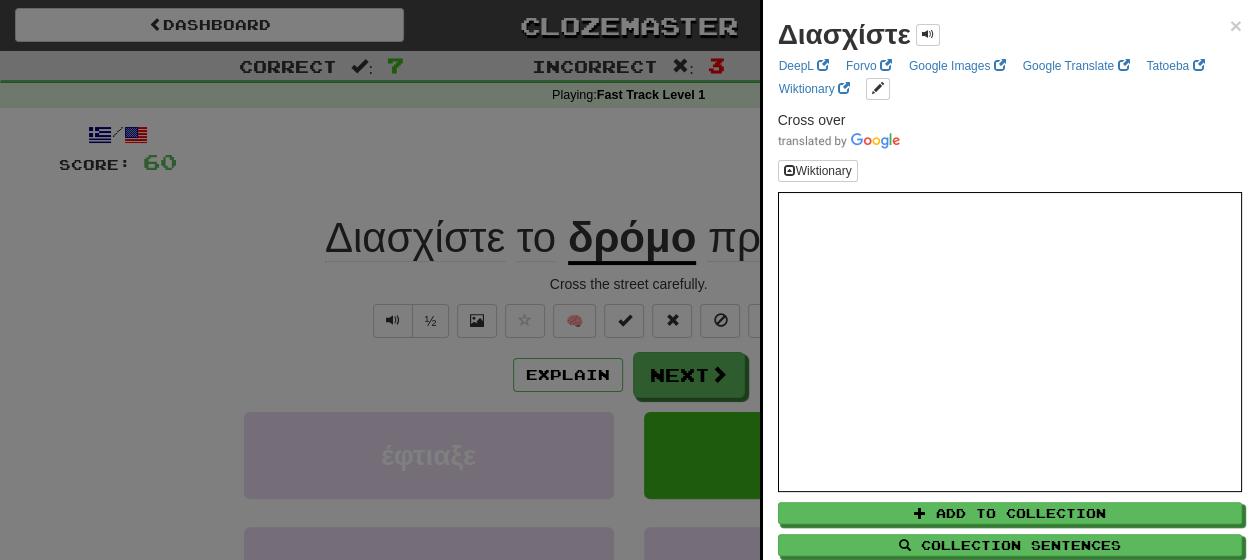 click at bounding box center [628, 280] 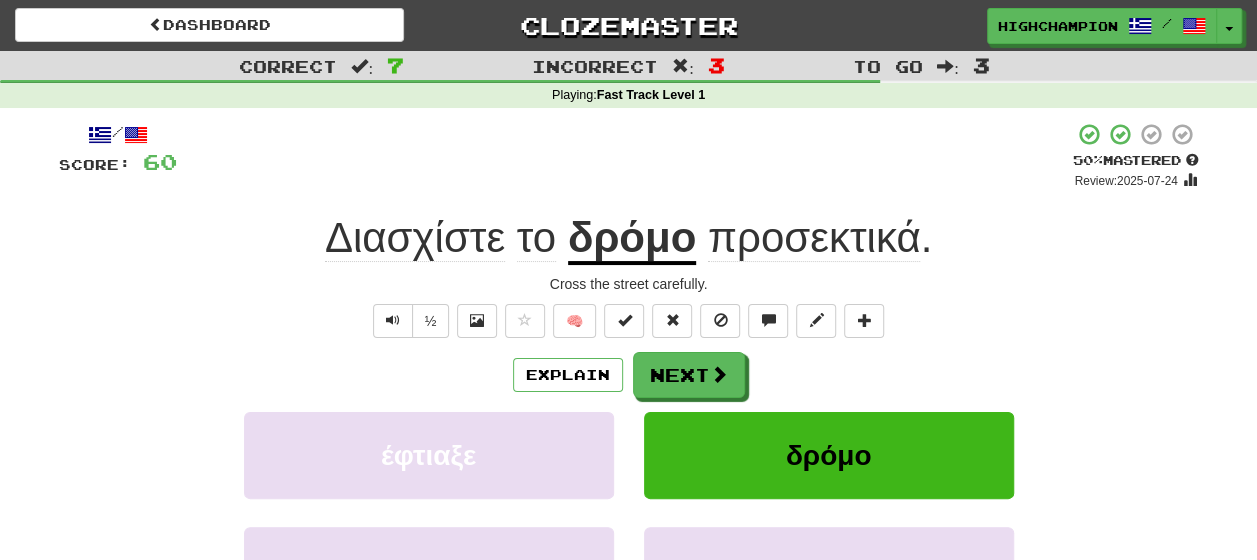 click on "προσεκτικά" at bounding box center (814, 238) 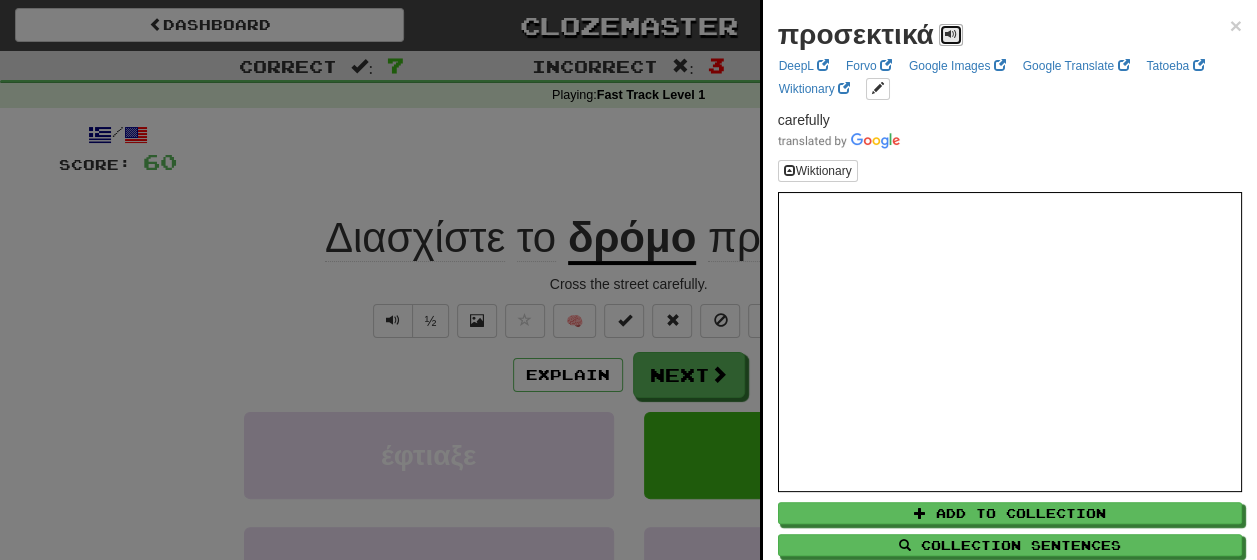 click at bounding box center (951, 34) 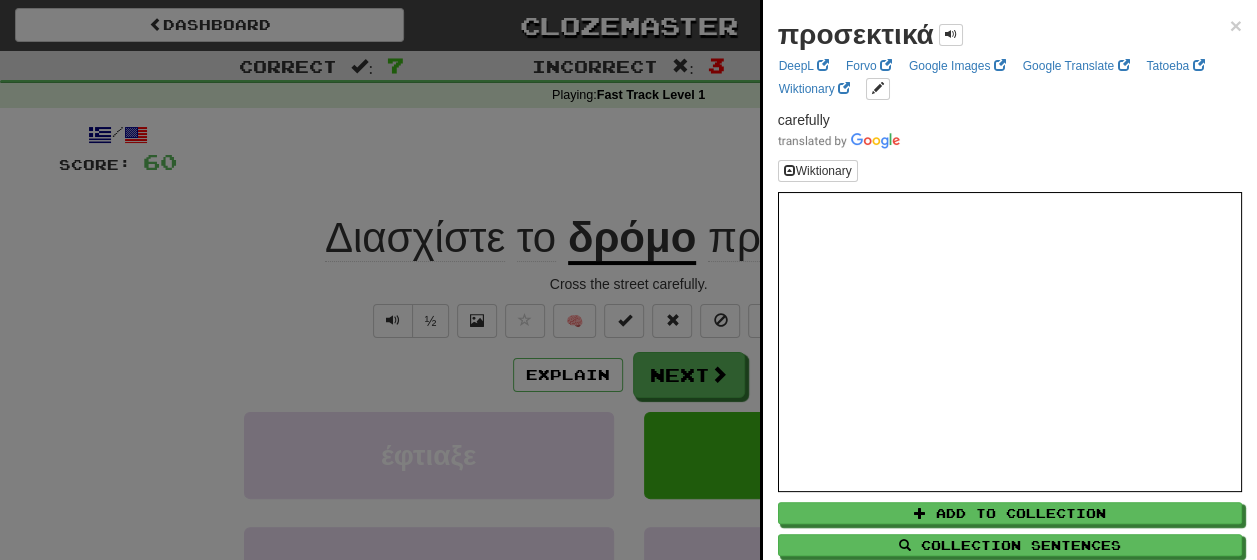 click at bounding box center [628, 280] 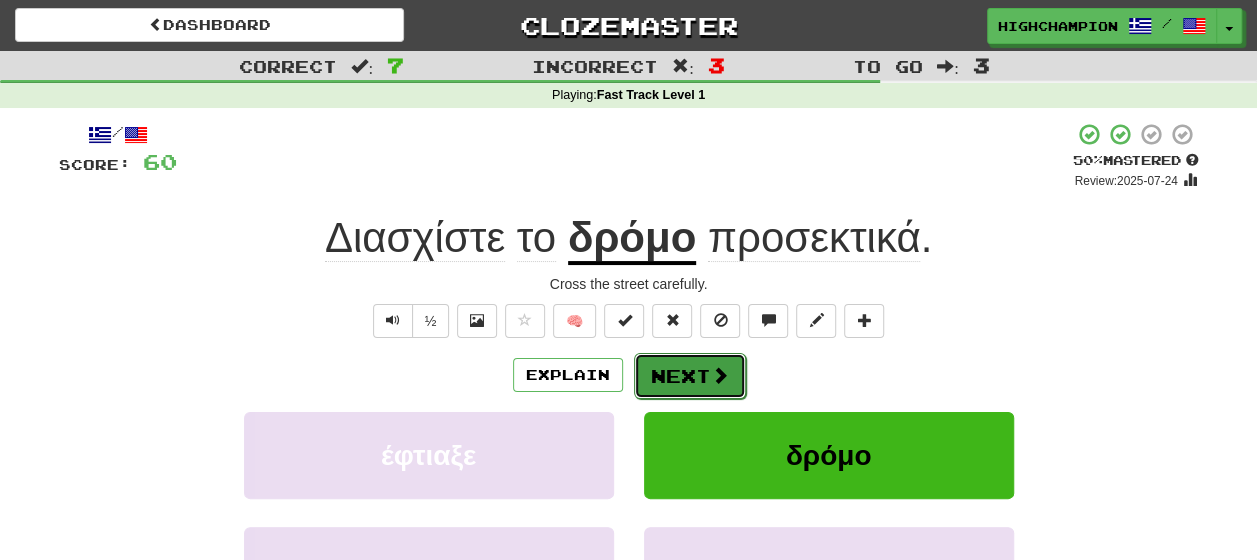 click on "Next" at bounding box center [690, 376] 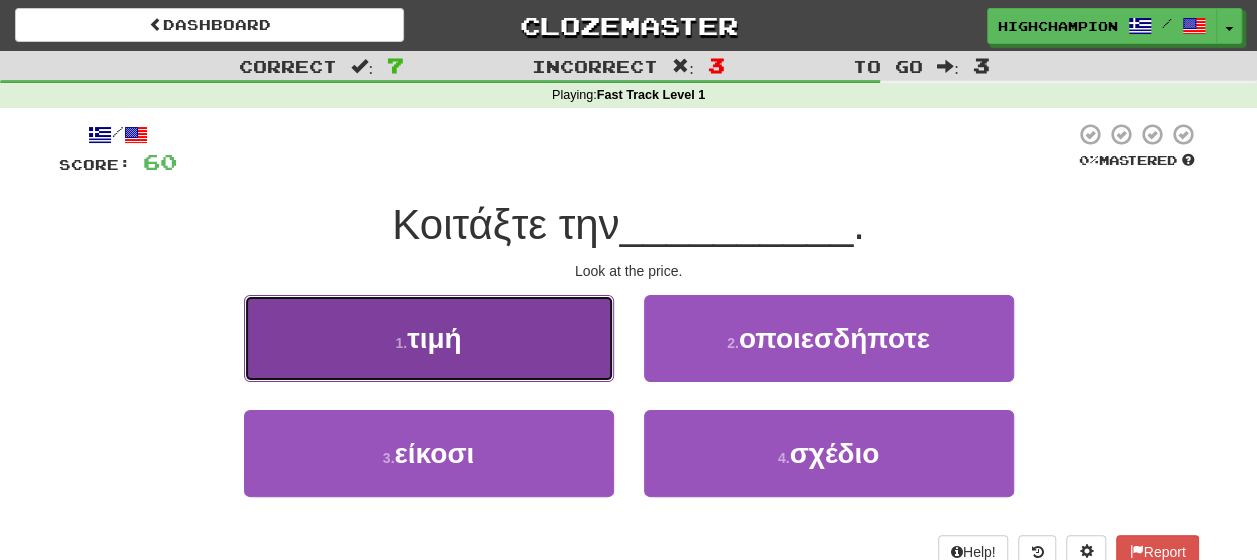 click on "1 ." at bounding box center [401, 343] 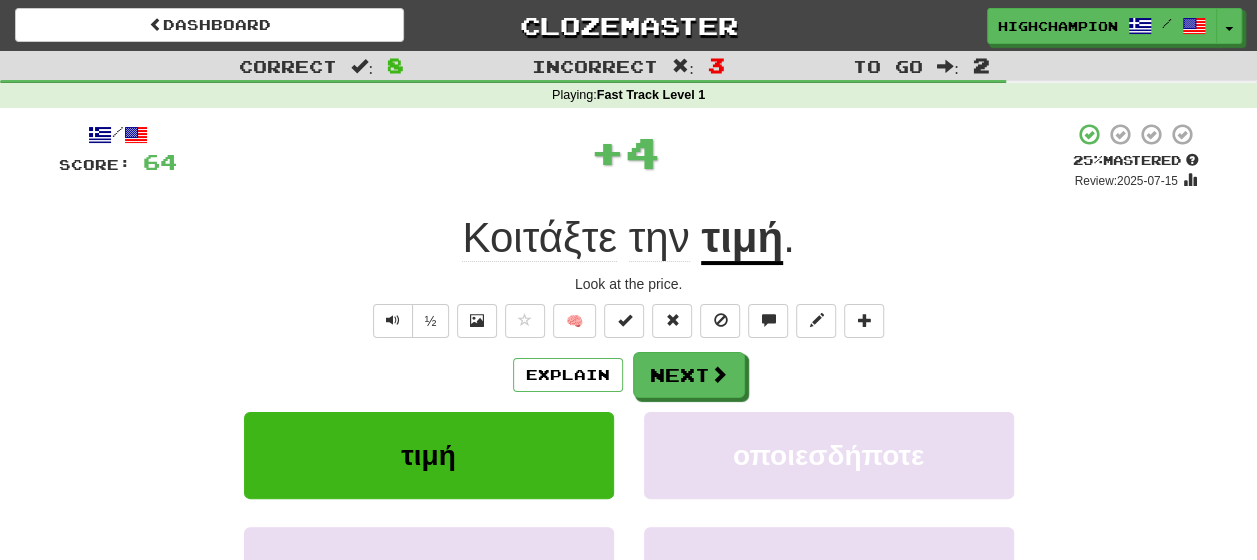click on "Explain Next" at bounding box center [629, 375] 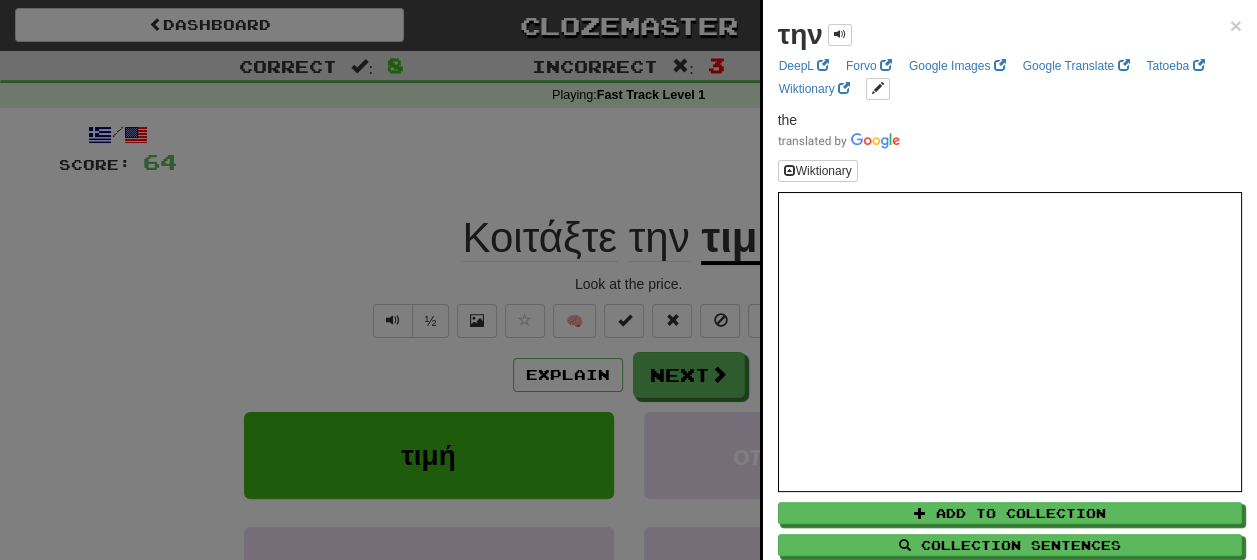 click at bounding box center (628, 280) 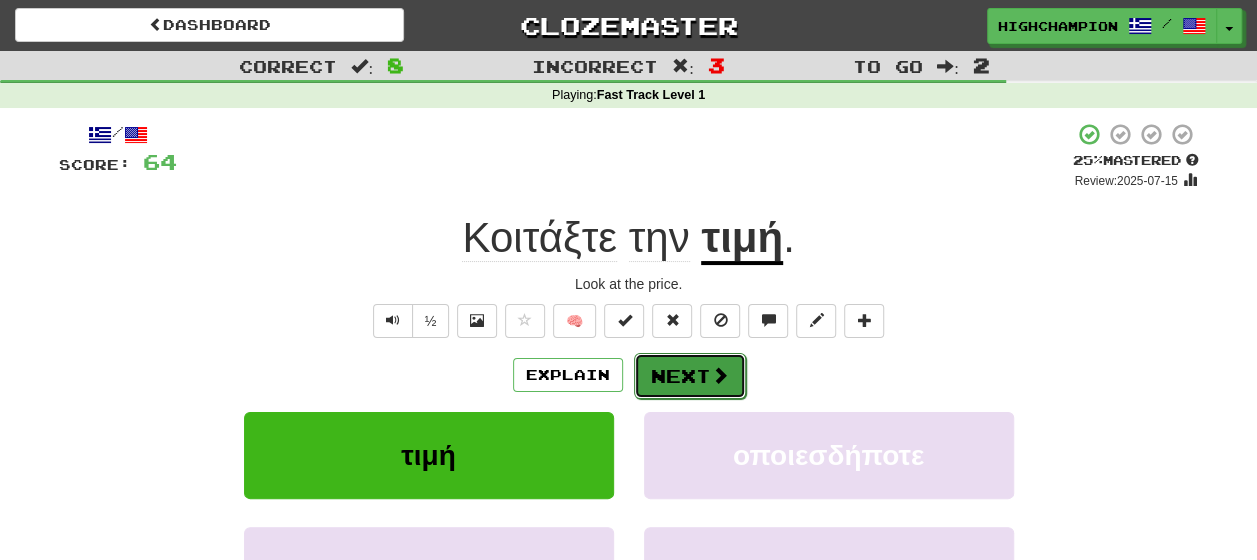 click on "Next" at bounding box center (690, 376) 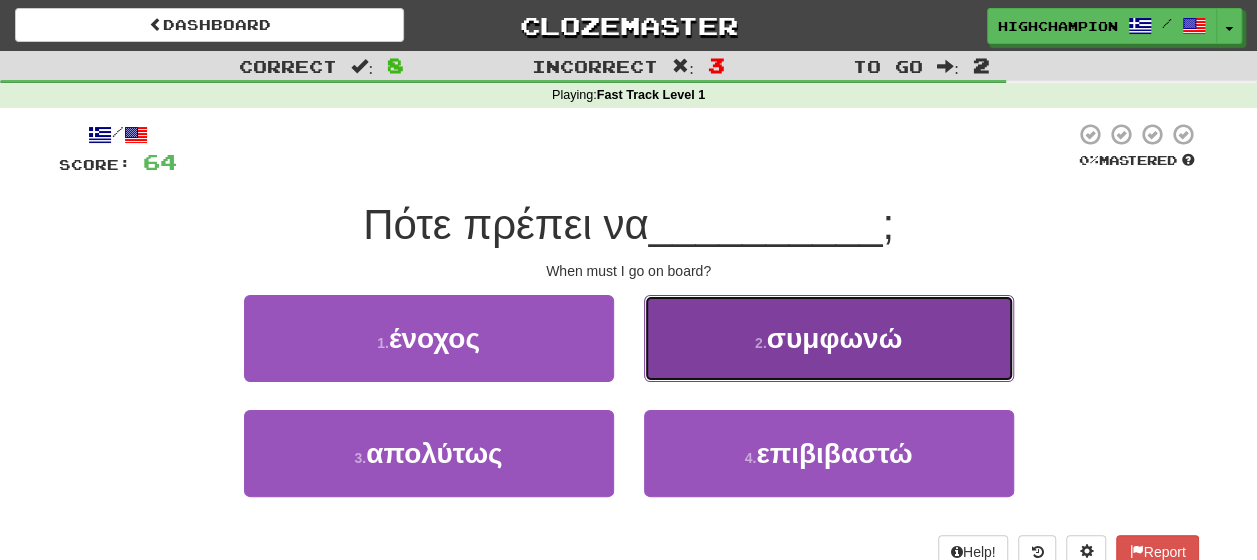 click on "συμφωνώ" at bounding box center [835, 338] 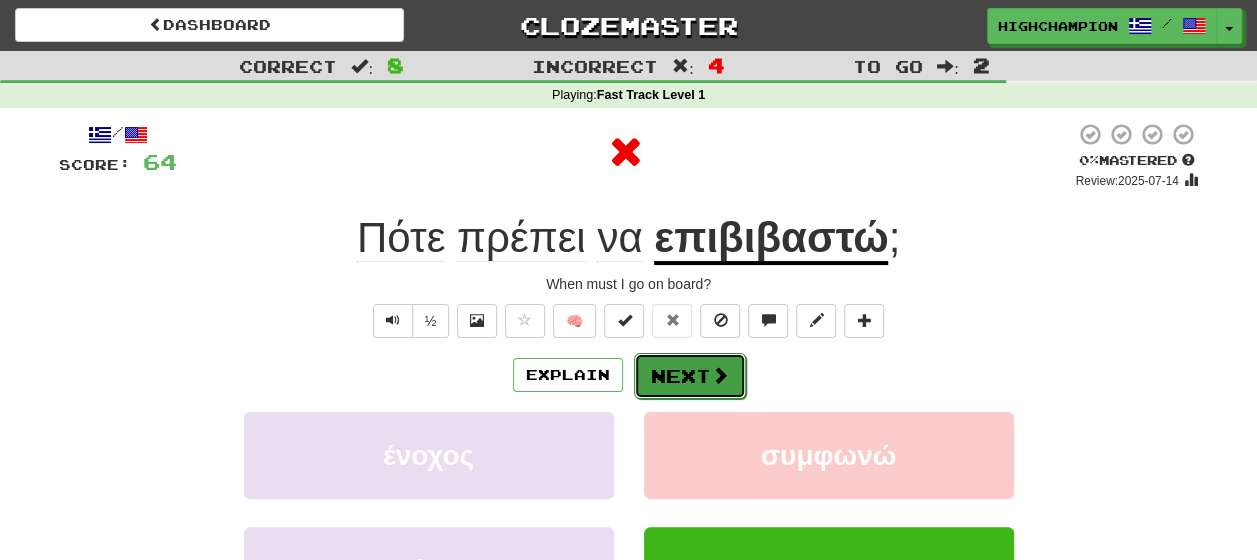 click at bounding box center (720, 375) 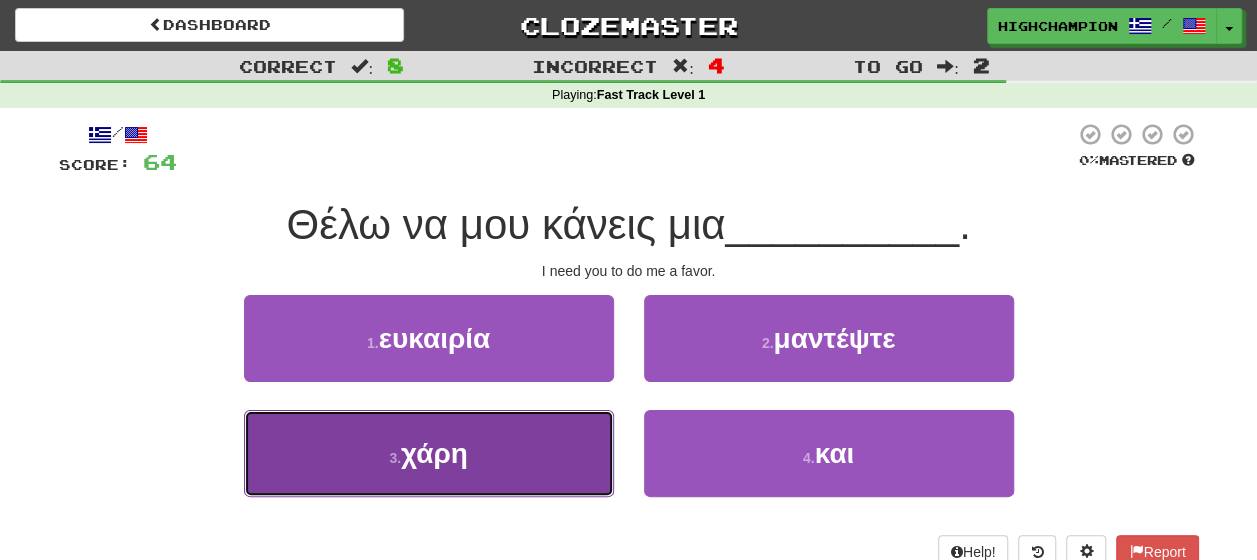 click on "χάρη" at bounding box center (434, 453) 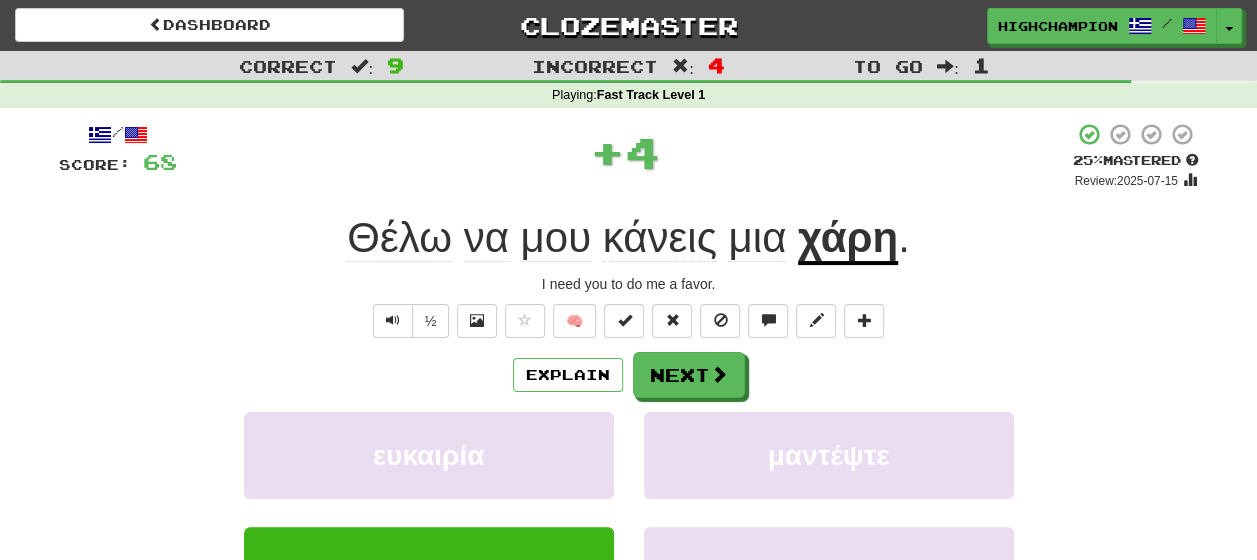 click on "Explain Next" at bounding box center (629, 375) 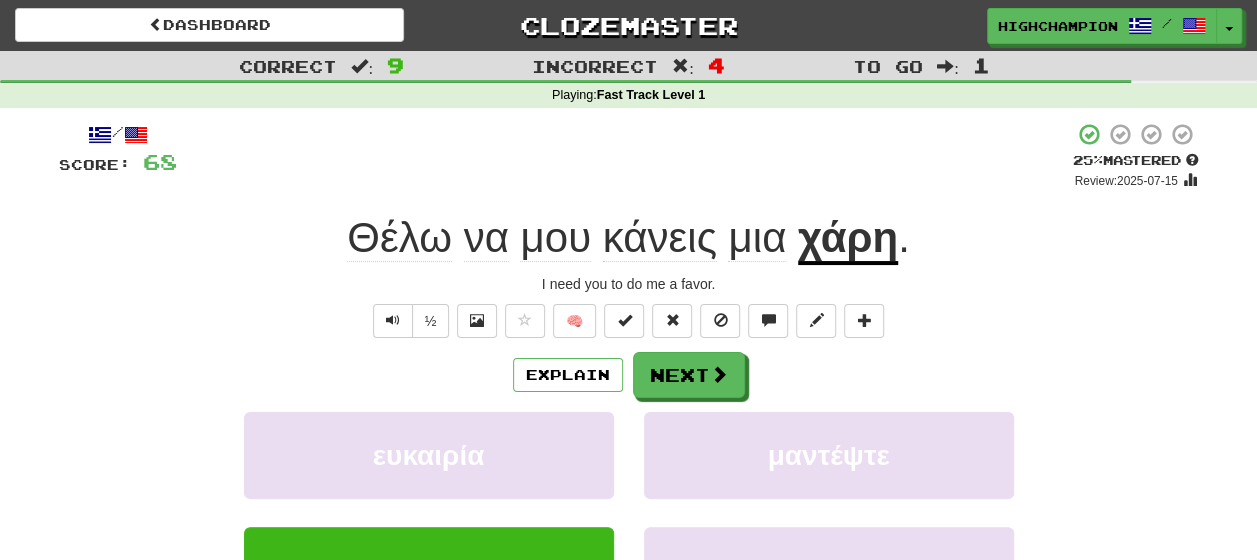 click on "Explain Next" at bounding box center (629, 375) 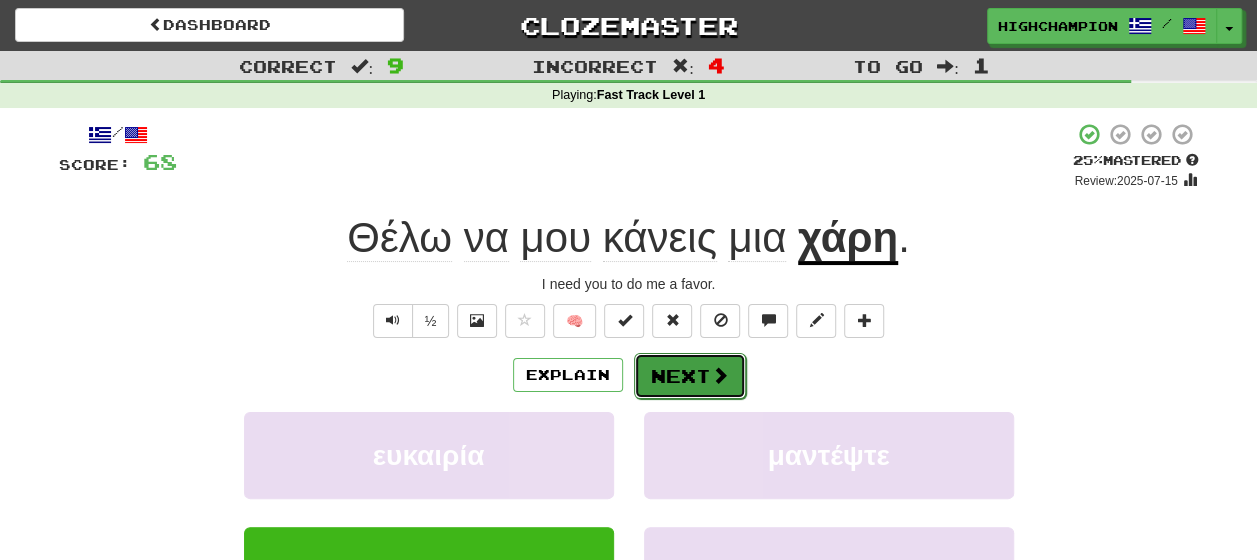 click on "Next" at bounding box center [690, 376] 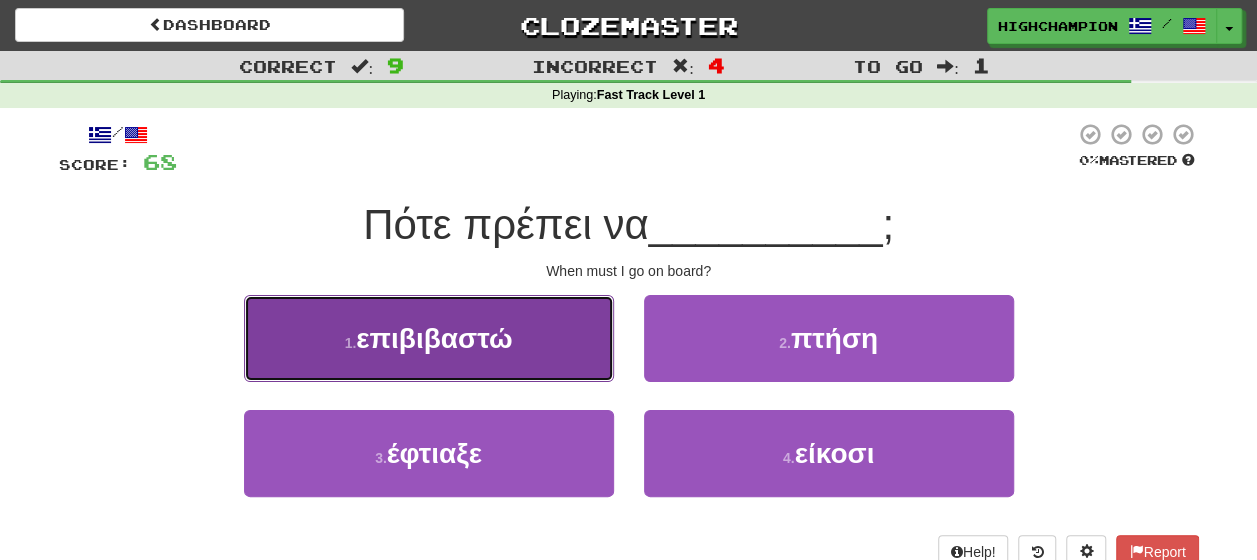click on "επιβιβαστώ" at bounding box center [434, 338] 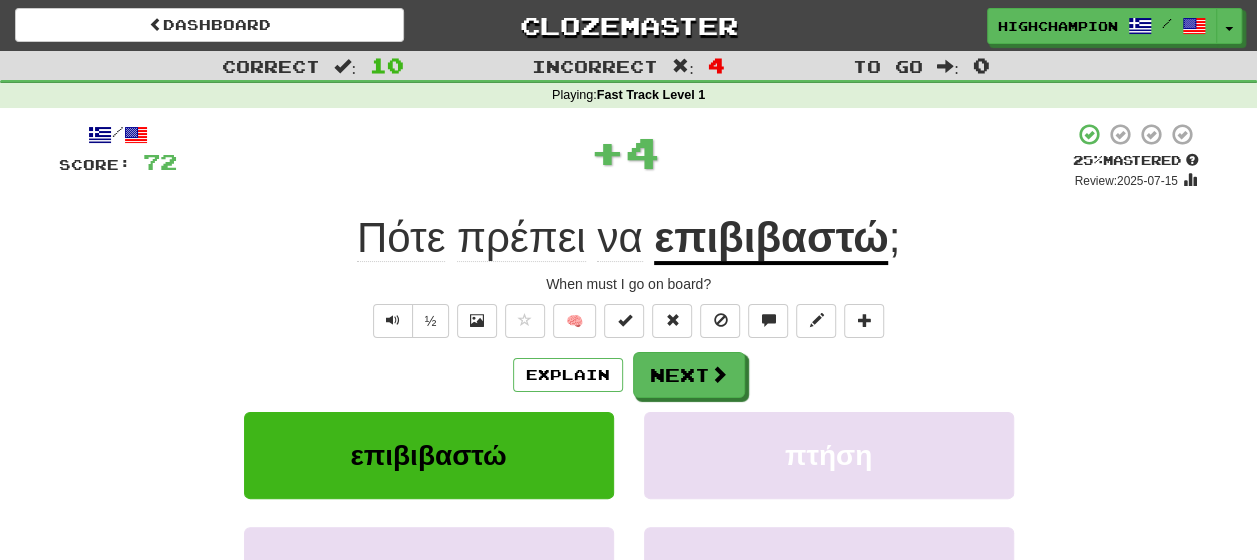 click on "Explain Next" at bounding box center (629, 375) 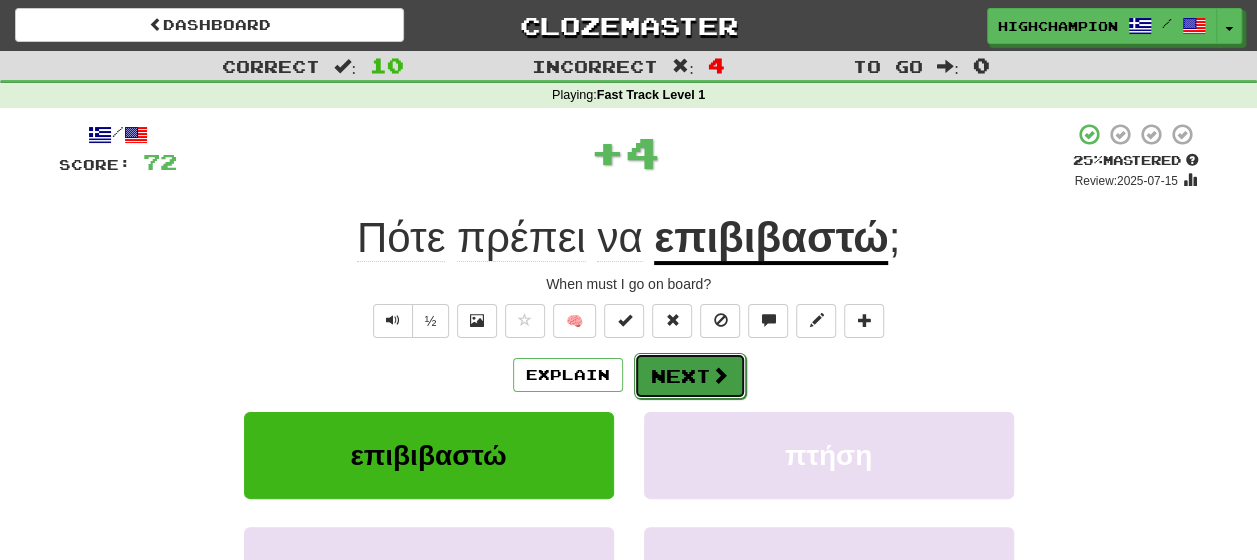 click on "Next" at bounding box center [690, 376] 